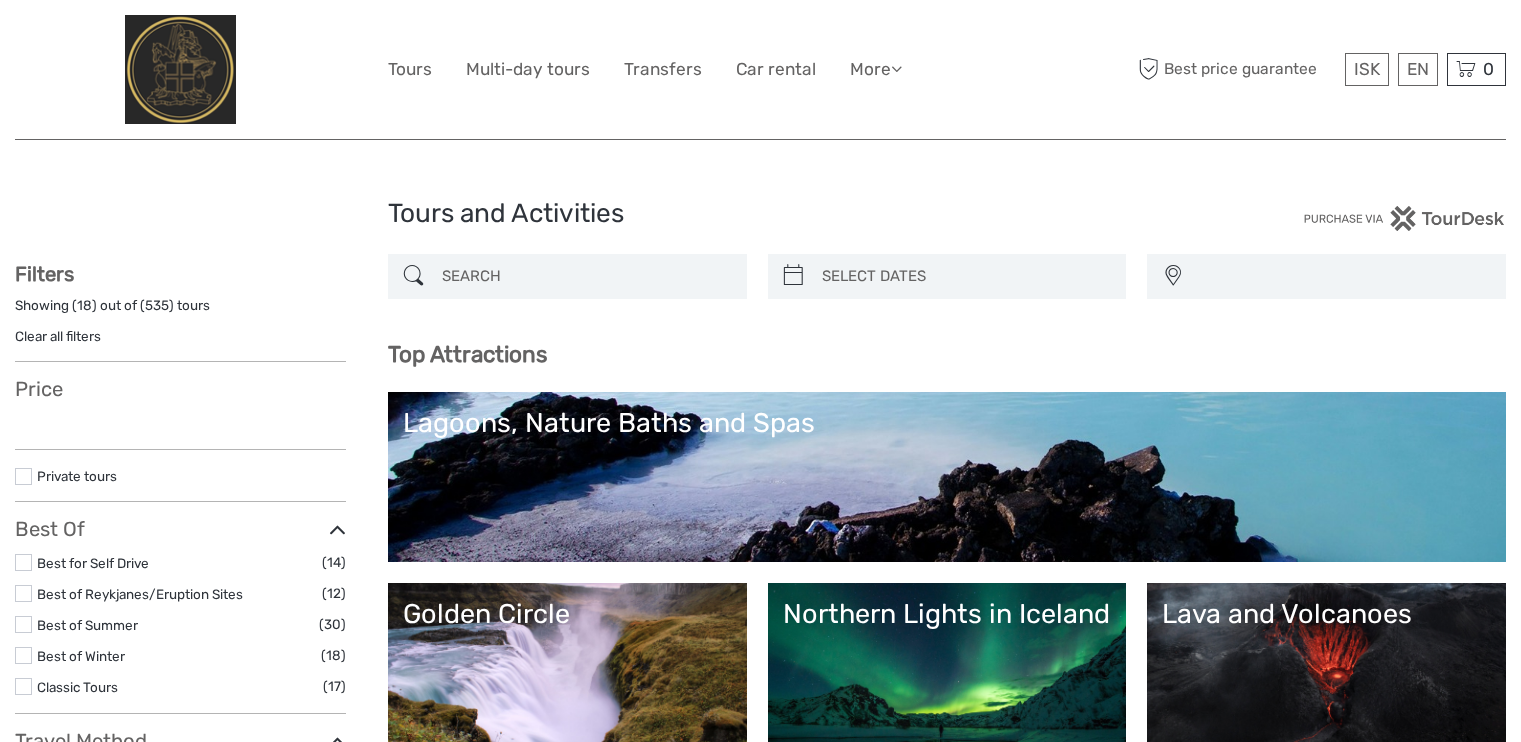 select 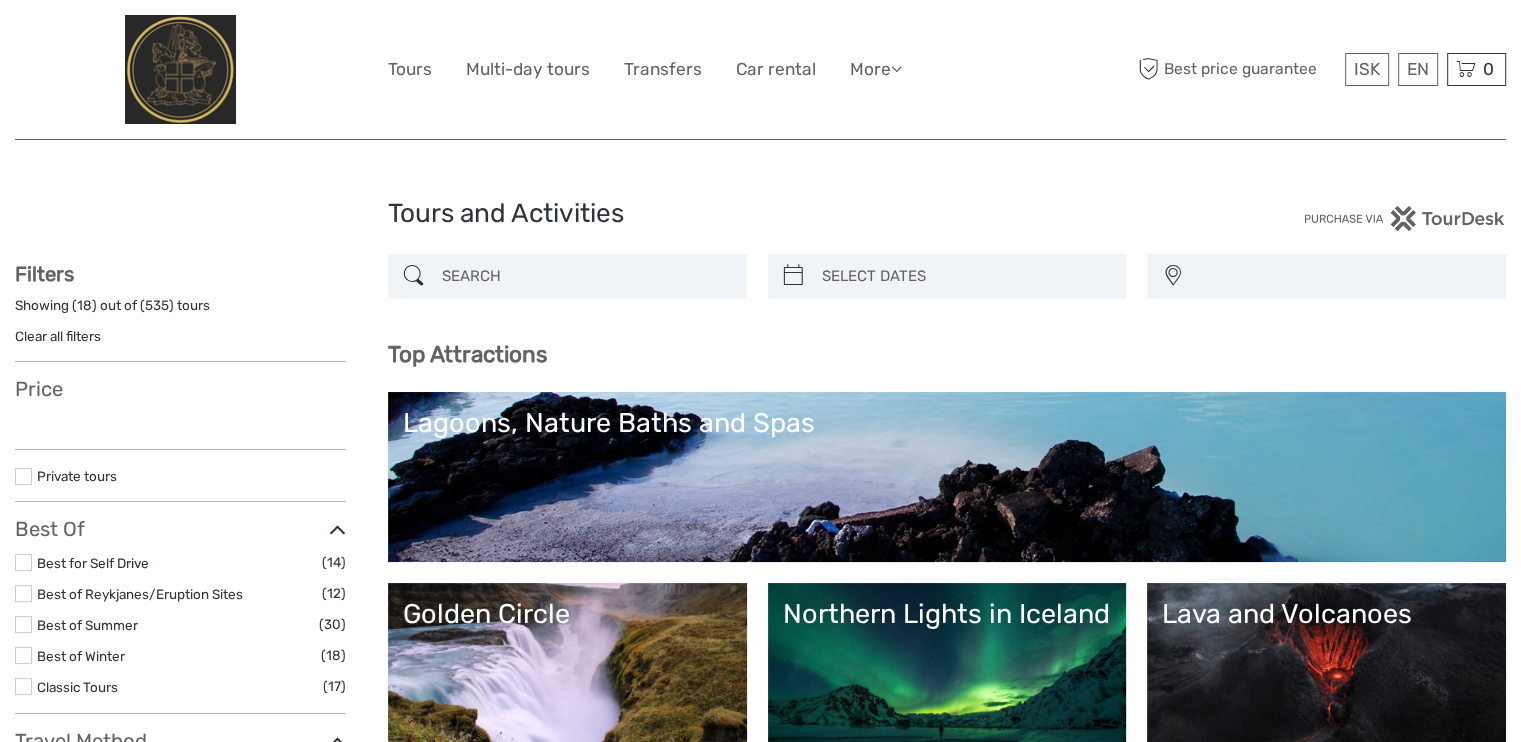 select 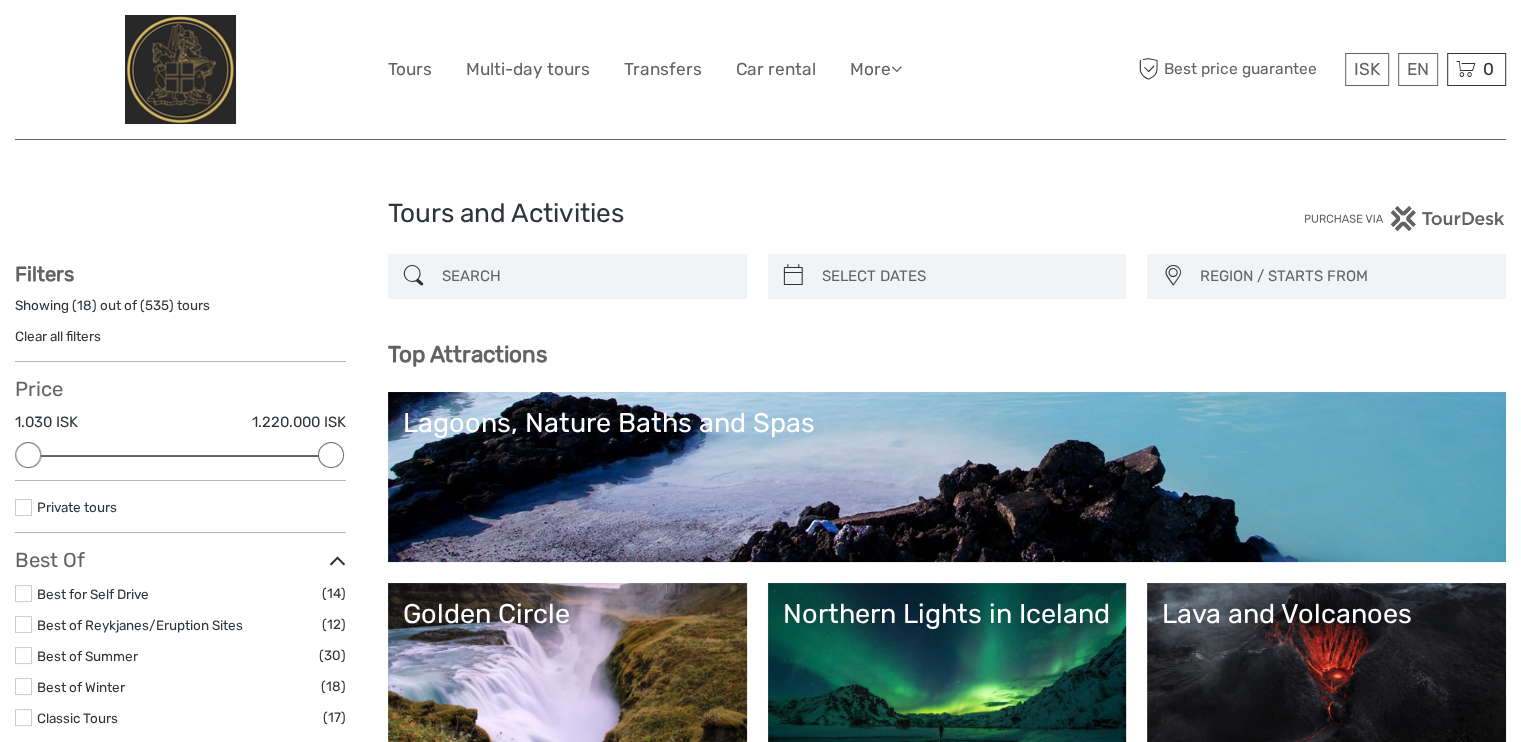 scroll, scrollTop: 0, scrollLeft: 0, axis: both 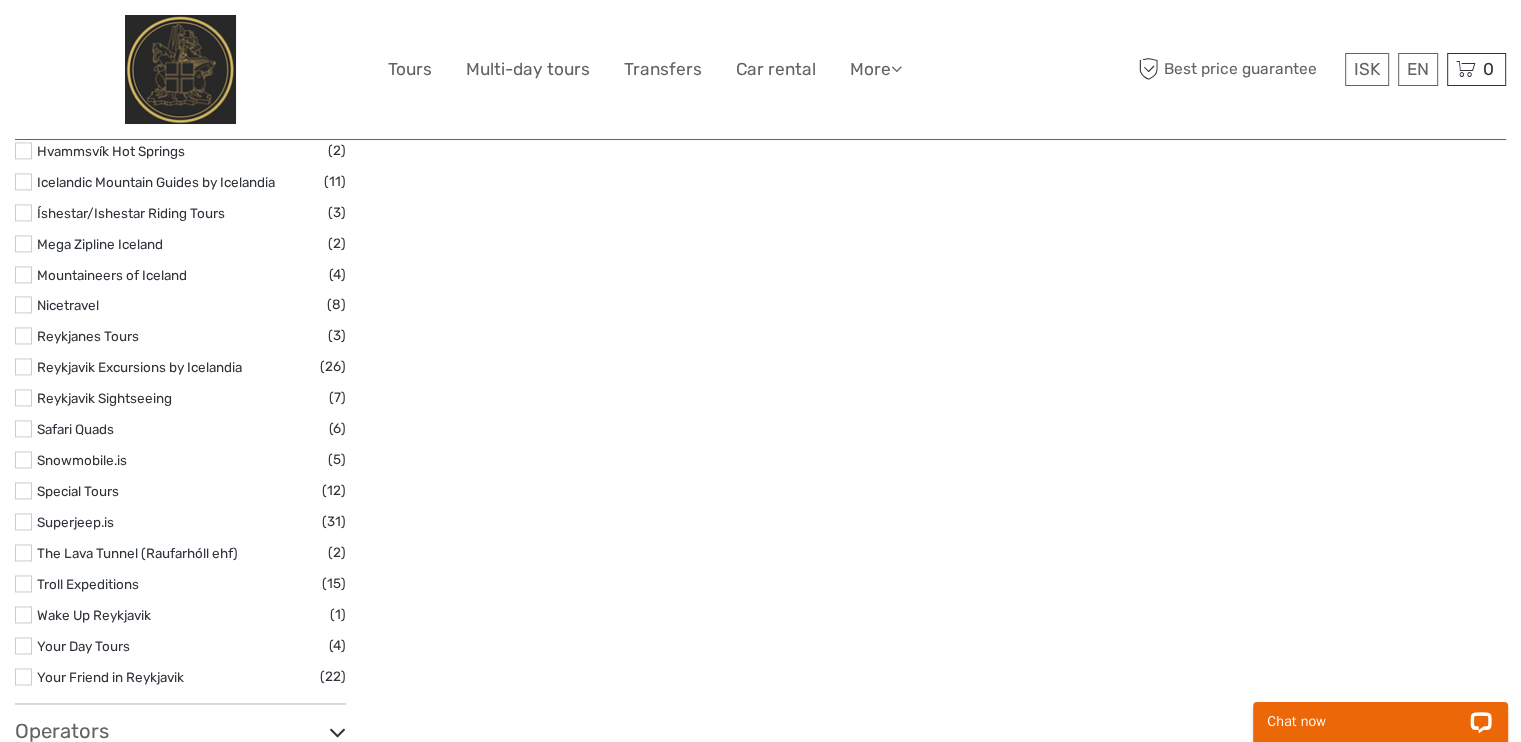 click at bounding box center [23, 366] 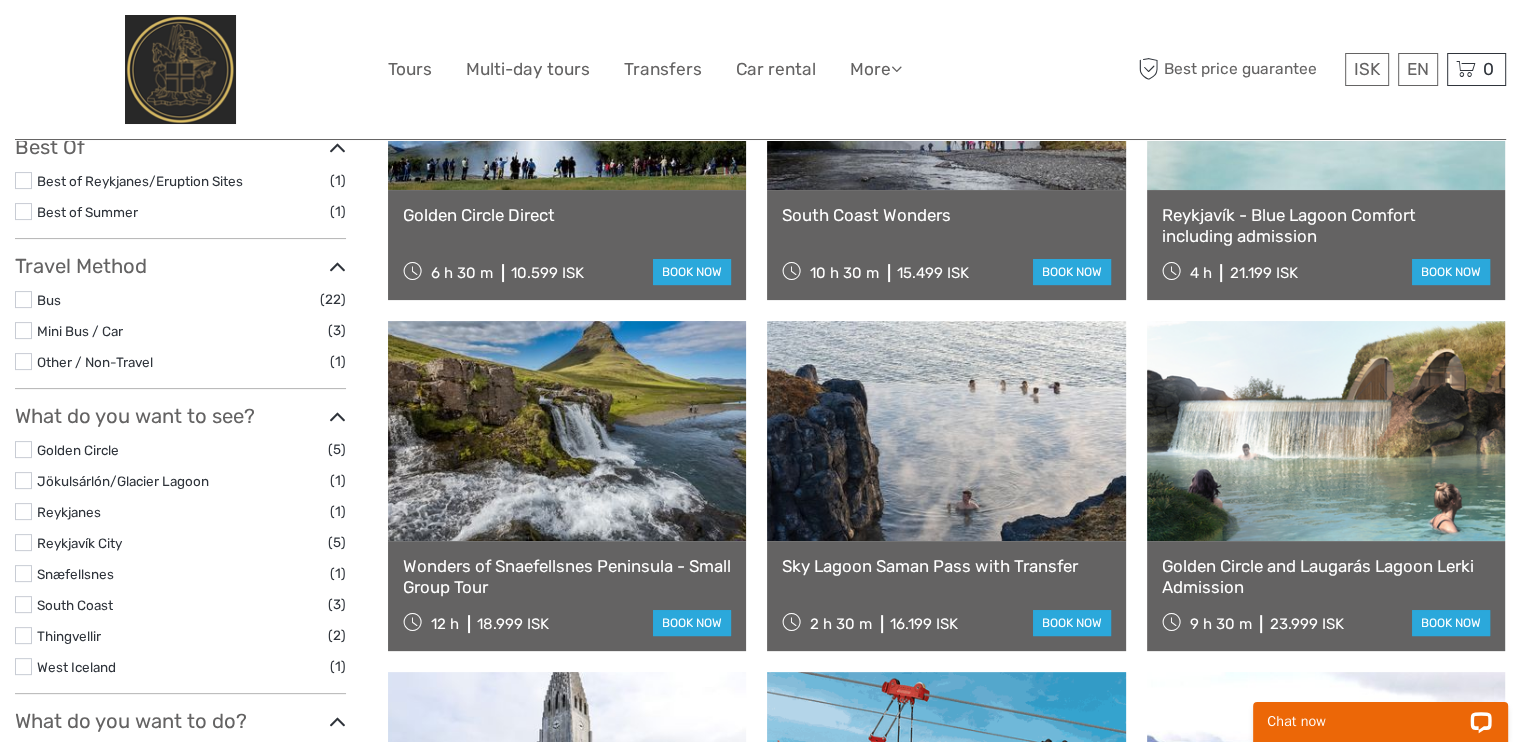 scroll, scrollTop: 13, scrollLeft: 0, axis: vertical 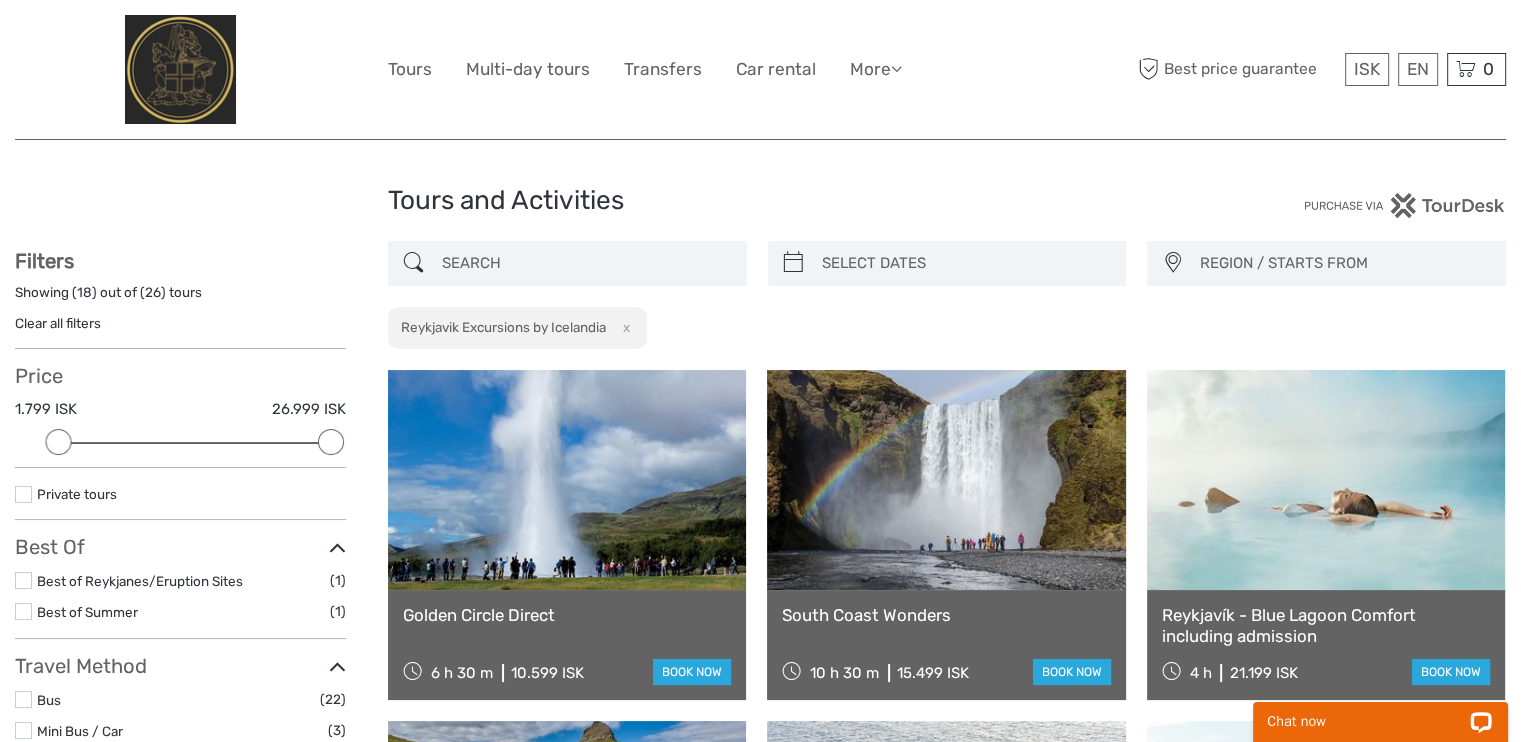 click at bounding box center [337, 548] 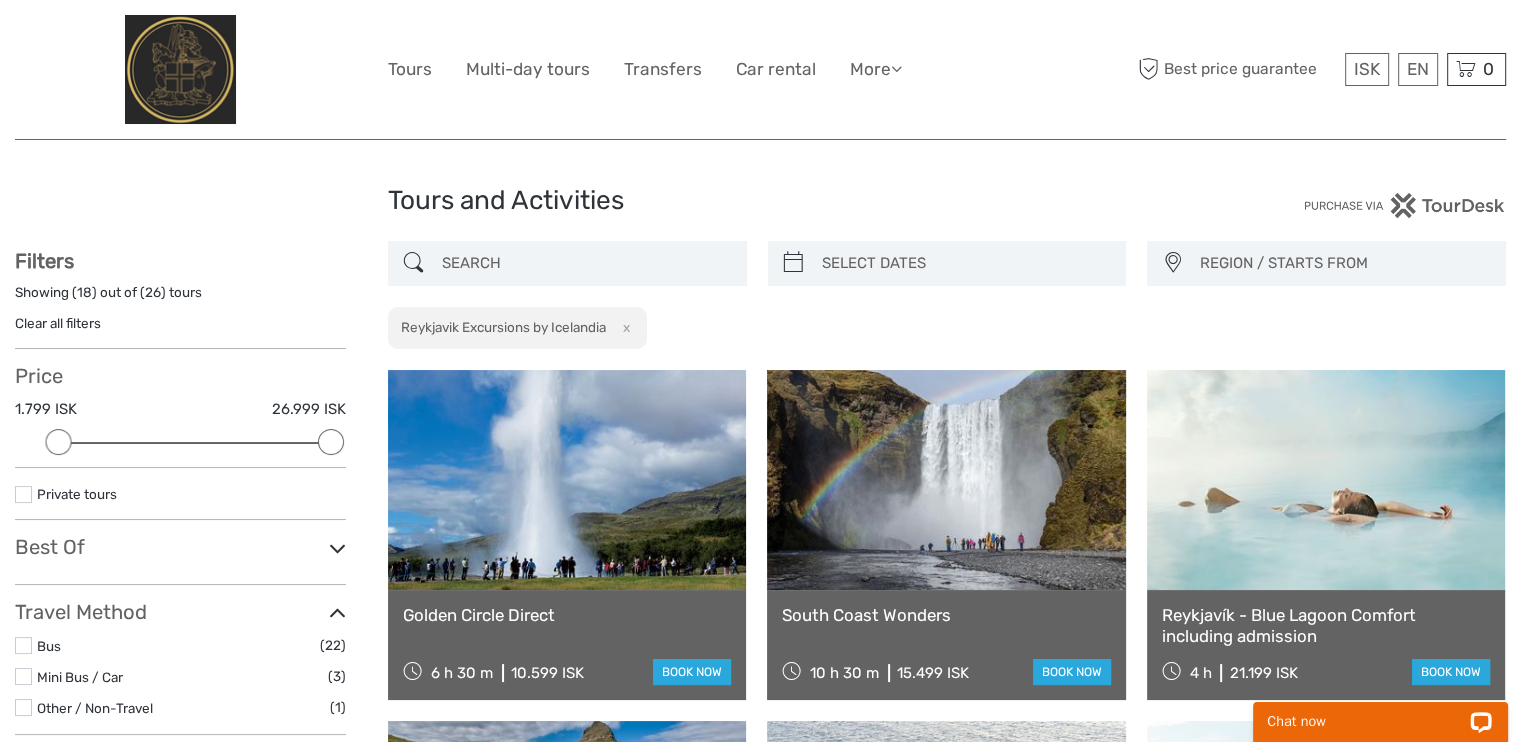 click at bounding box center [337, 548] 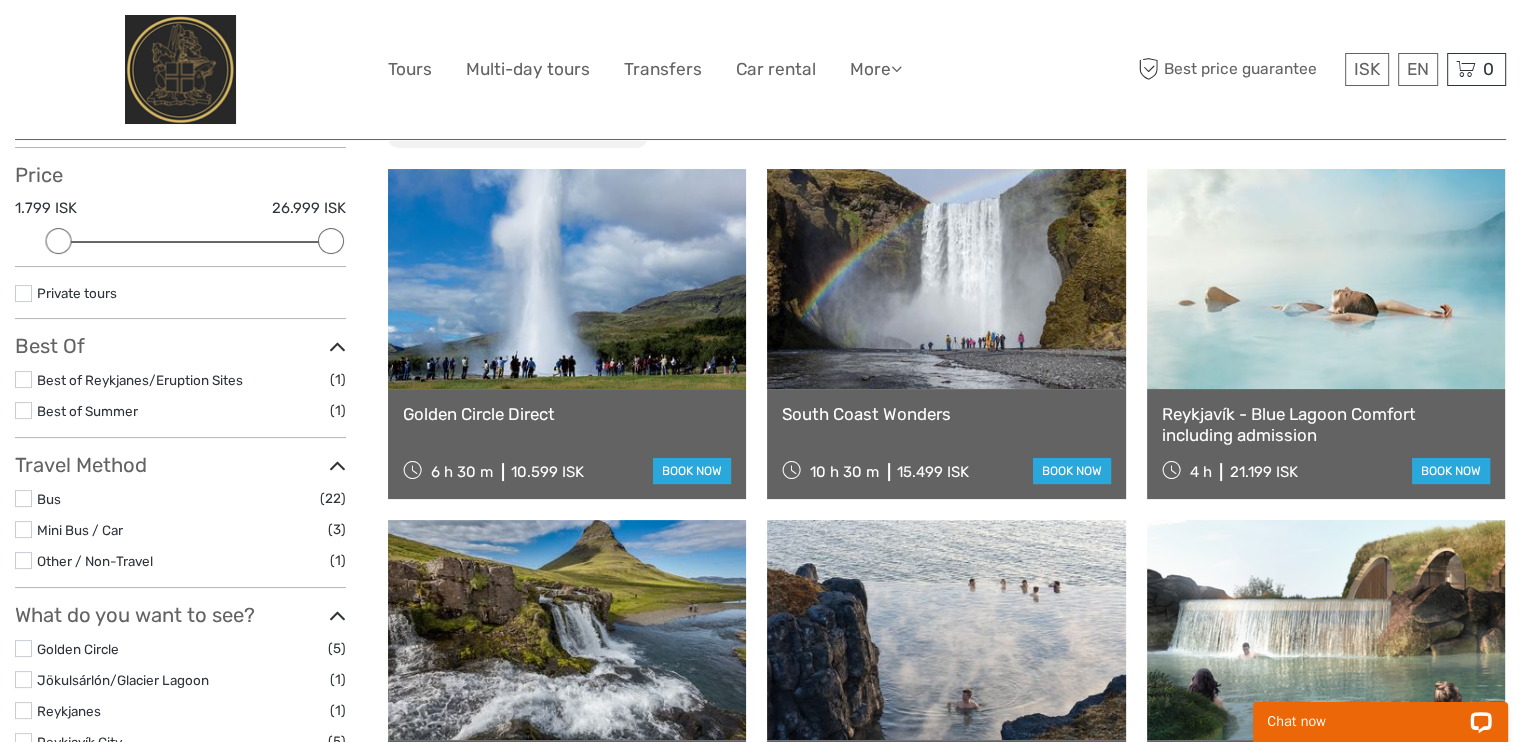 scroll, scrollTop: 213, scrollLeft: 0, axis: vertical 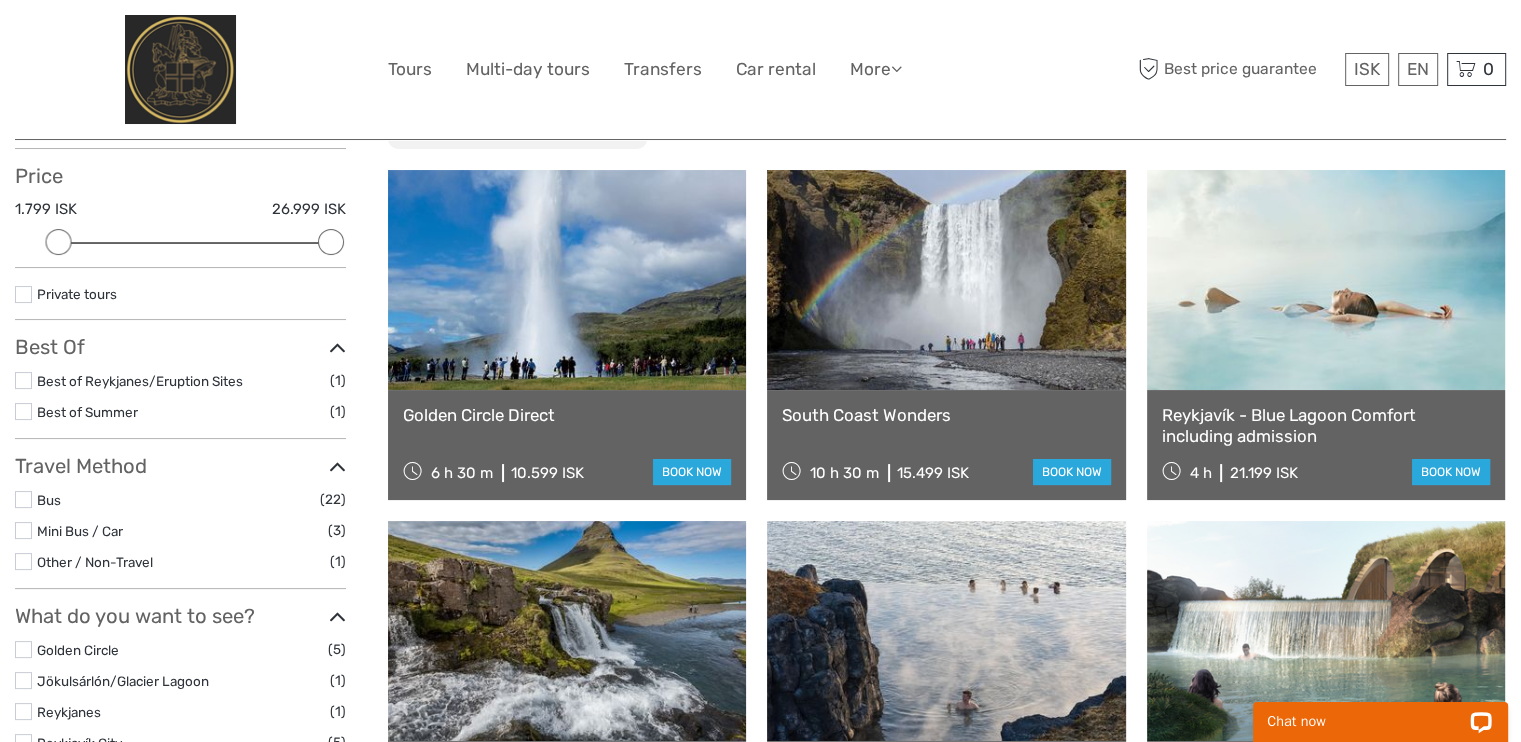 click at bounding box center [1326, 280] 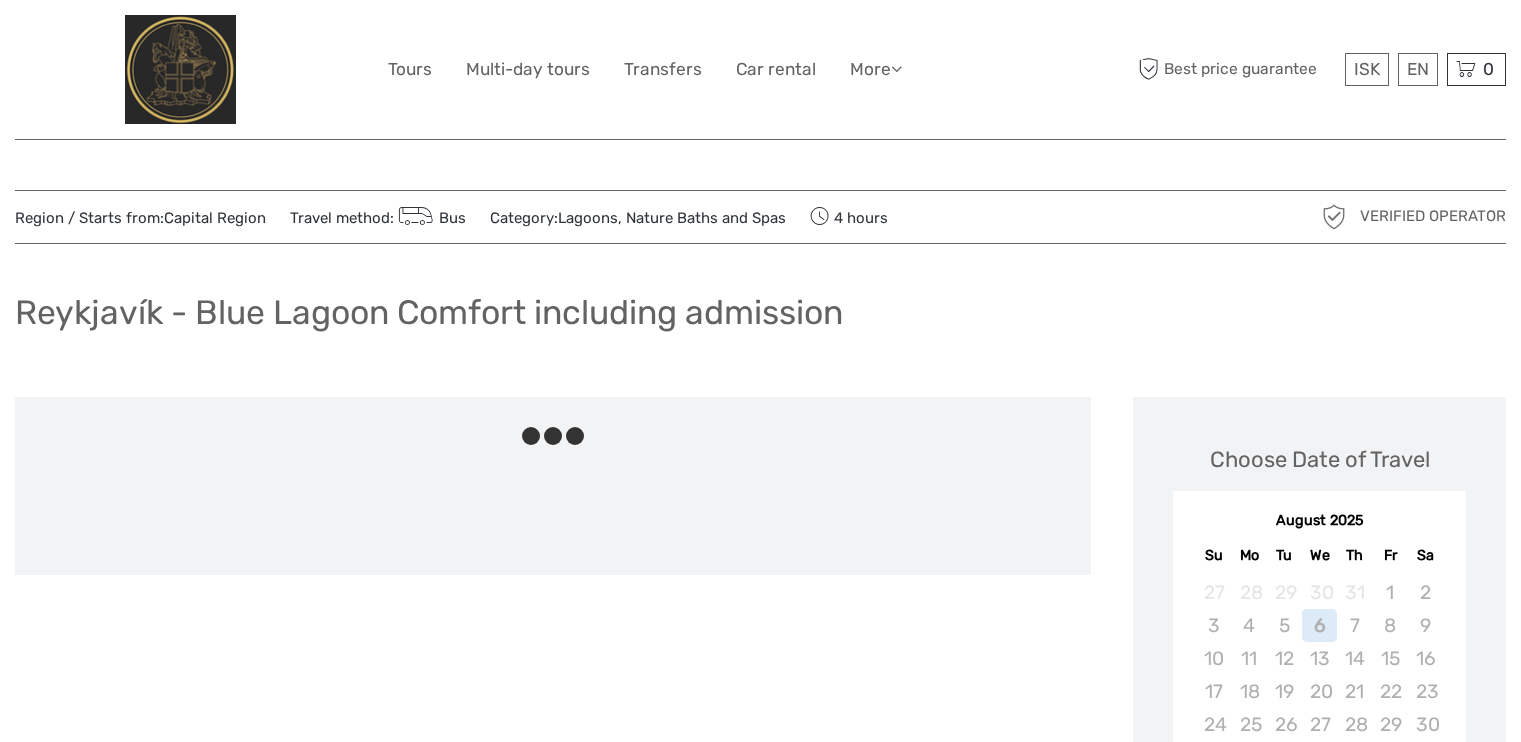 scroll, scrollTop: 0, scrollLeft: 0, axis: both 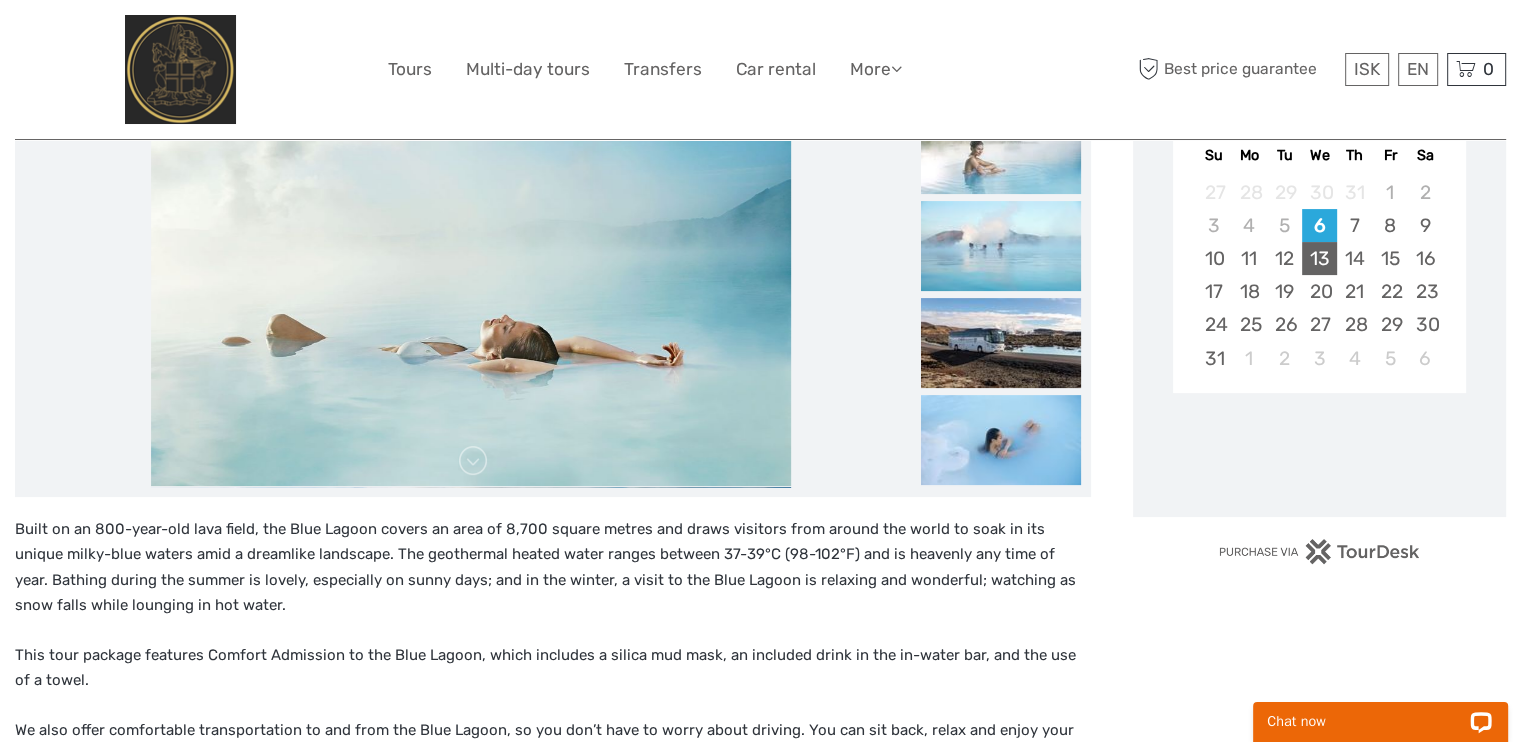 drag, startPoint x: 1317, startPoint y: 257, endPoint x: 1139, endPoint y: 296, distance: 182.2224 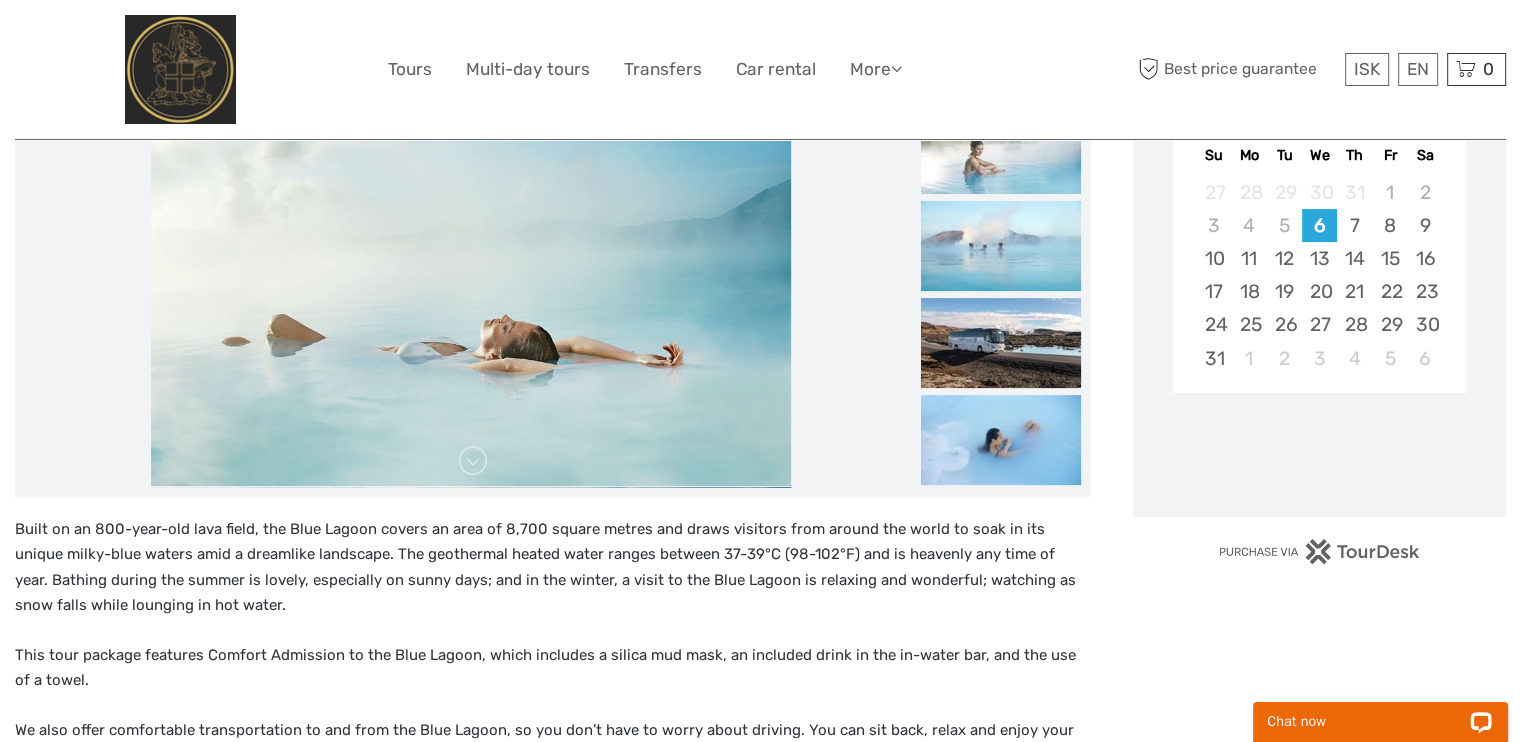 click on "13" at bounding box center (1319, 258) 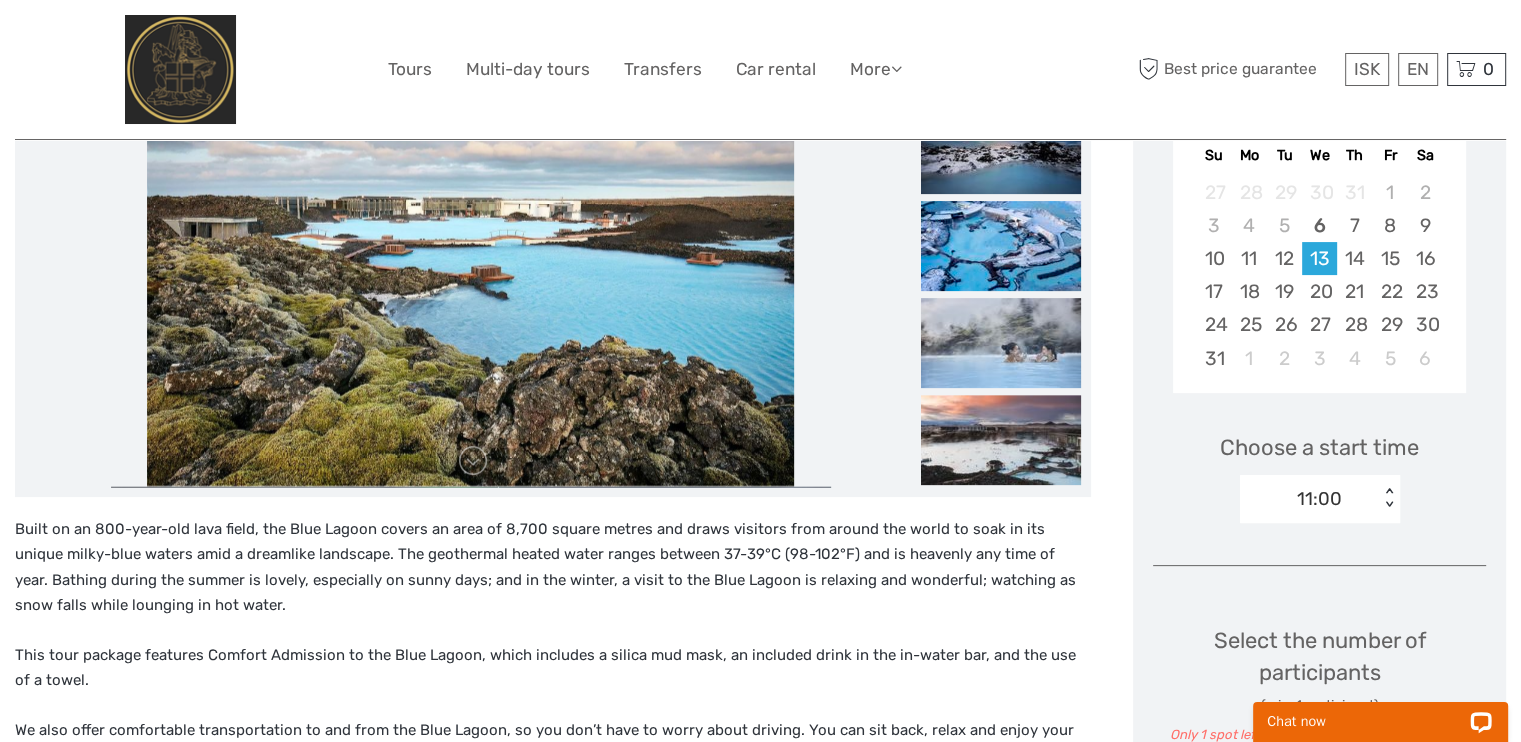 scroll, scrollTop: 0, scrollLeft: 0, axis: both 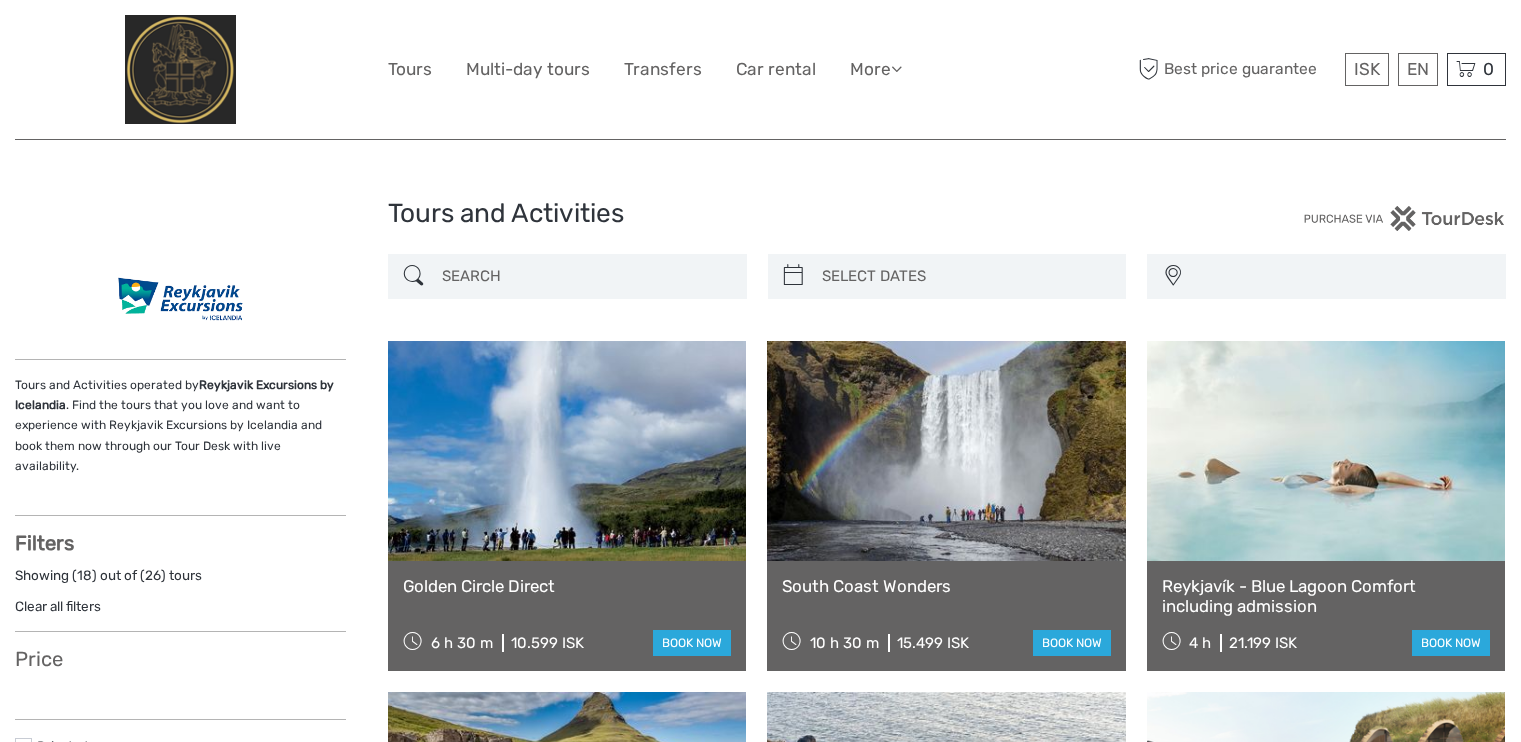 select 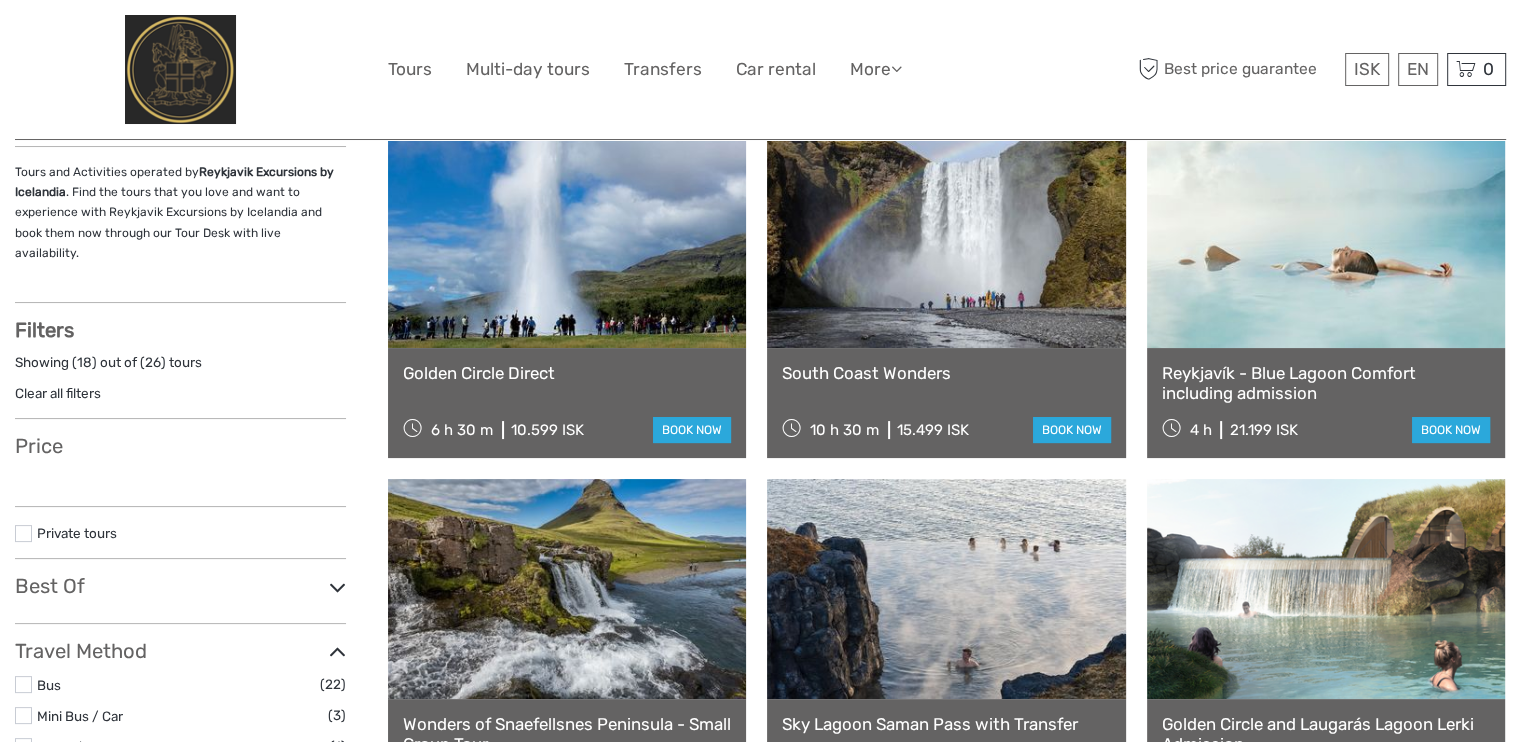 select 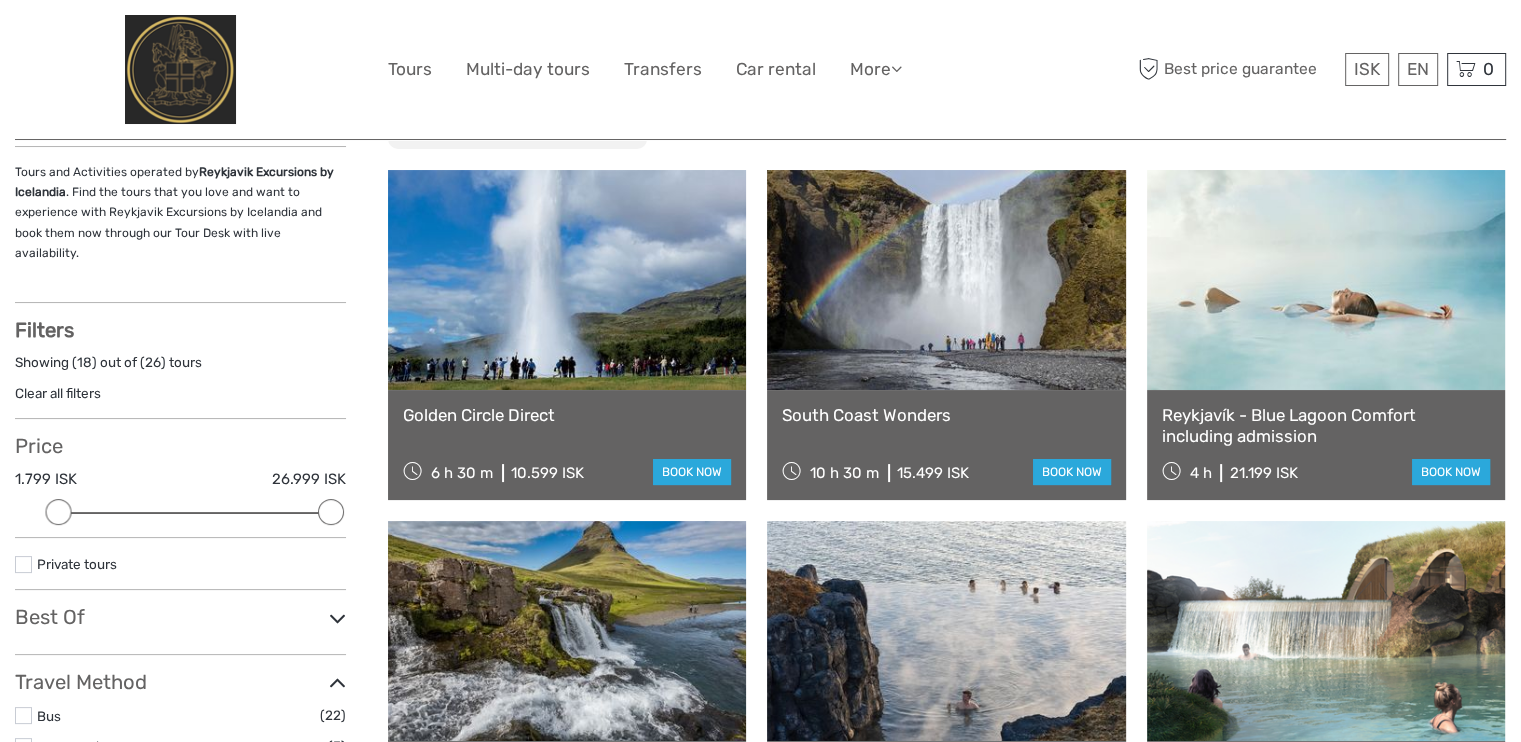 scroll, scrollTop: 0, scrollLeft: 0, axis: both 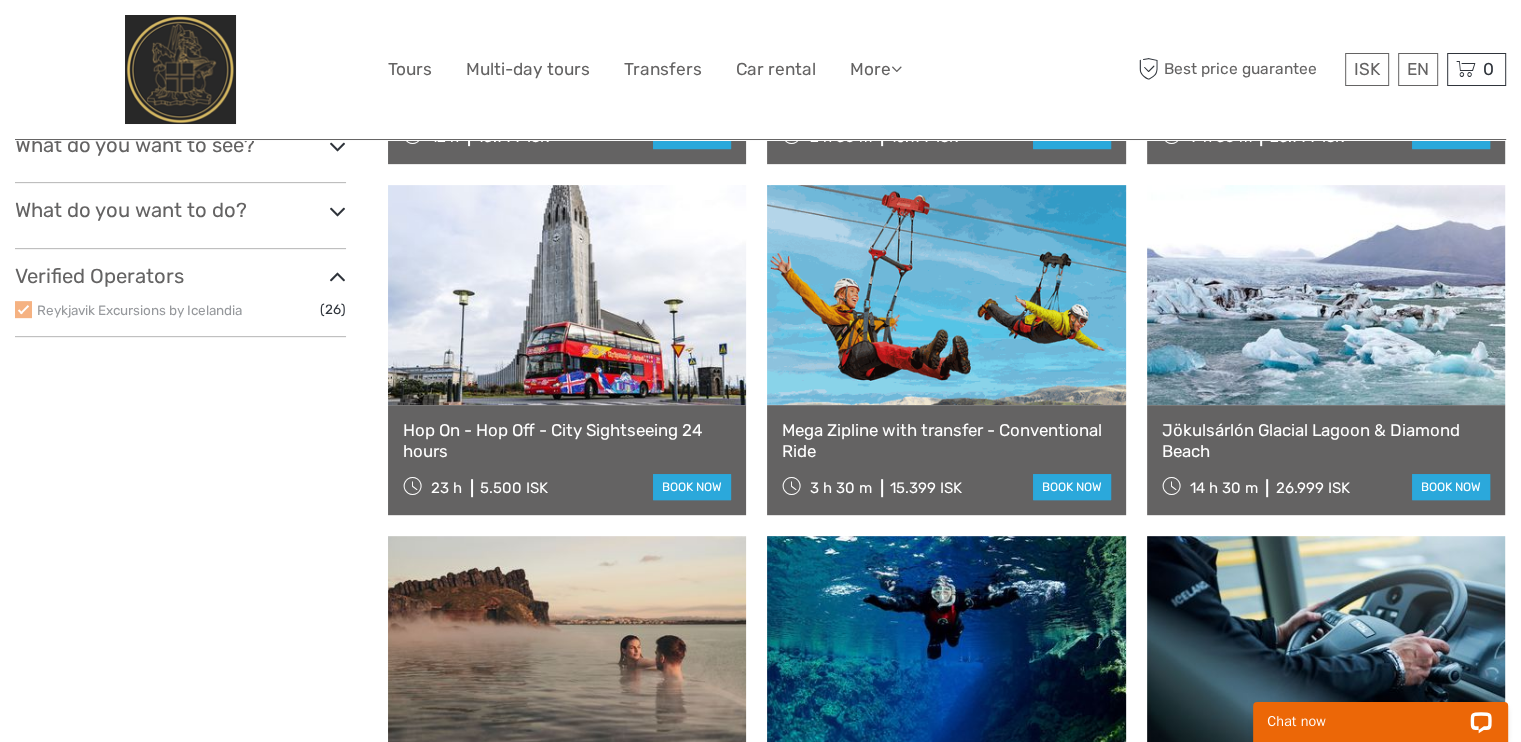 click on "Reykjavik Excursions by Icelandia" at bounding box center (139, 310) 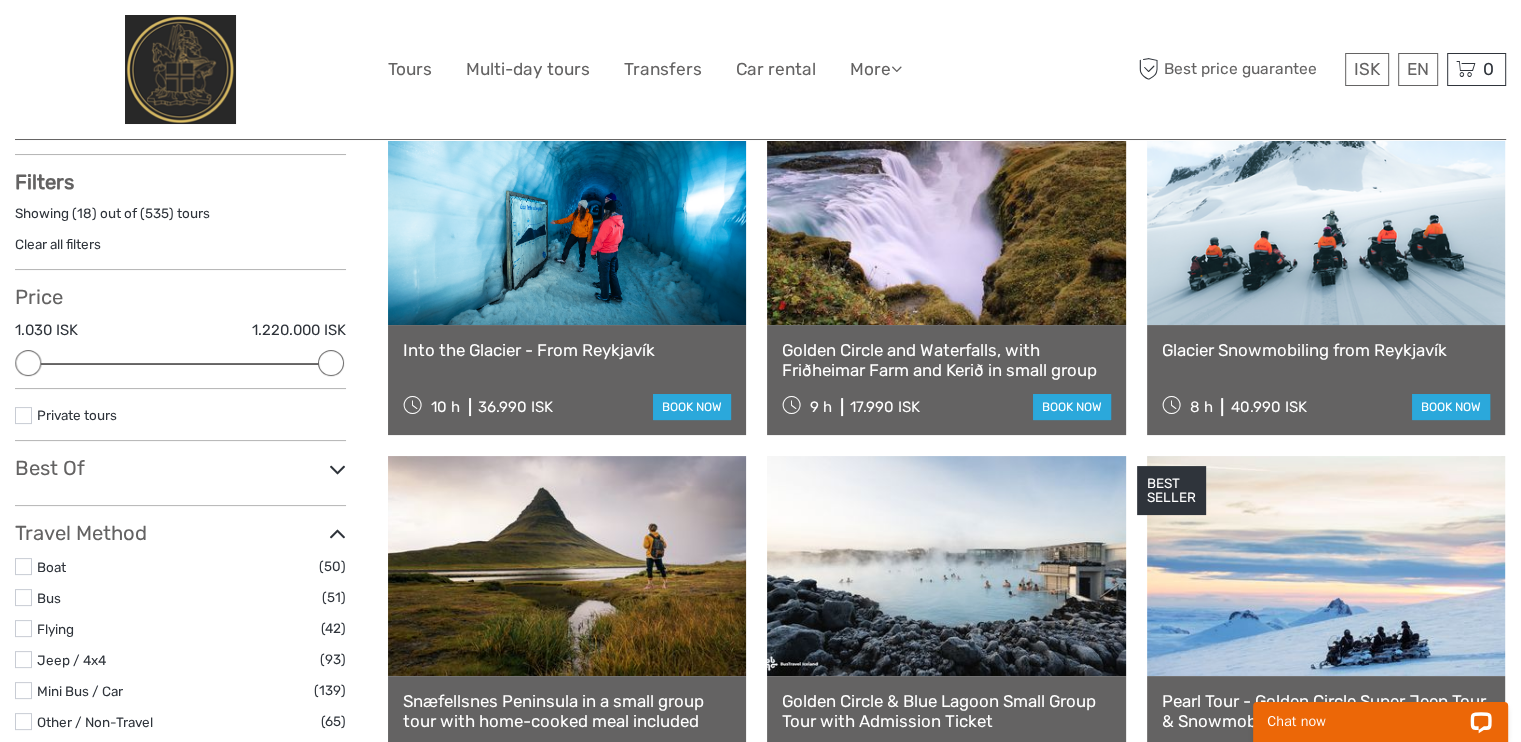 scroll, scrollTop: 0, scrollLeft: 0, axis: both 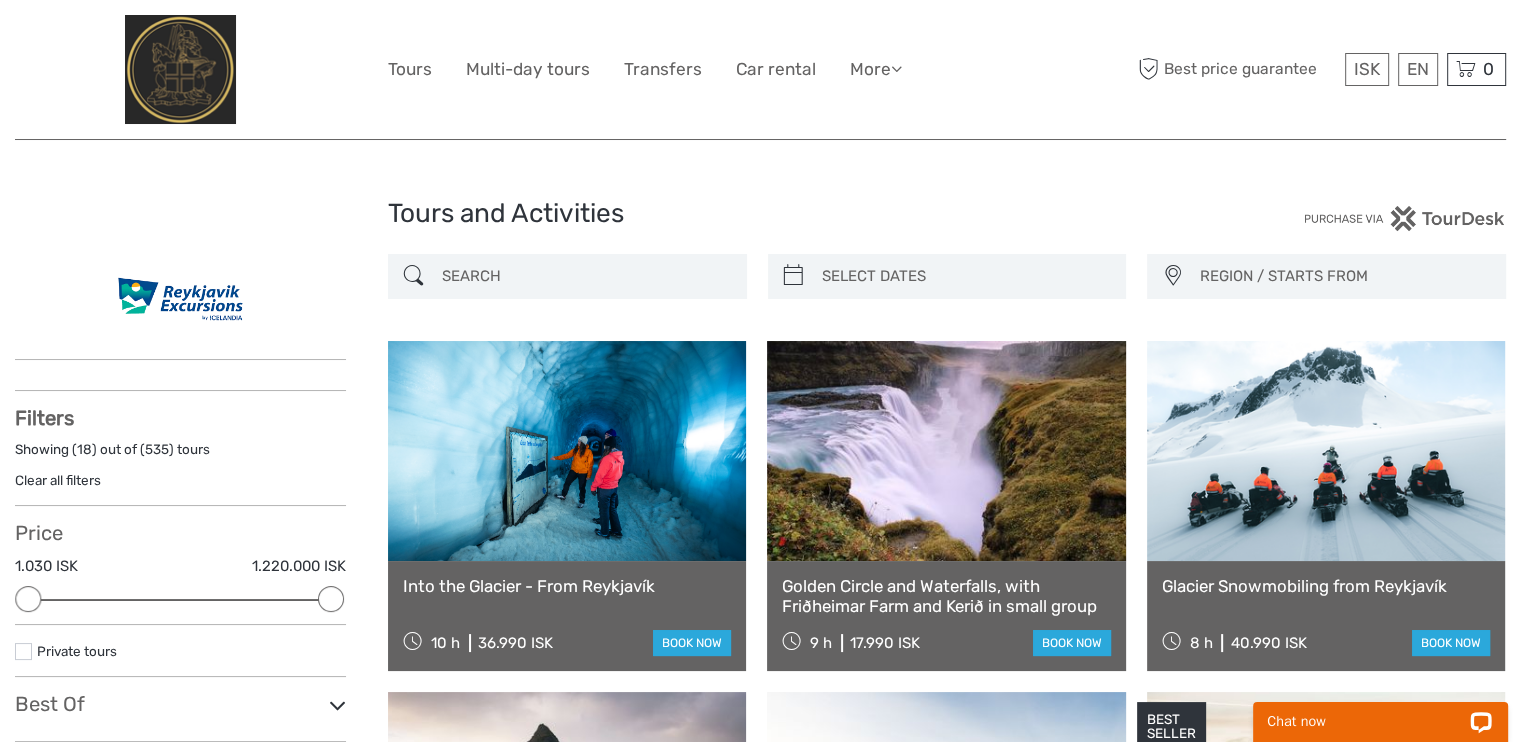 type on "06/08/2025" 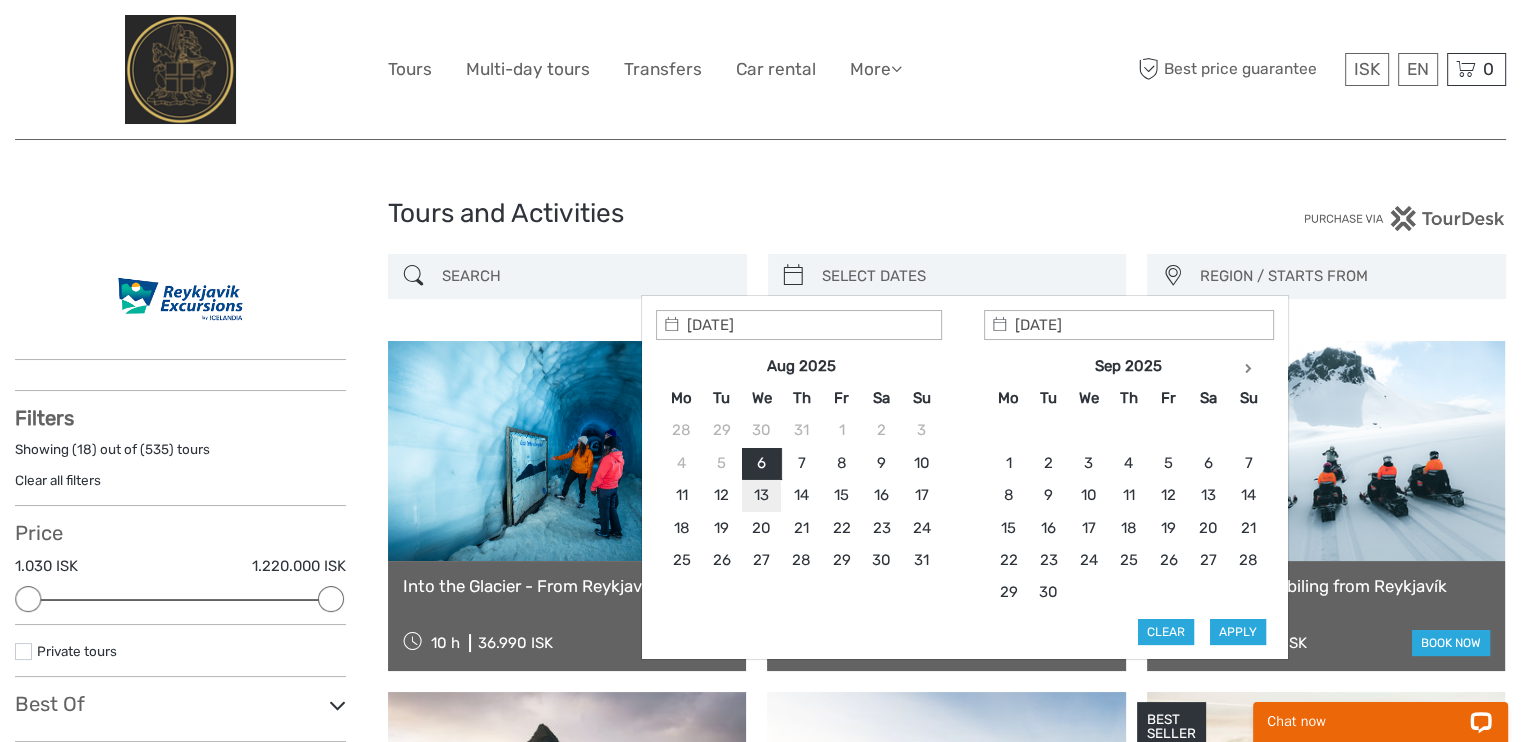 type on "13/08/2025" 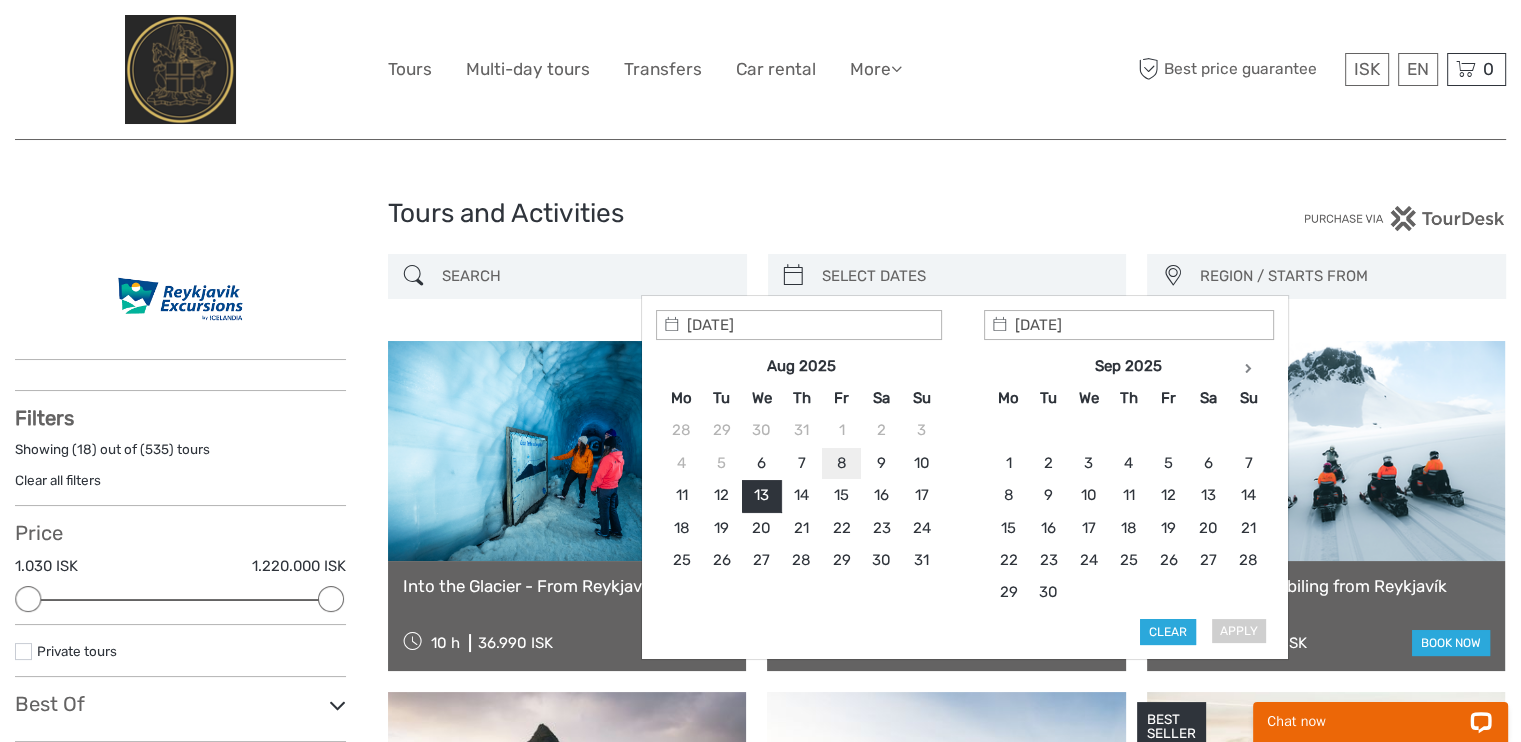 drag, startPoint x: 757, startPoint y: 493, endPoint x: 847, endPoint y: 477, distance: 91.411156 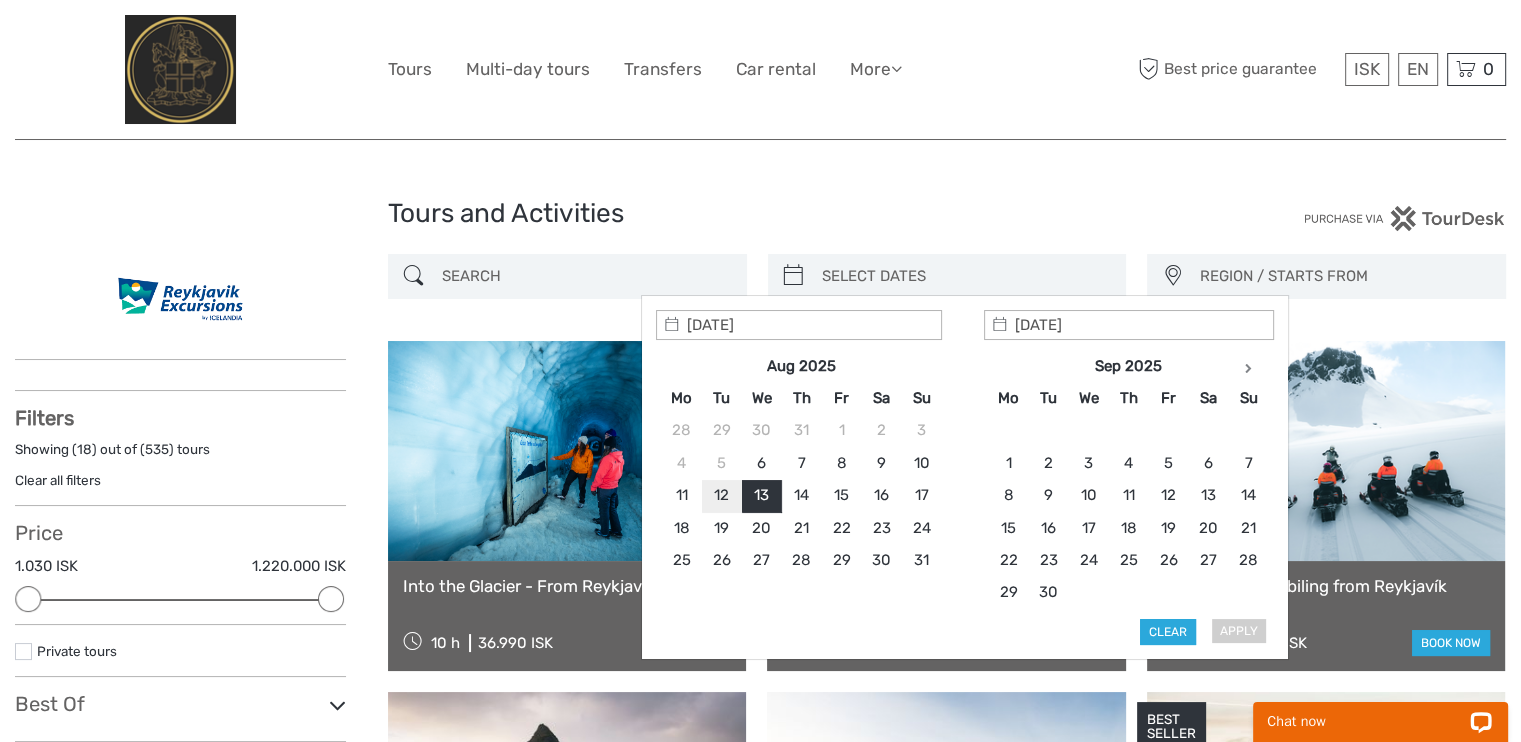 type on "13/08/2025" 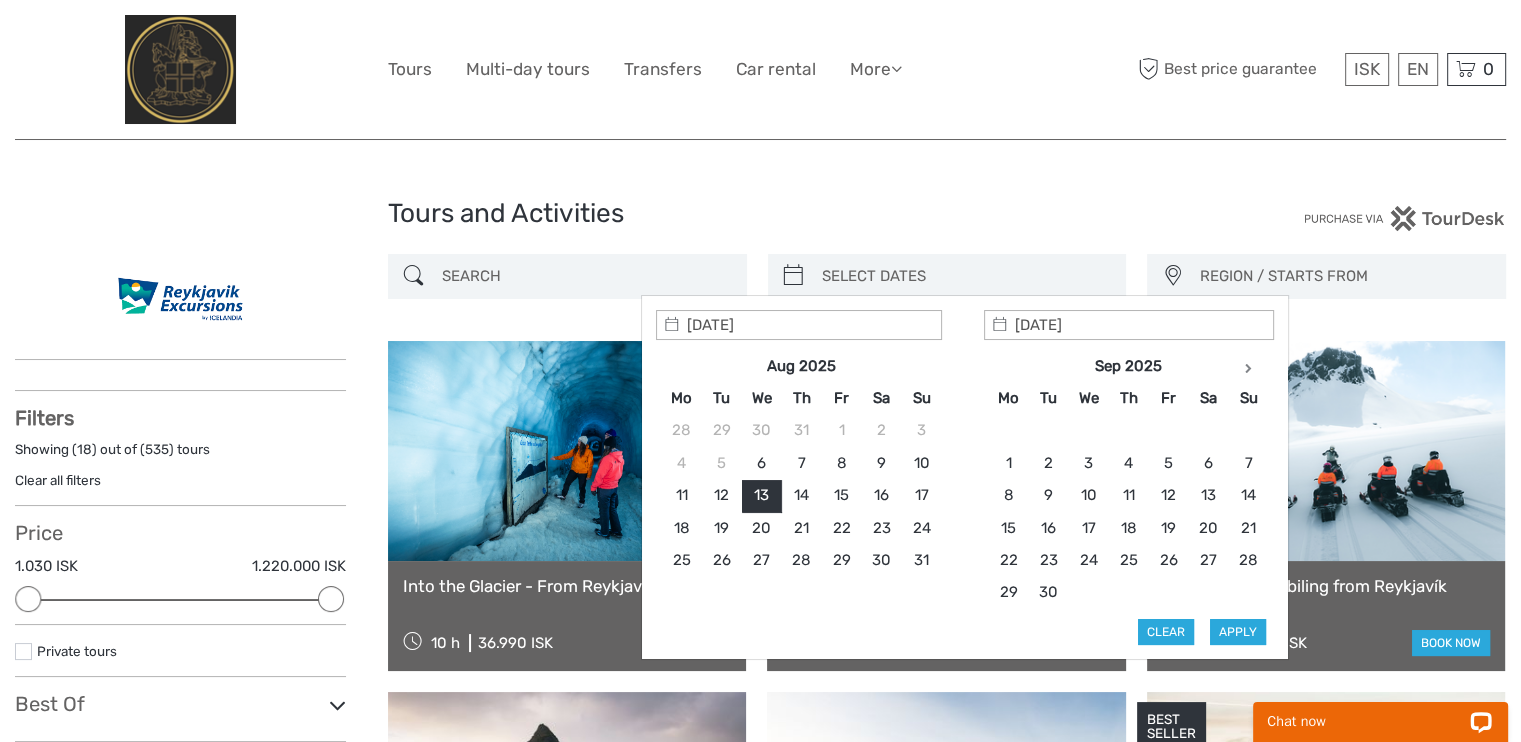 click on "13/08/2025" at bounding box center [1129, 325] 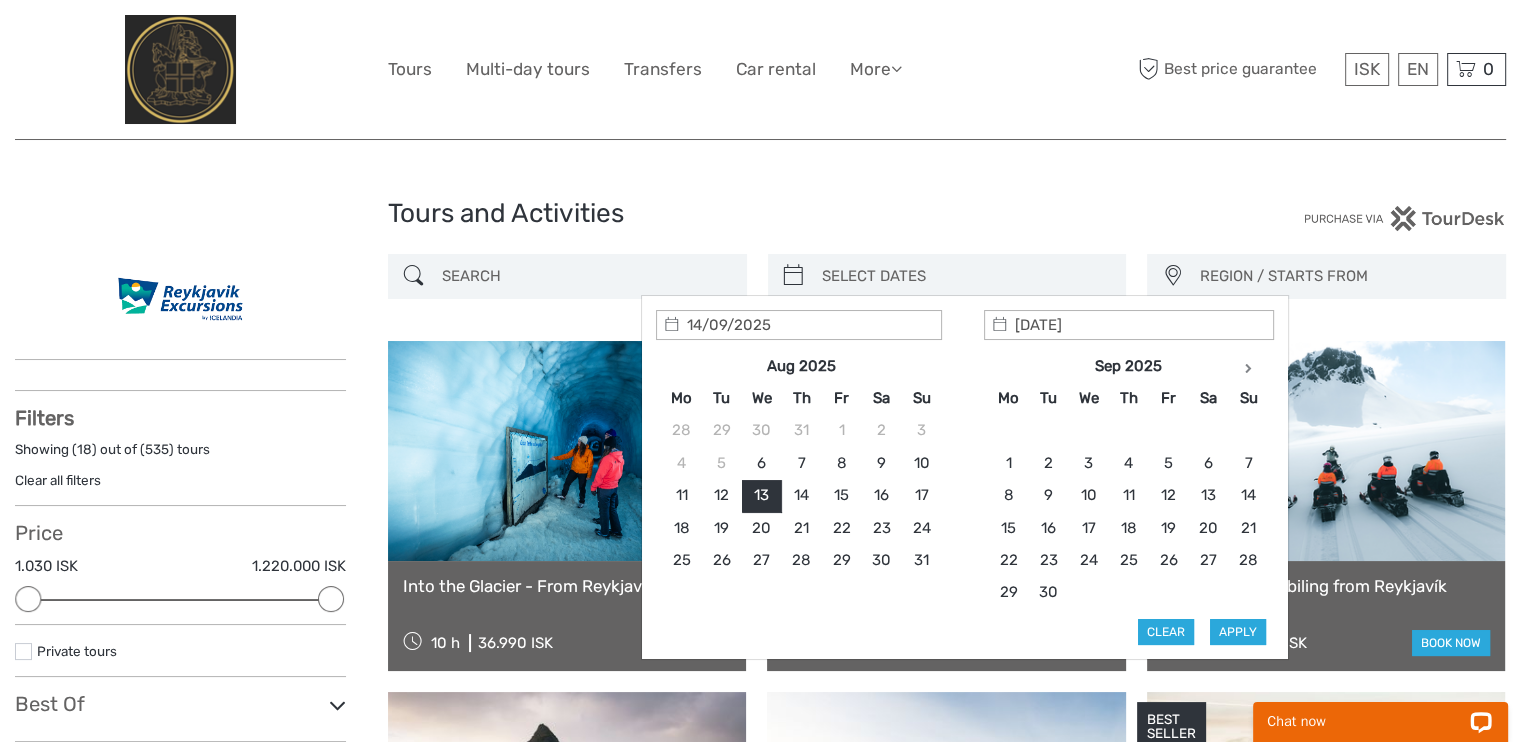 type on "13/08/2025" 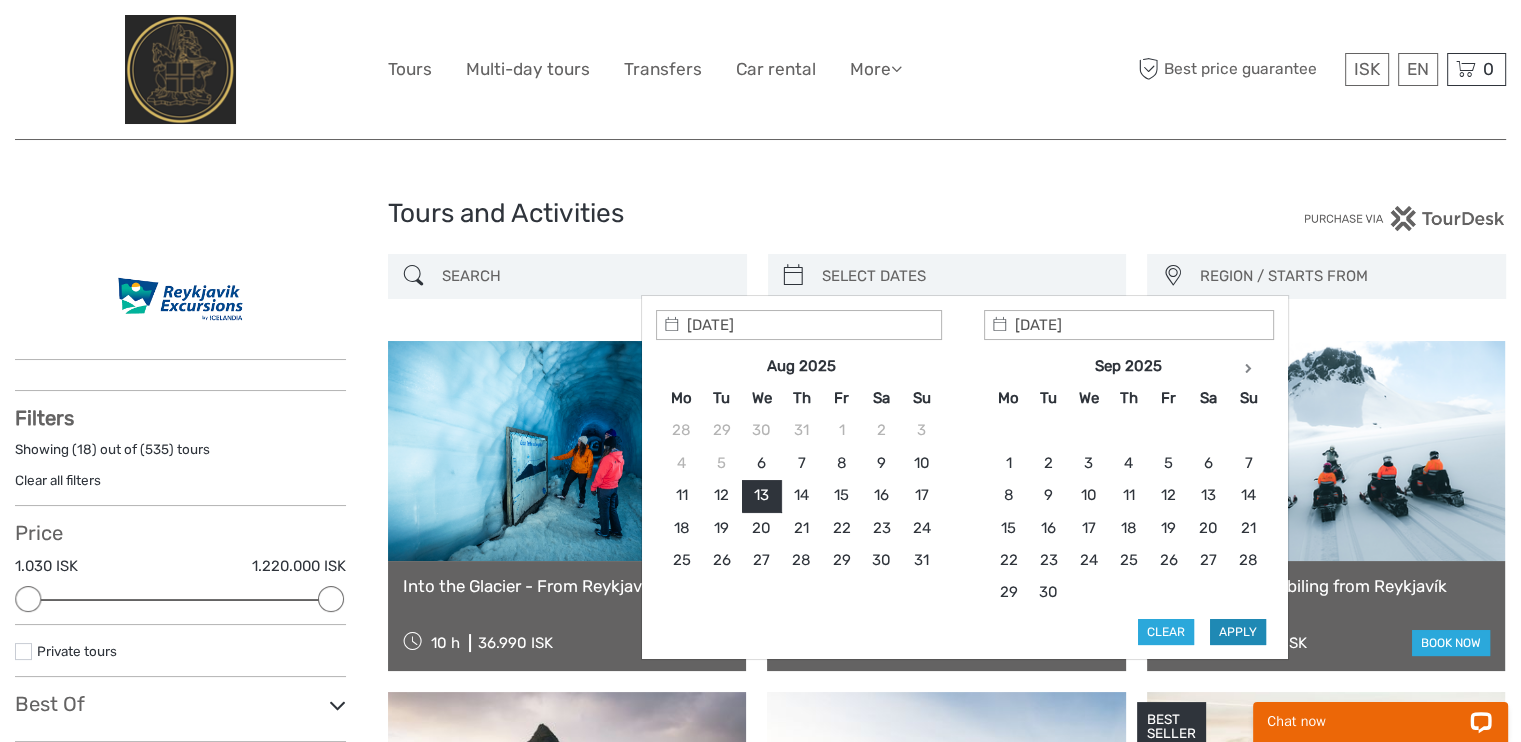 click on "Apply" at bounding box center [1238, 632] 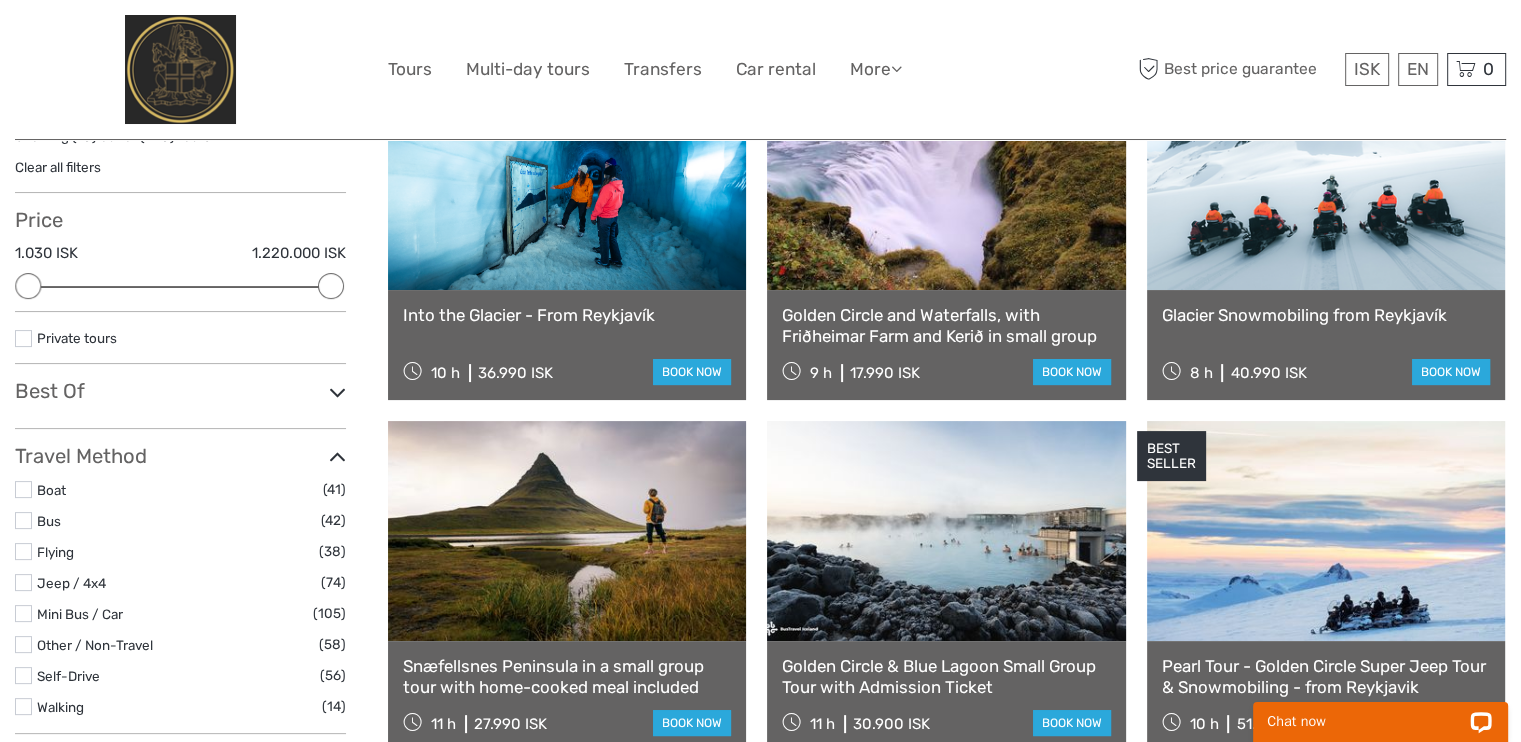 scroll, scrollTop: 213, scrollLeft: 0, axis: vertical 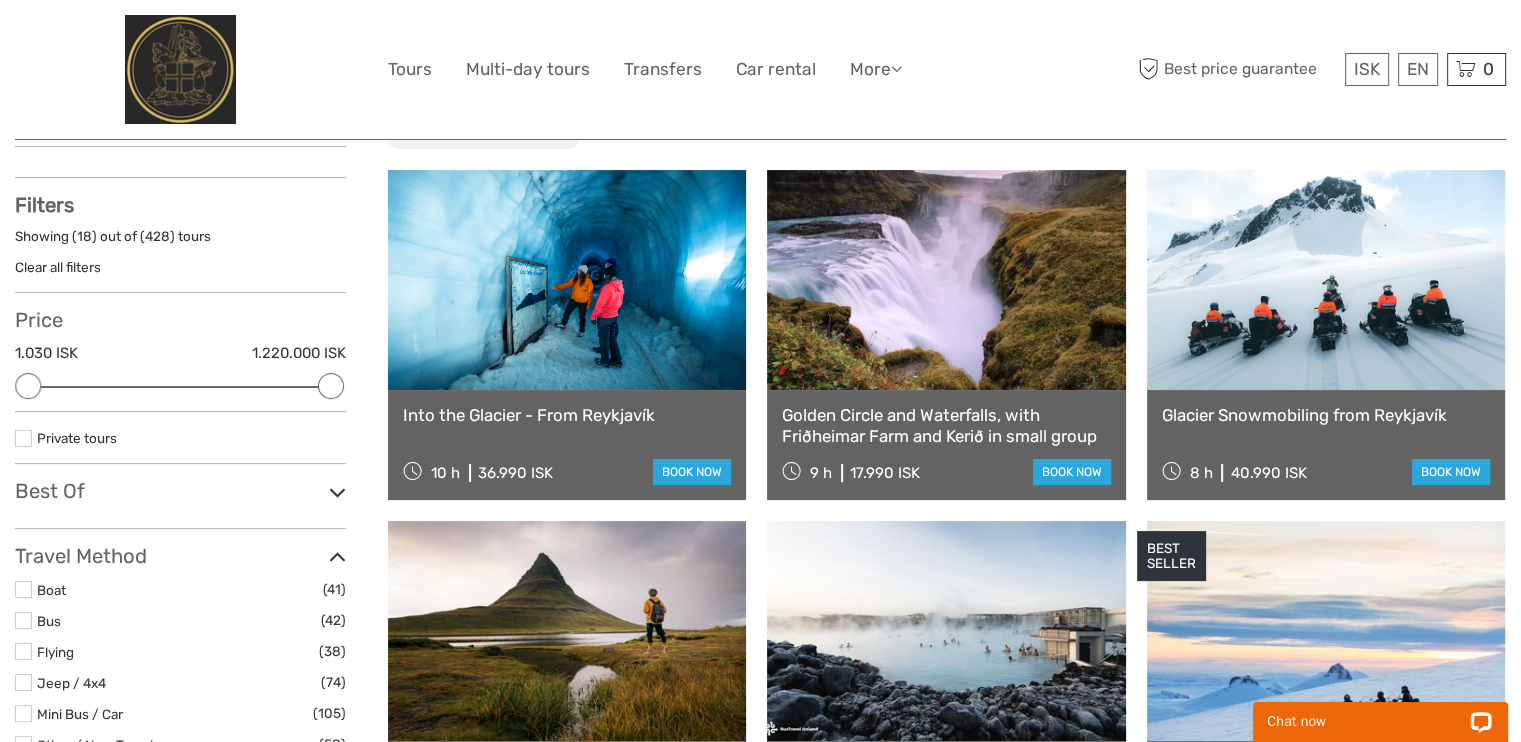 click on "Golden Circle and Waterfalls, with Friðheimar Farm and Kerið in small group" at bounding box center [946, 425] 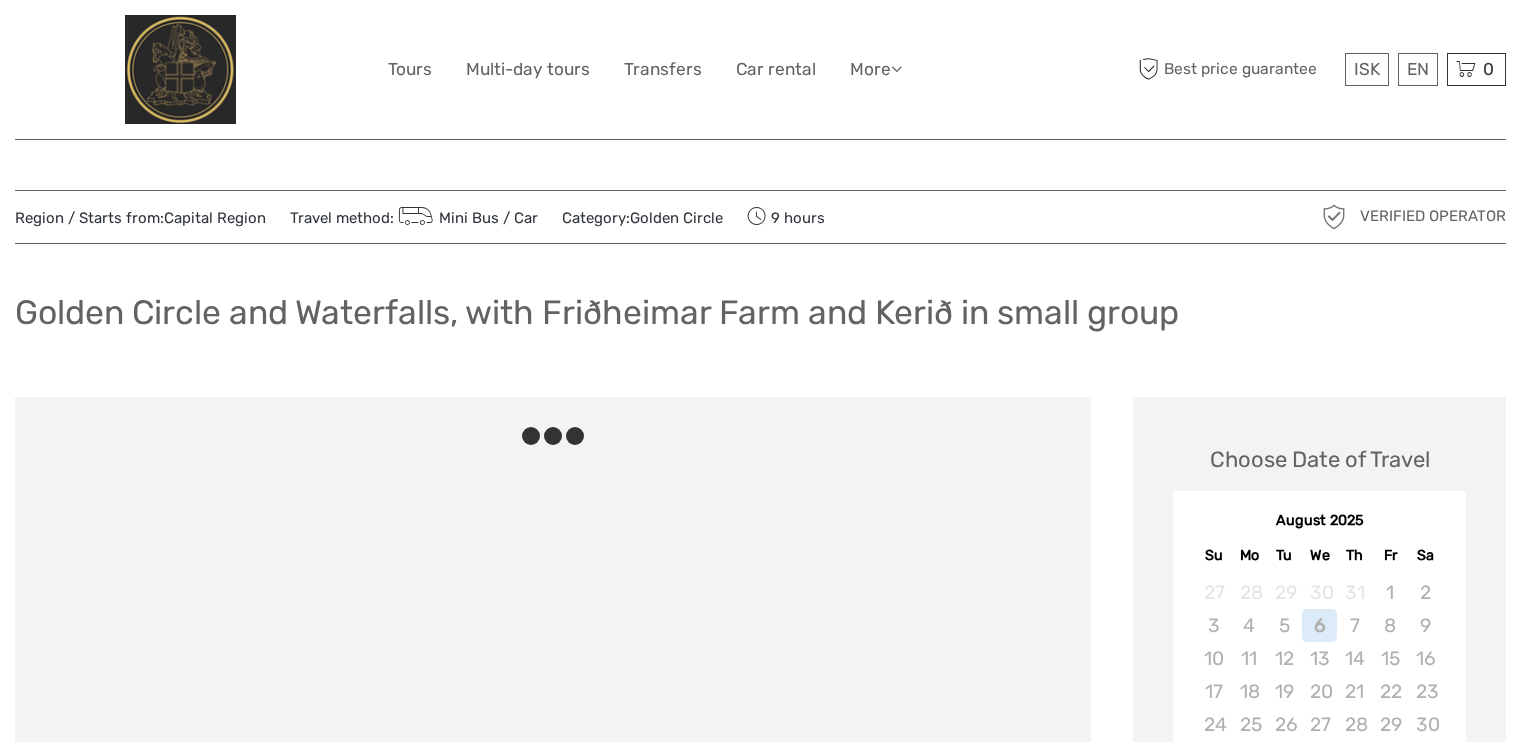 scroll, scrollTop: 0, scrollLeft: 0, axis: both 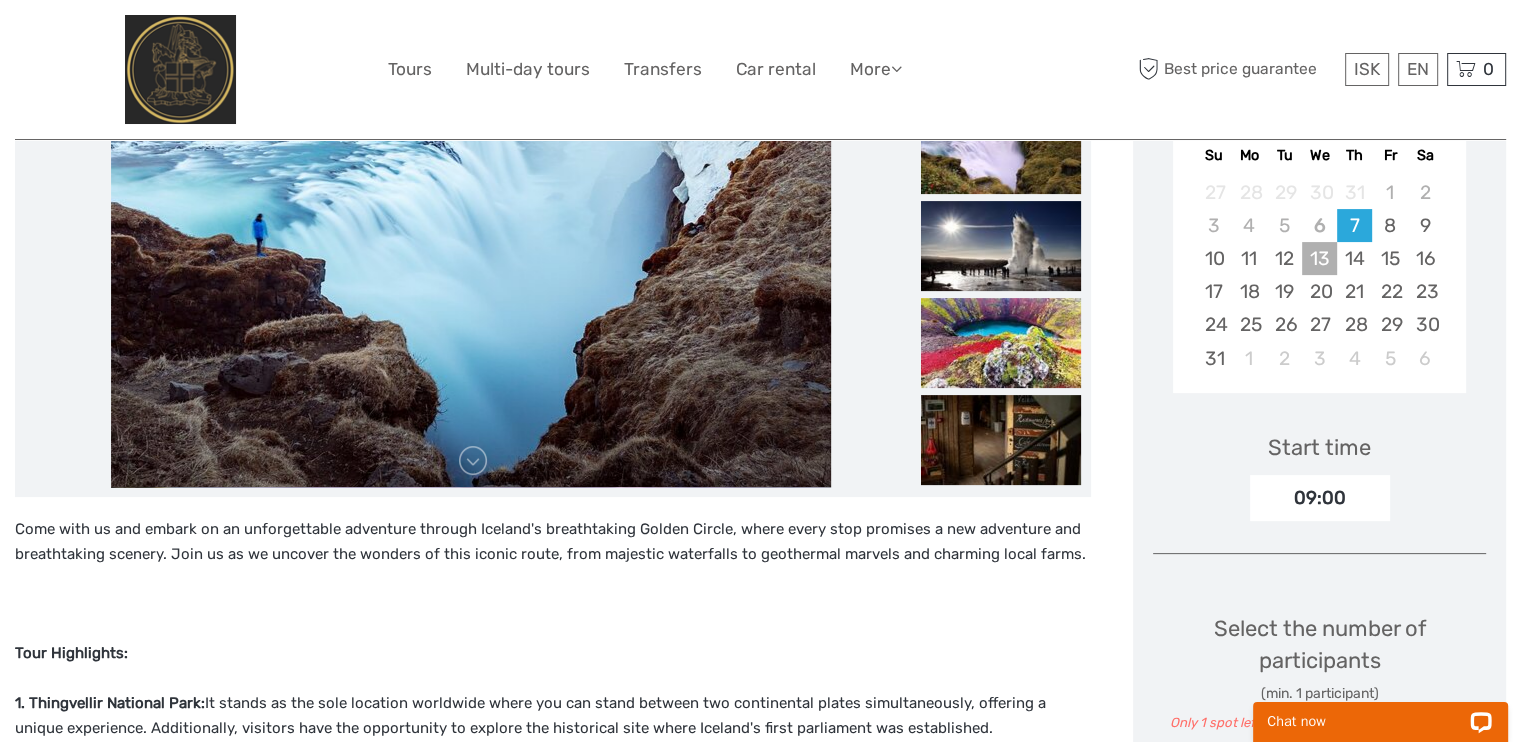 click on "13" at bounding box center [1319, 258] 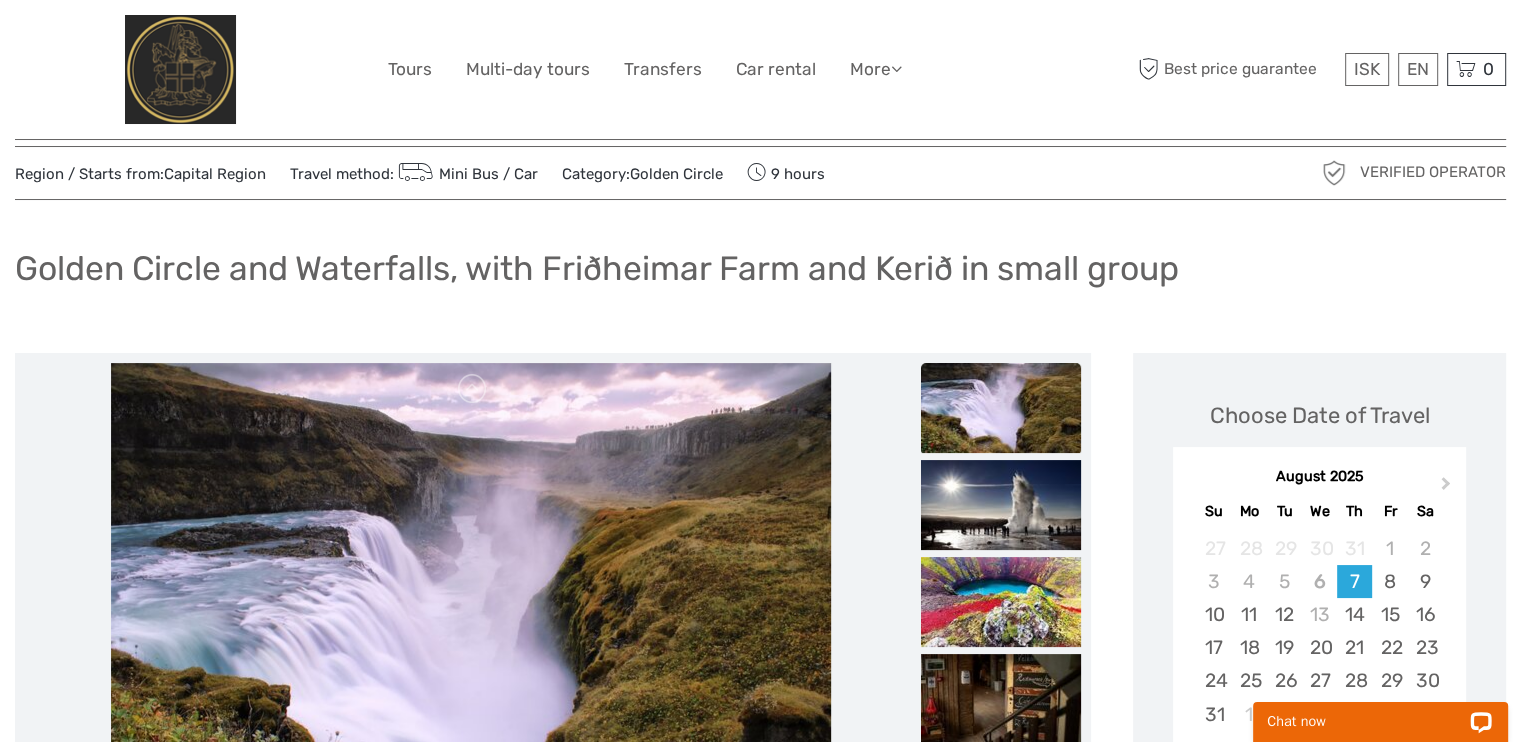 scroll, scrollTop: 0, scrollLeft: 0, axis: both 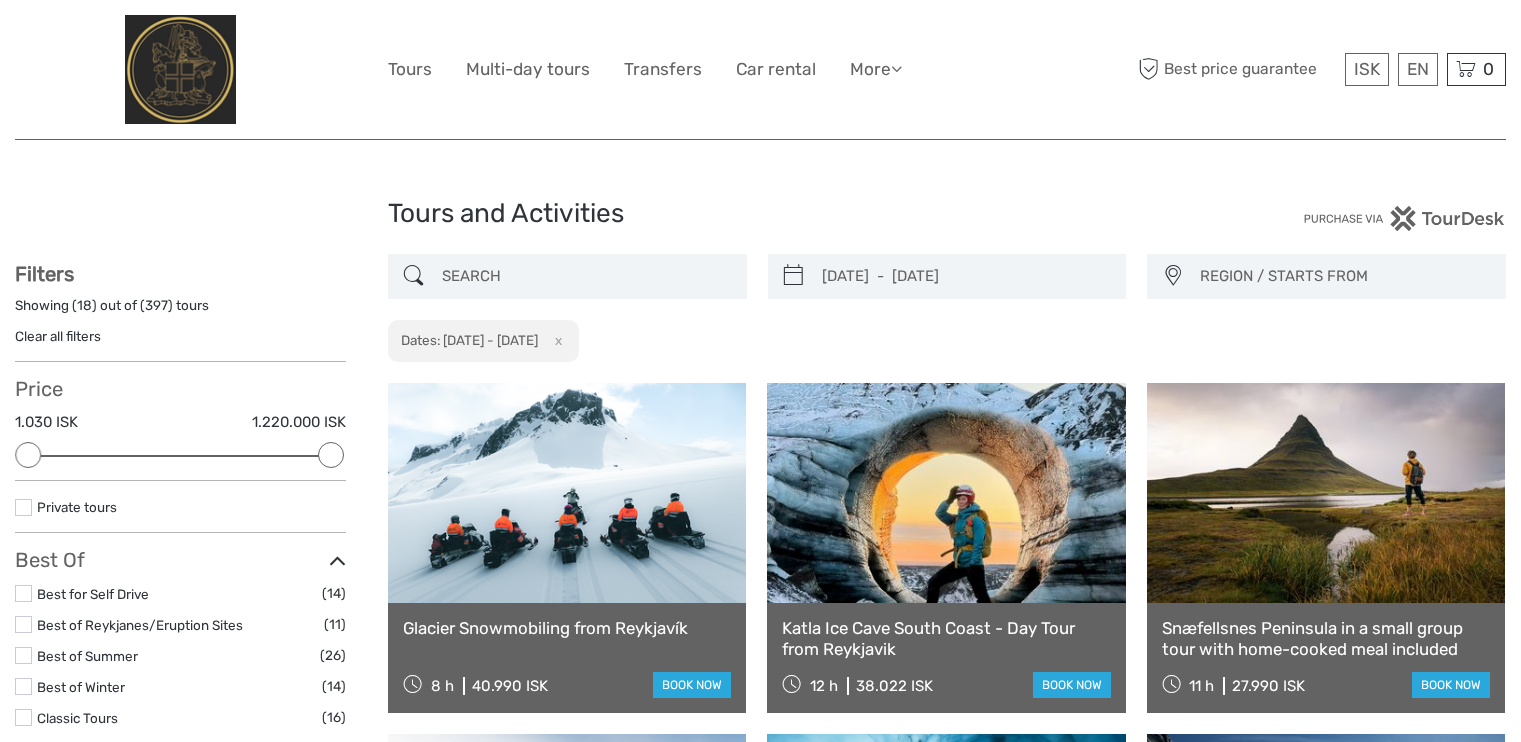 select 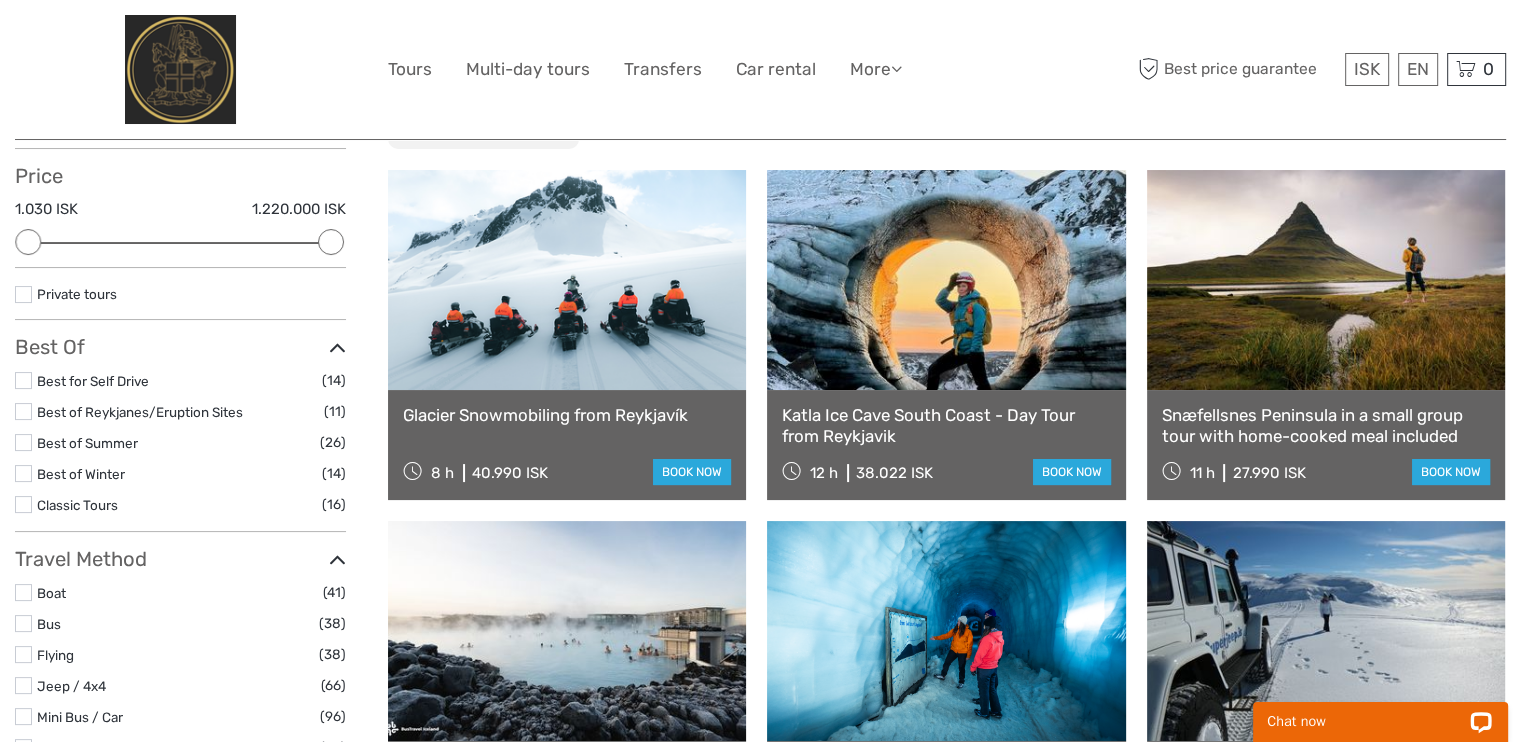 scroll, scrollTop: 0, scrollLeft: 0, axis: both 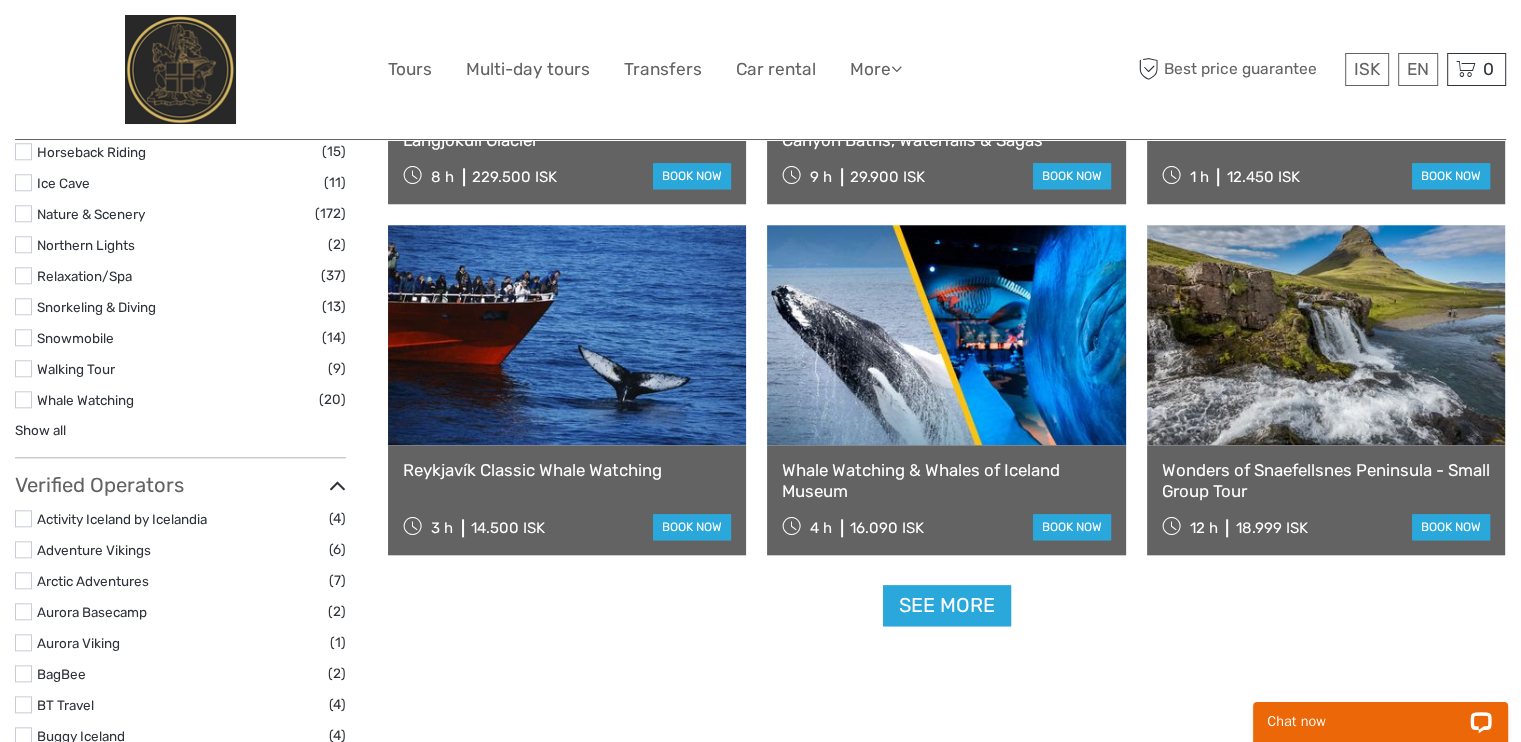 click at bounding box center (23, 368) 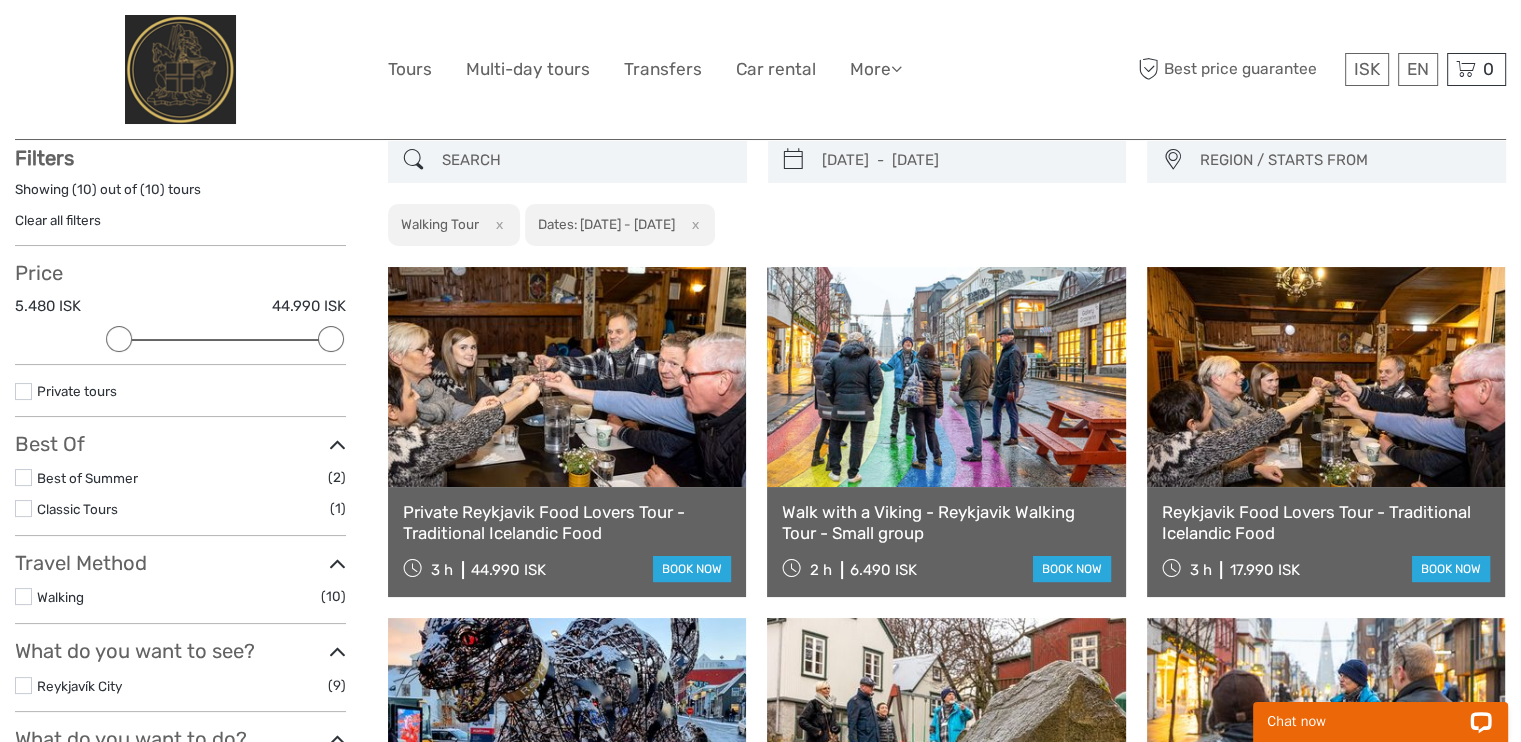 scroll, scrollTop: 113, scrollLeft: 0, axis: vertical 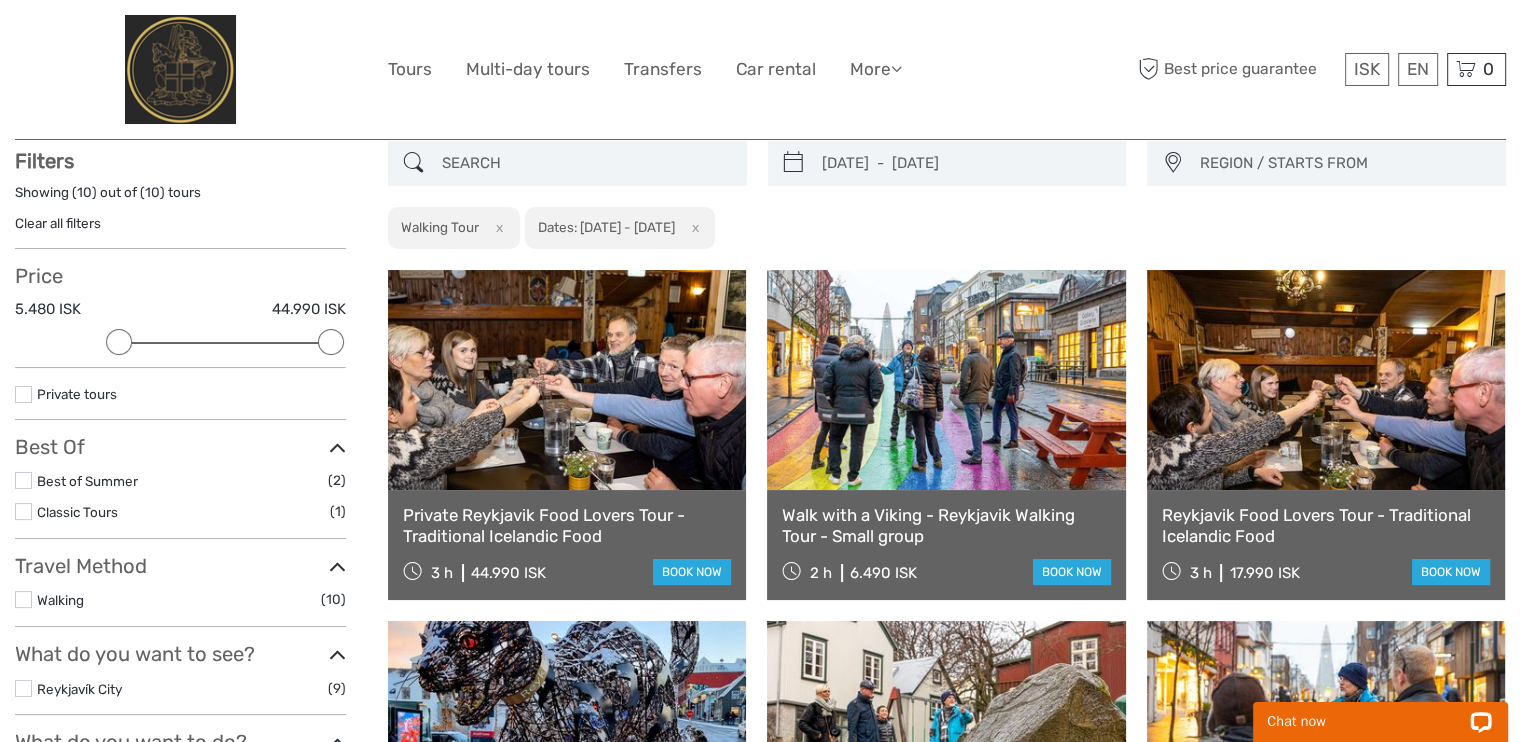 click at bounding box center [946, 380] 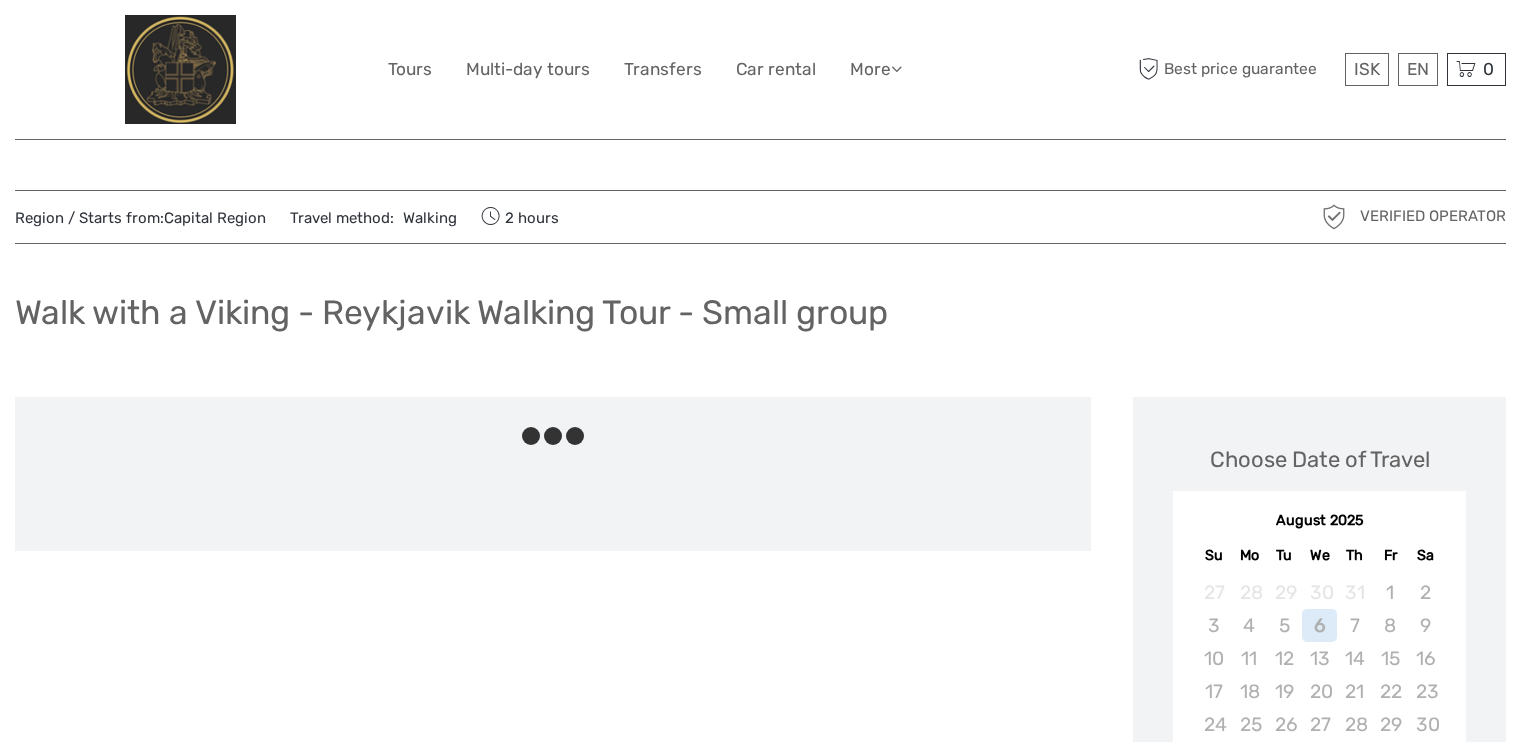 scroll, scrollTop: 0, scrollLeft: 0, axis: both 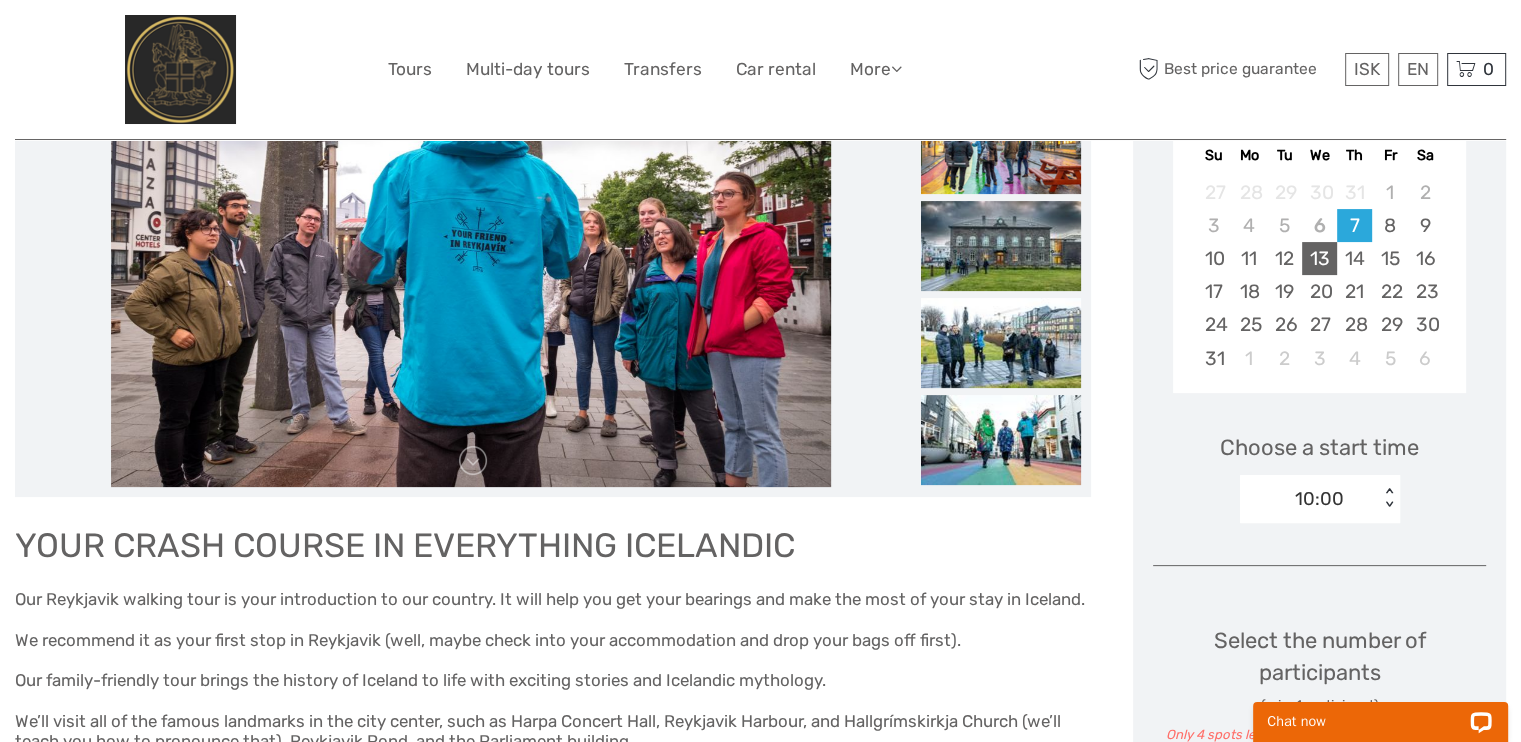 click on "13" at bounding box center (1319, 258) 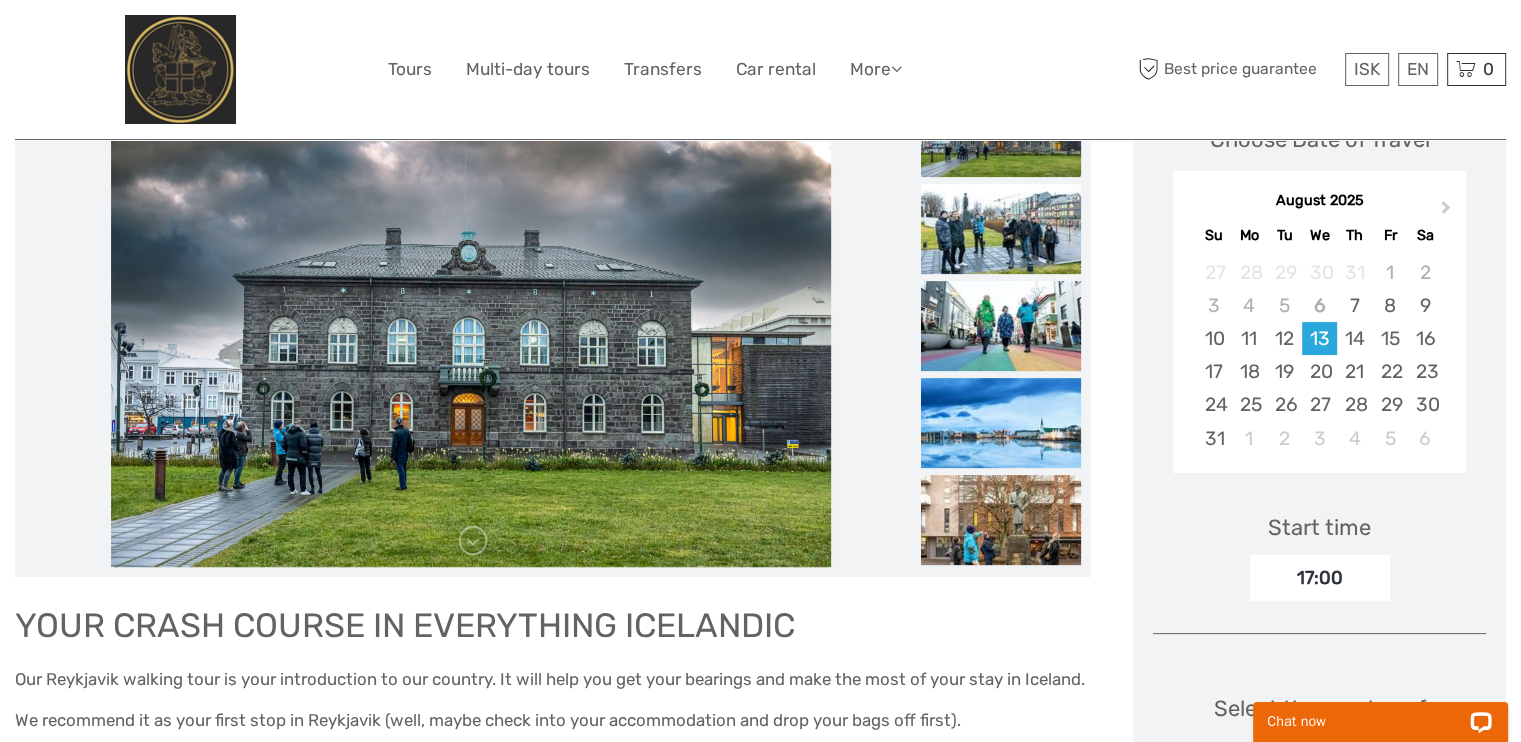 scroll, scrollTop: 300, scrollLeft: 0, axis: vertical 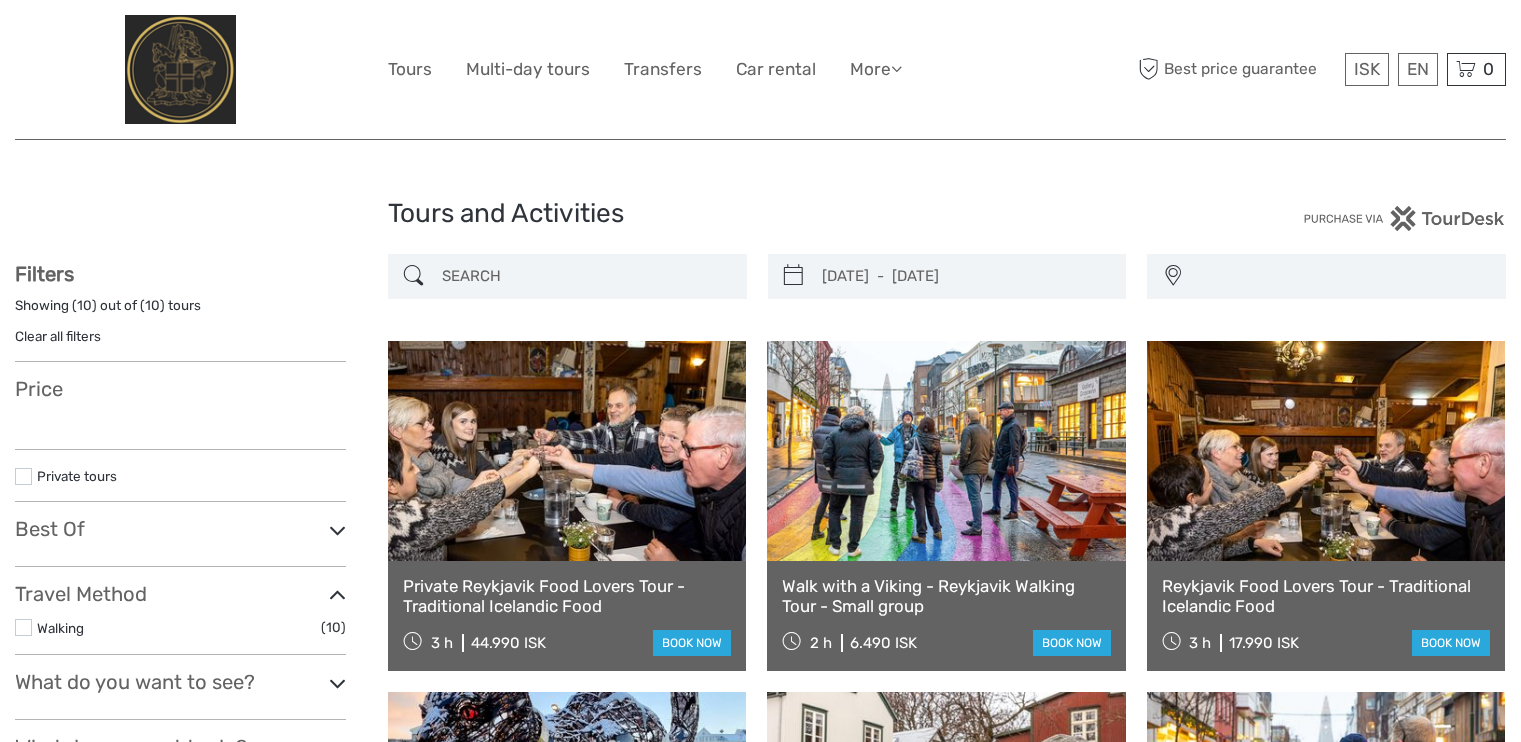 select 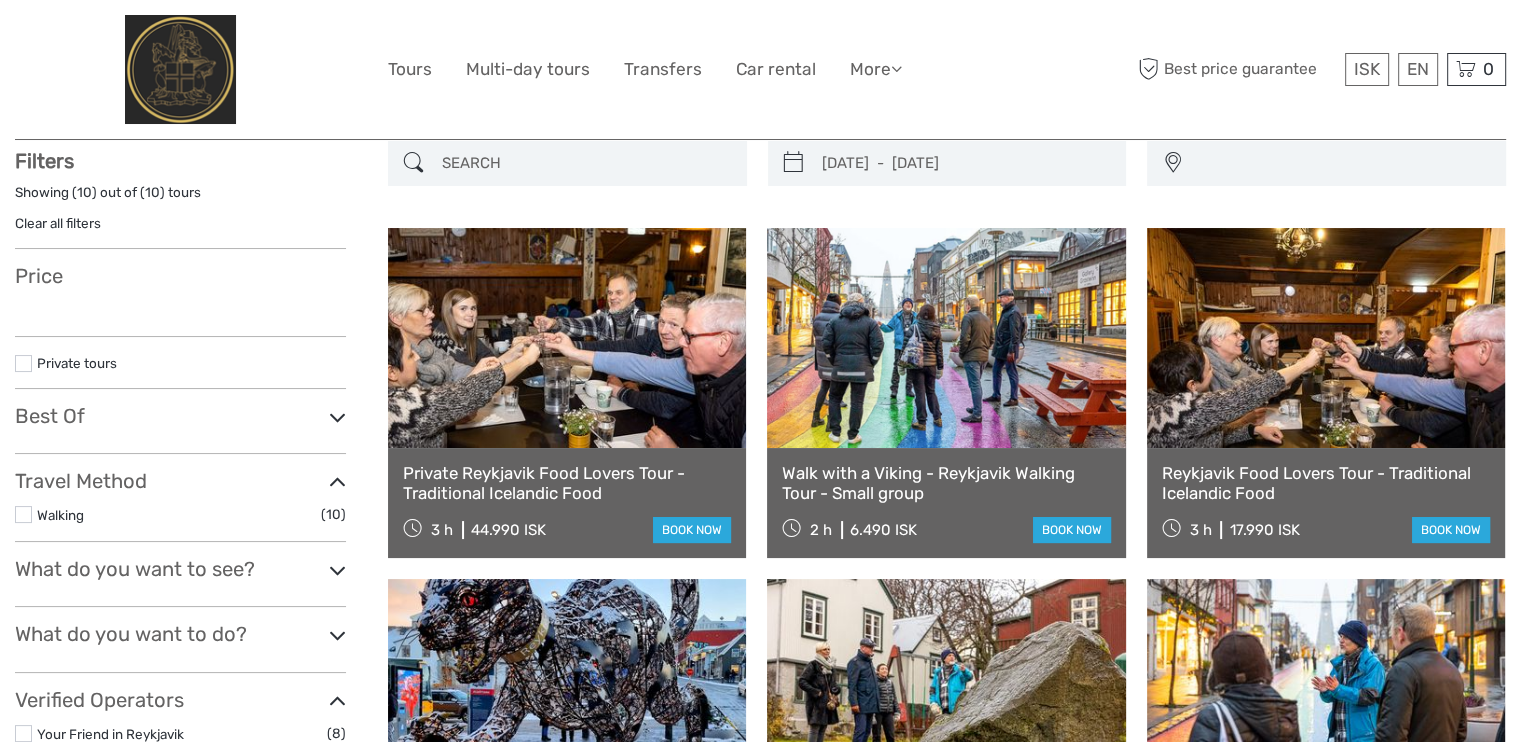 type on "[DATE]  -  [DATE]" 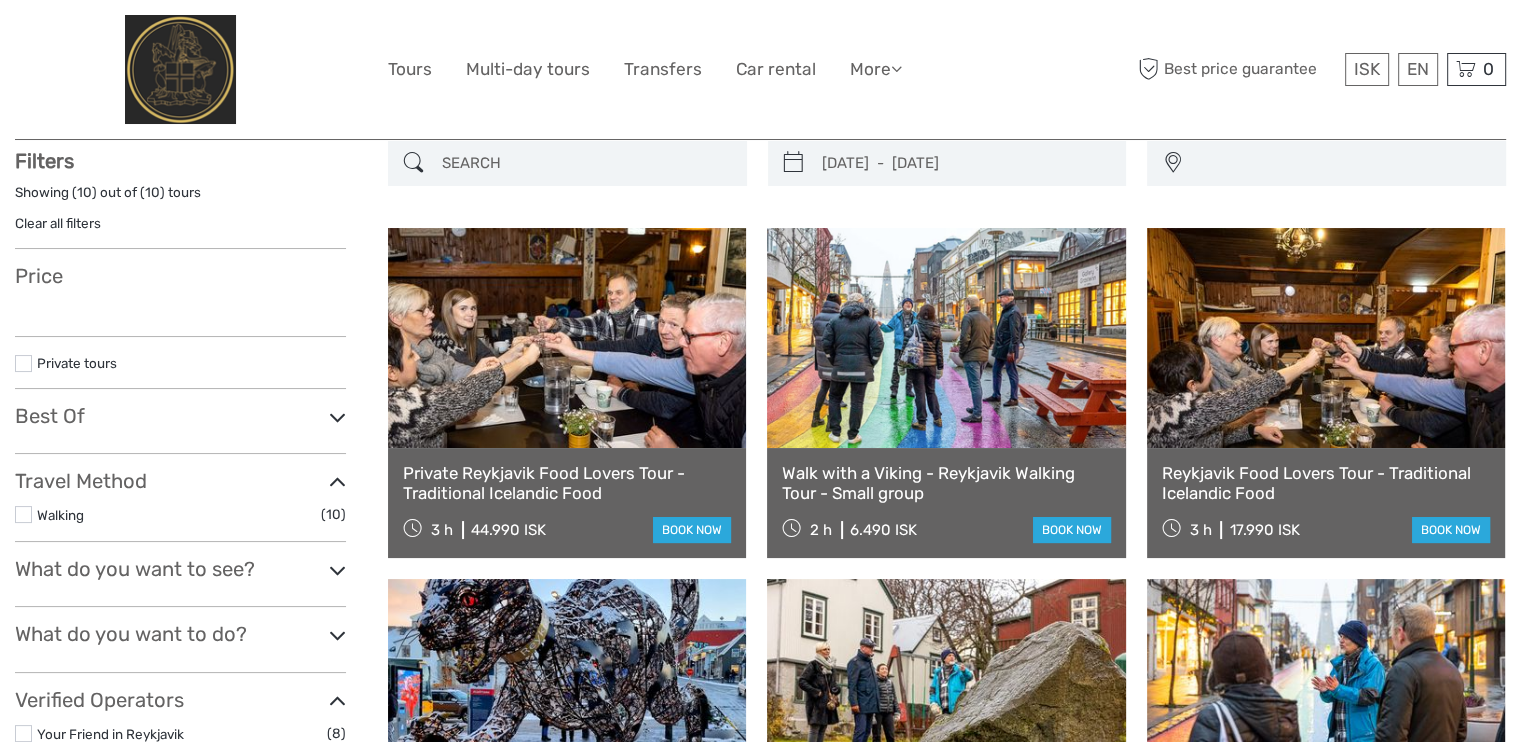 select 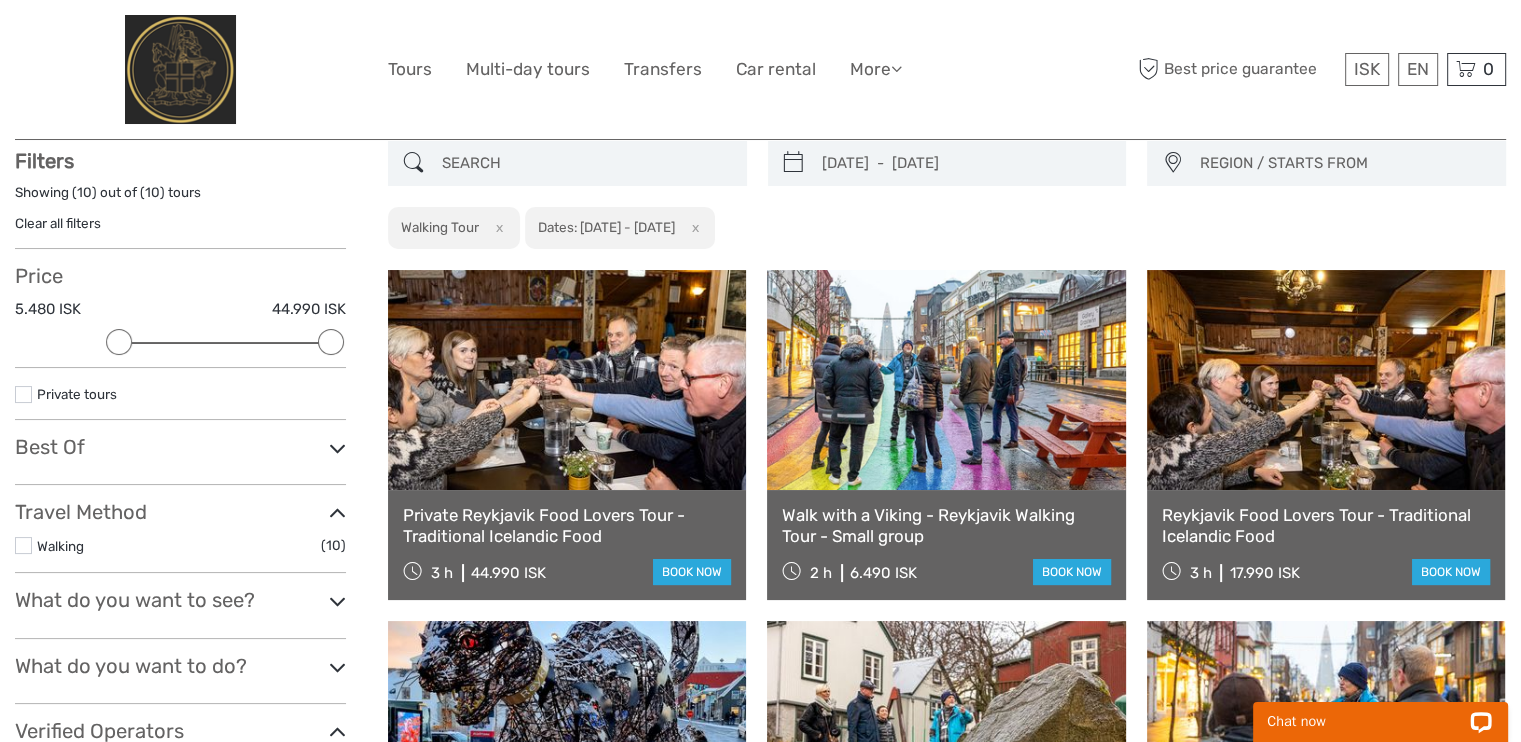scroll, scrollTop: 0, scrollLeft: 0, axis: both 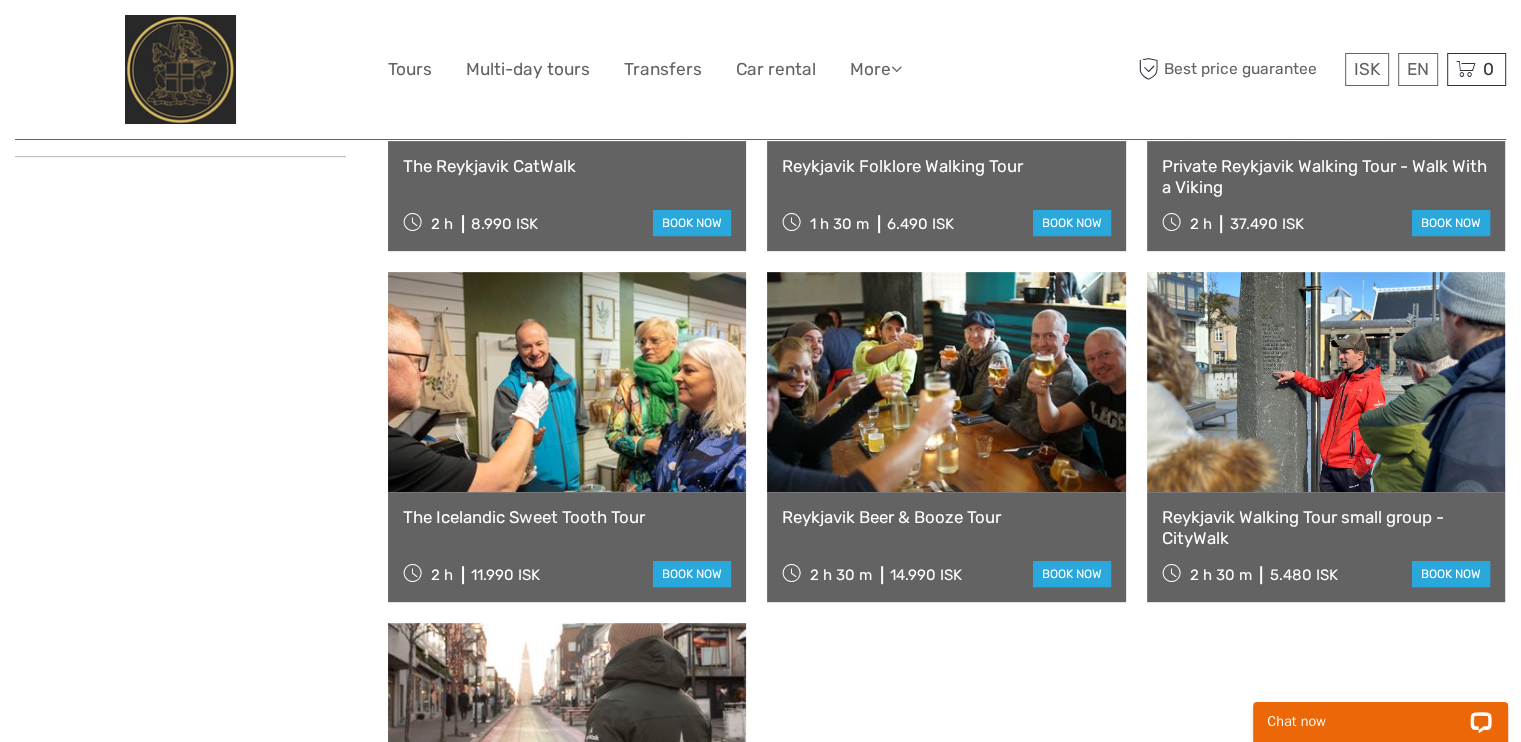 click at bounding box center [567, 382] 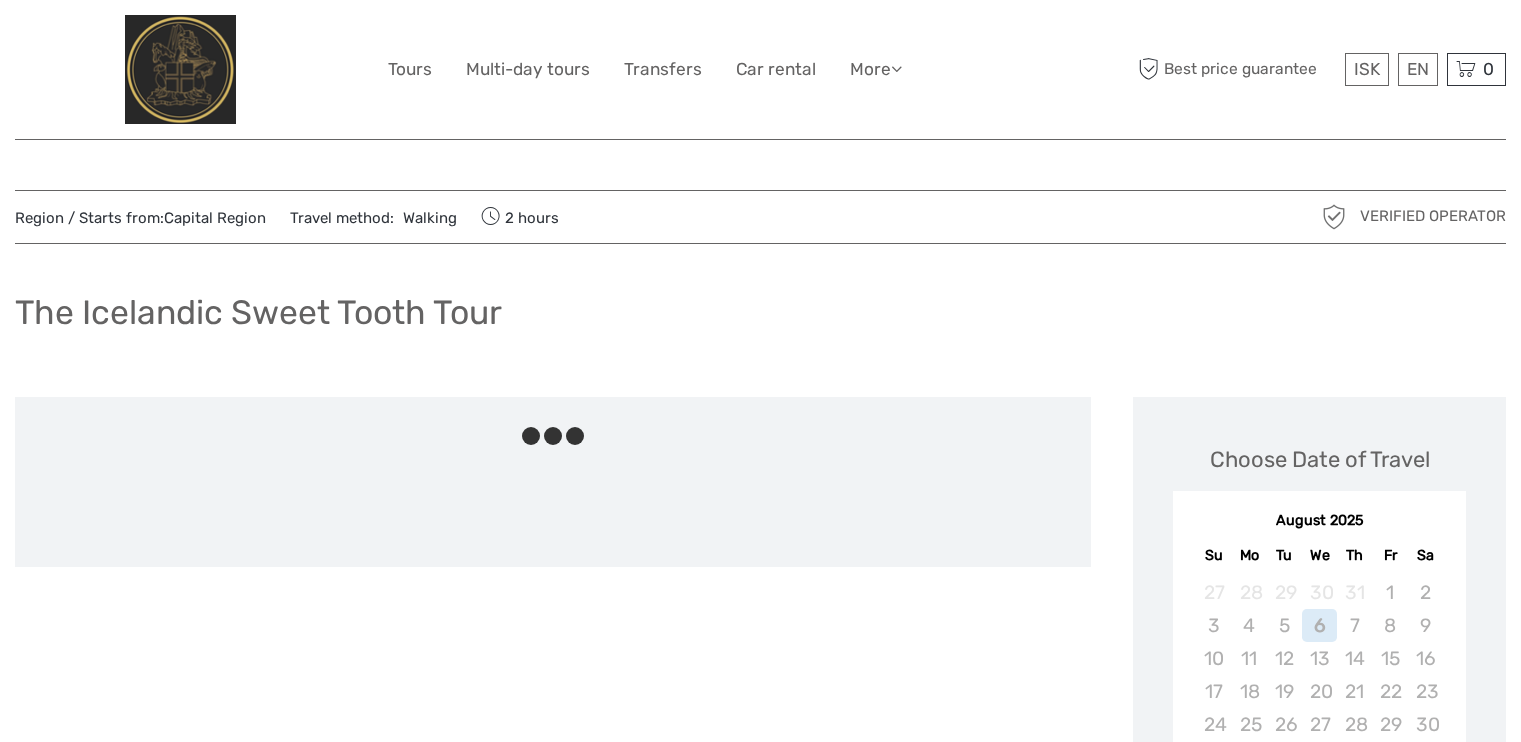 scroll, scrollTop: 0, scrollLeft: 0, axis: both 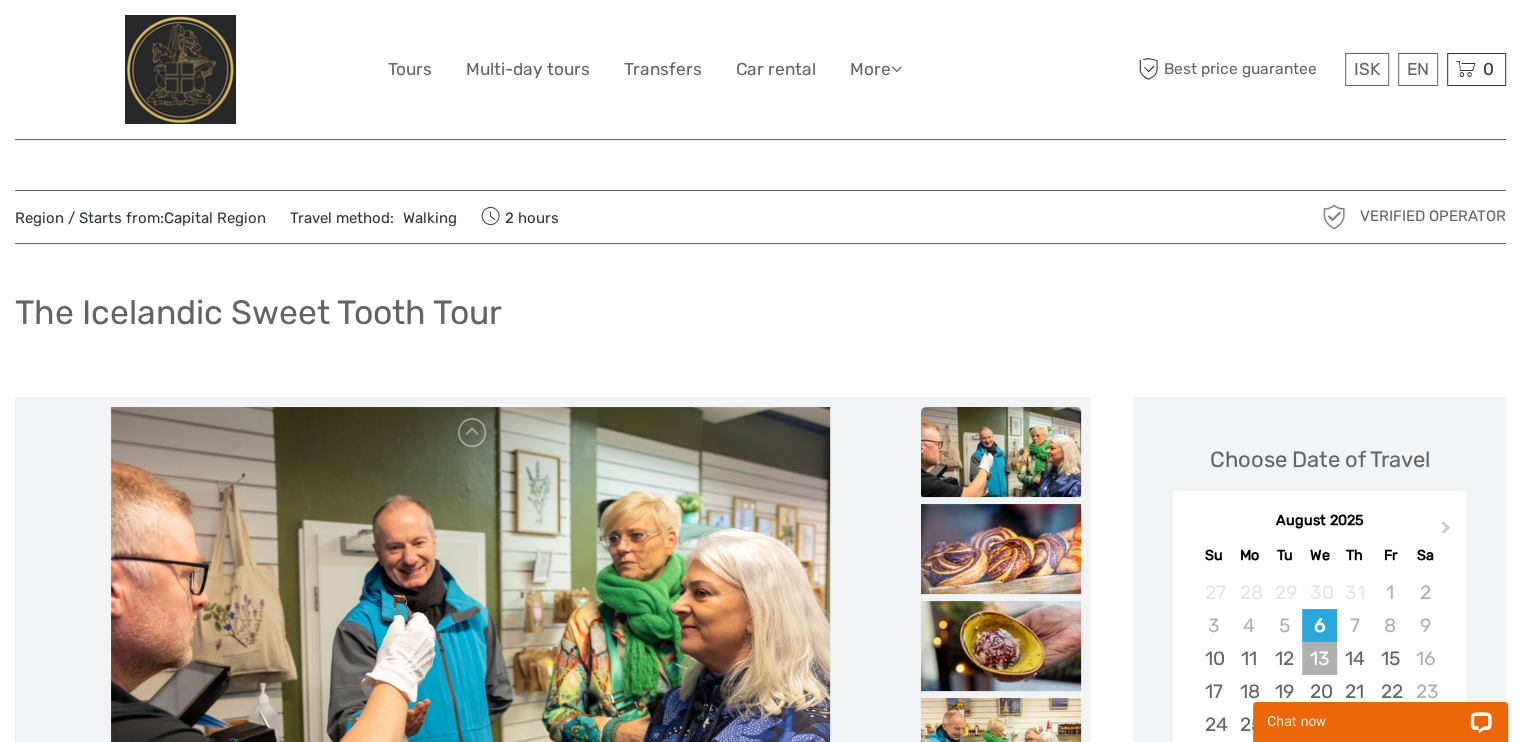 click on "13" at bounding box center (1319, 658) 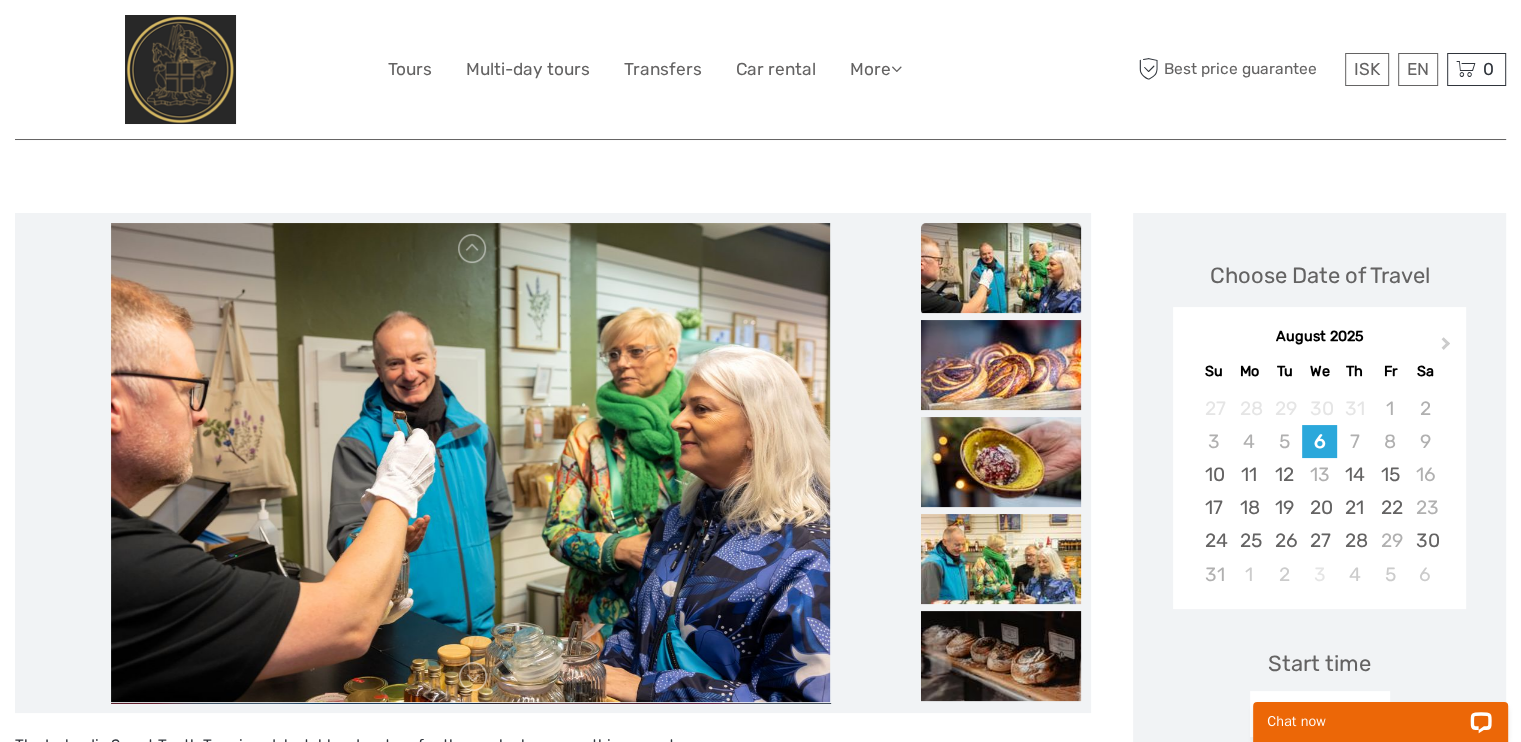 scroll, scrollTop: 400, scrollLeft: 0, axis: vertical 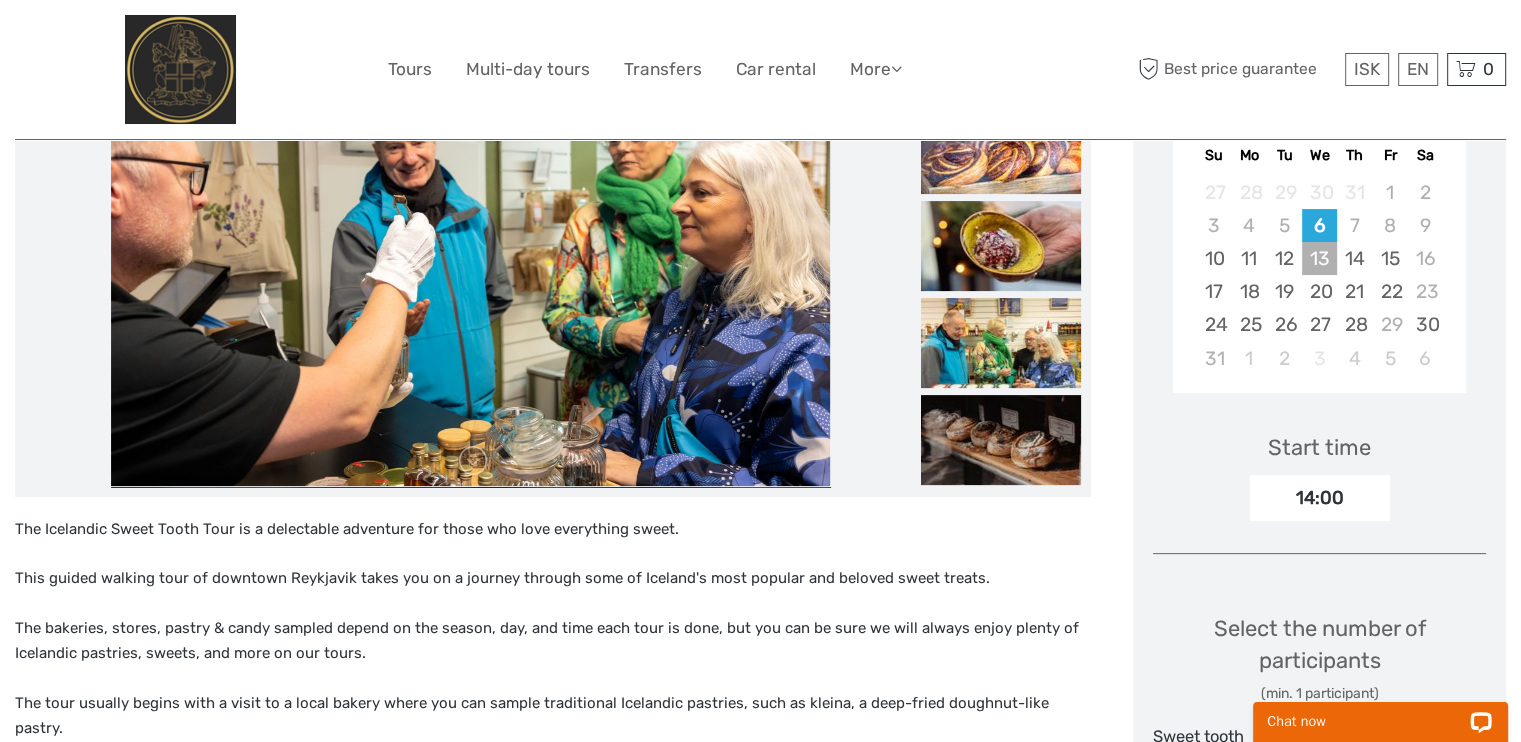 click on "13" at bounding box center (1319, 258) 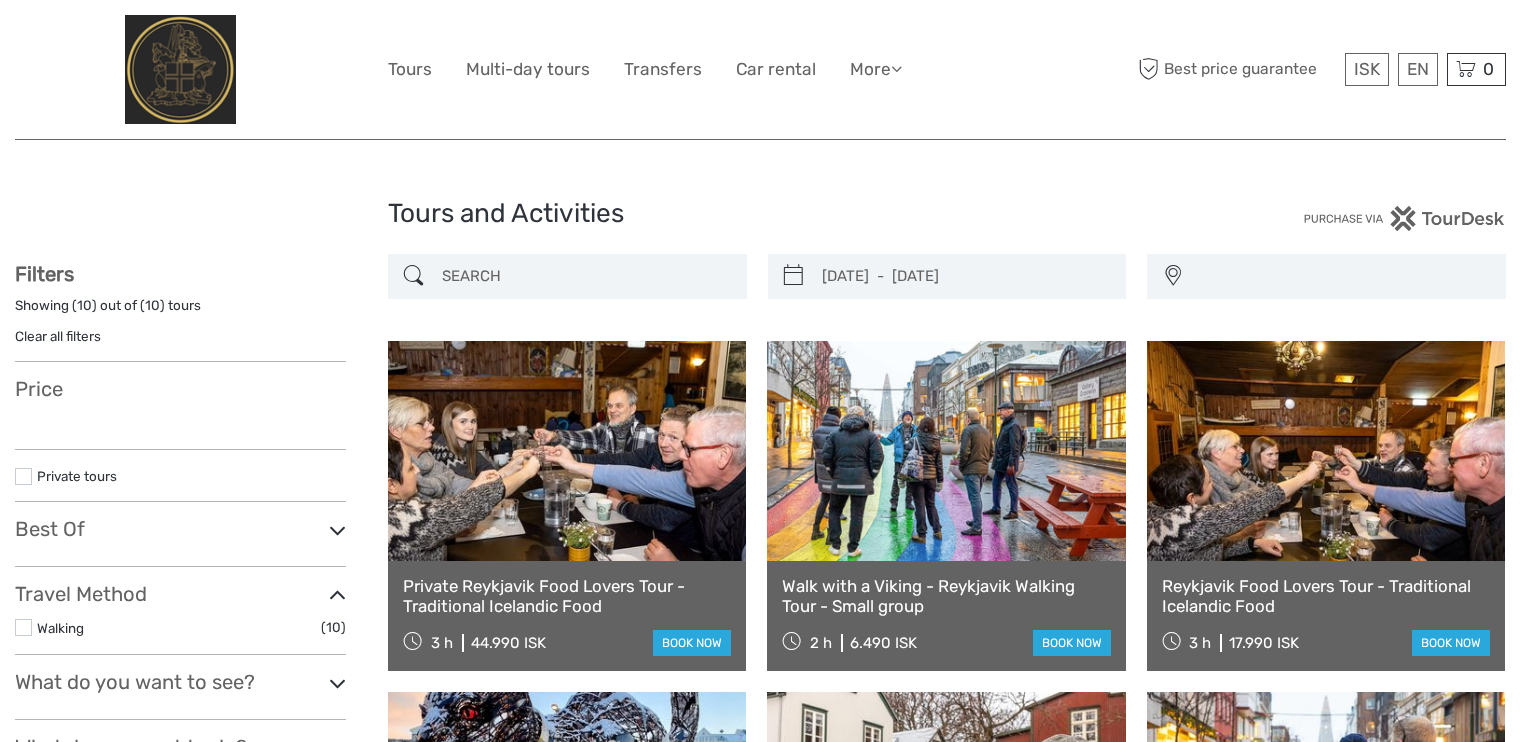 select 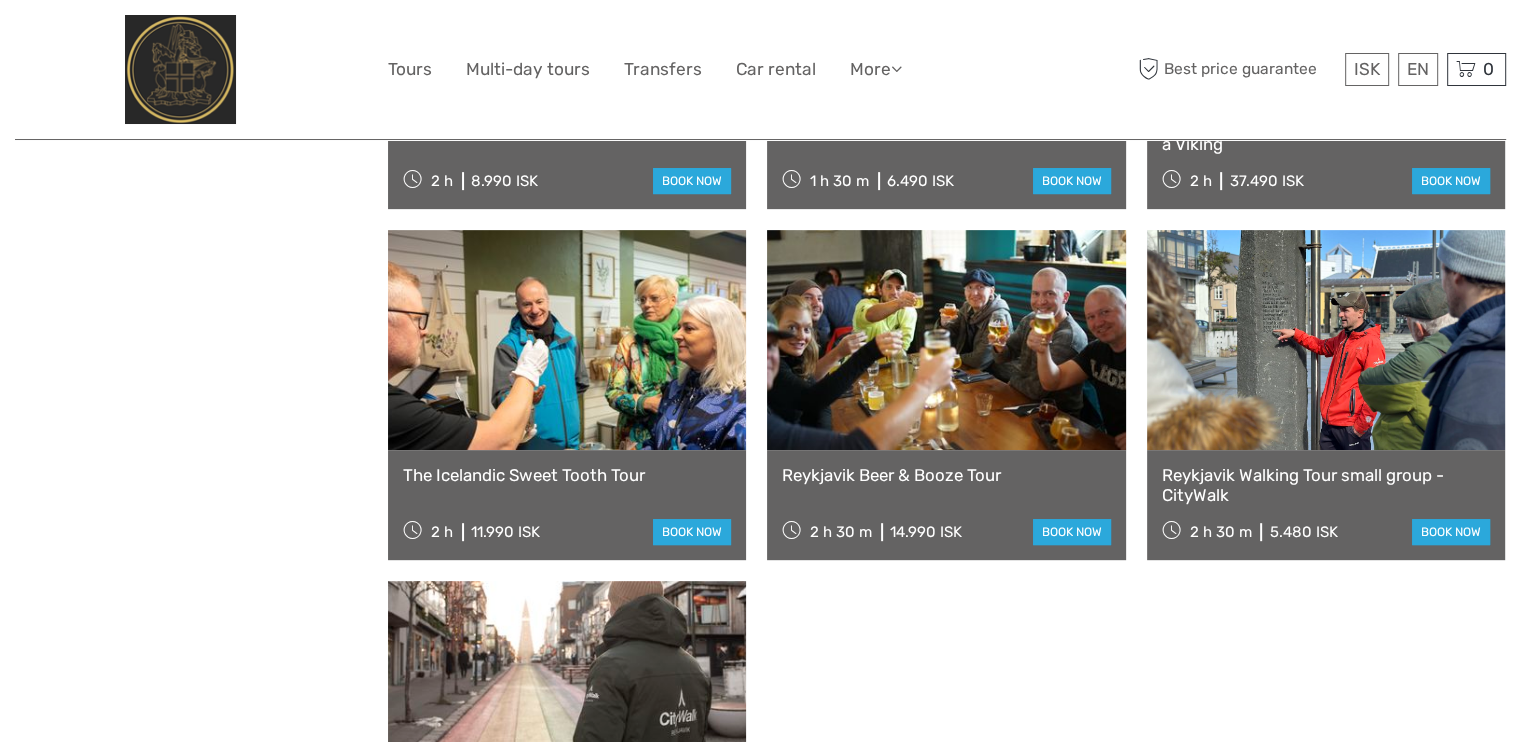 select 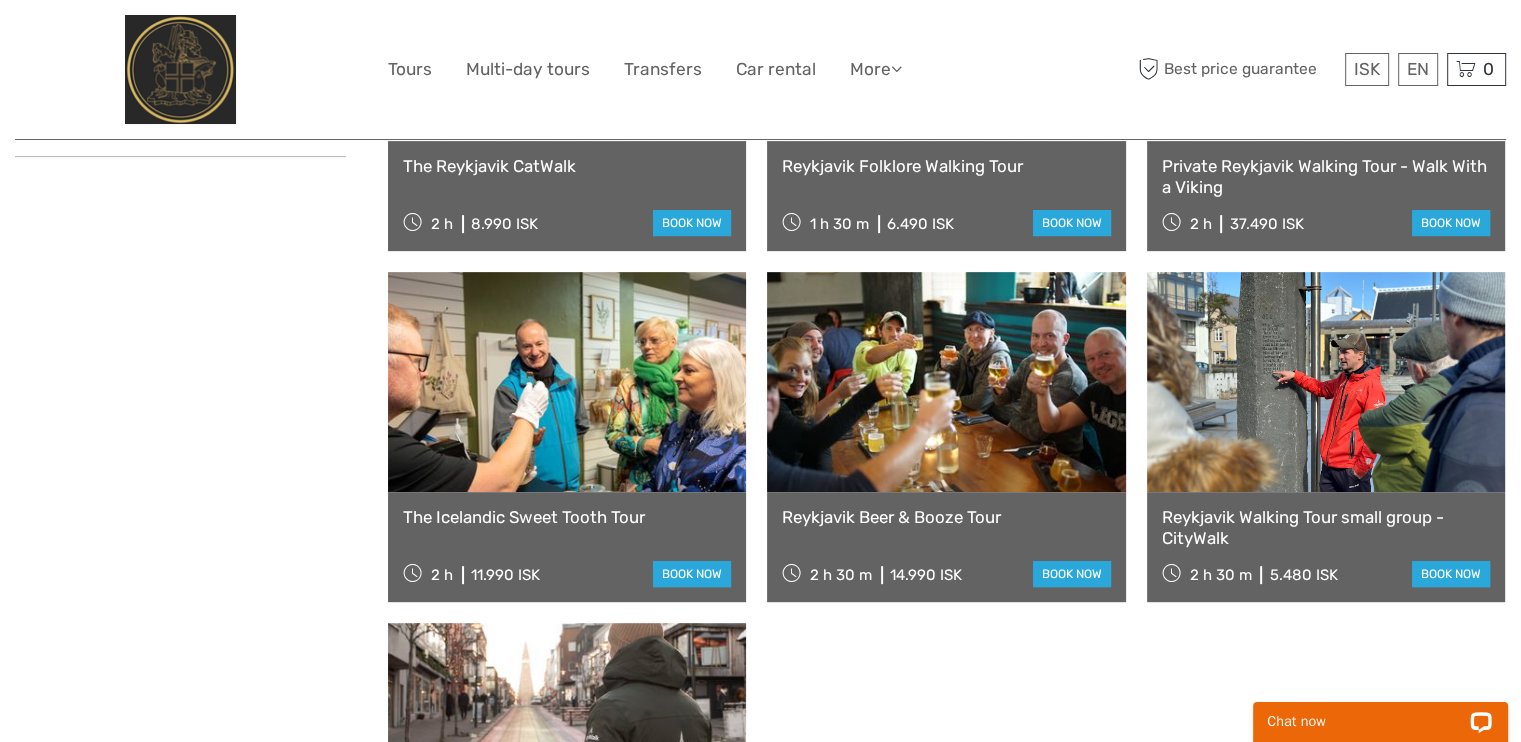 scroll, scrollTop: 0, scrollLeft: 0, axis: both 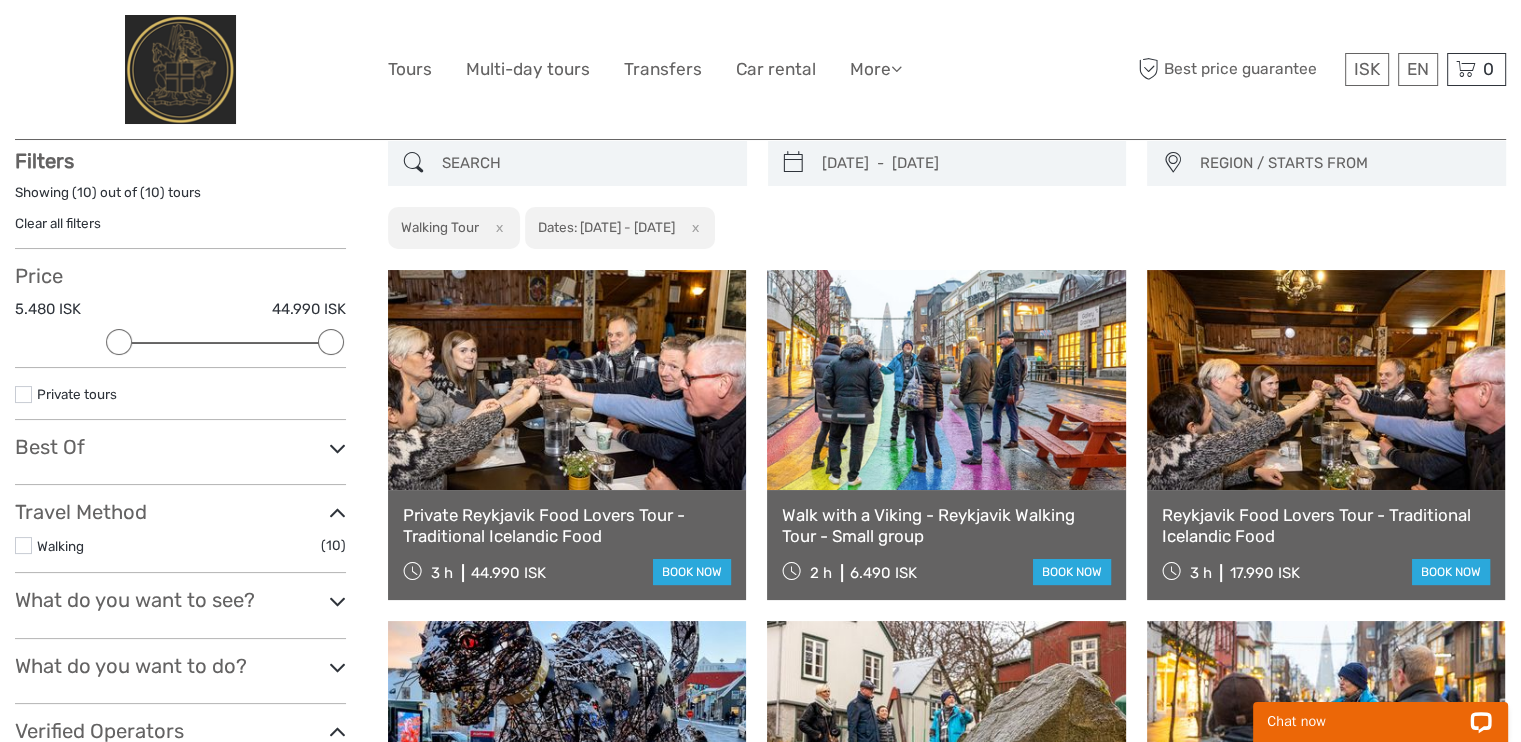 click on "Reykjavik Food Lovers Tour - Traditional Icelandic Food" at bounding box center [1326, 525] 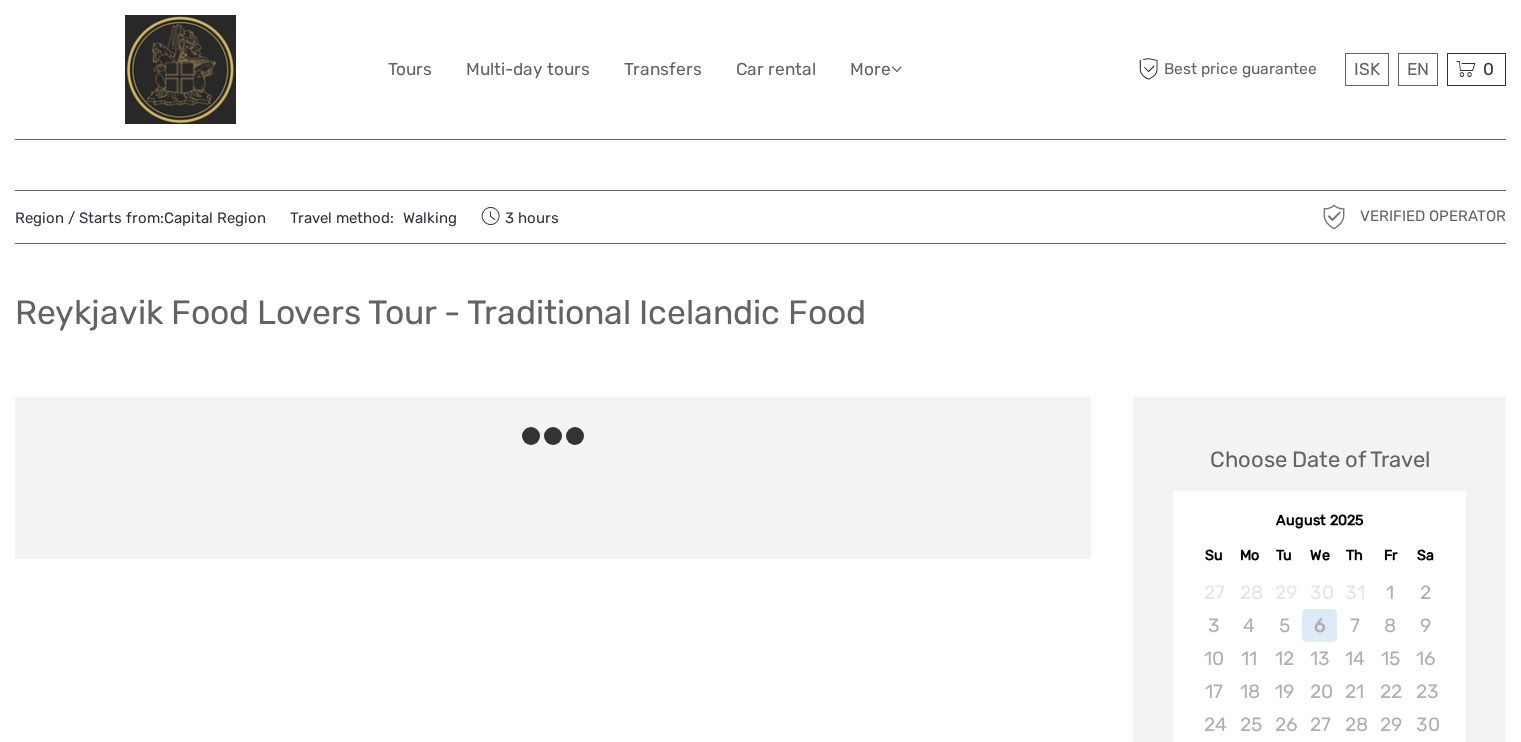 scroll, scrollTop: 0, scrollLeft: 0, axis: both 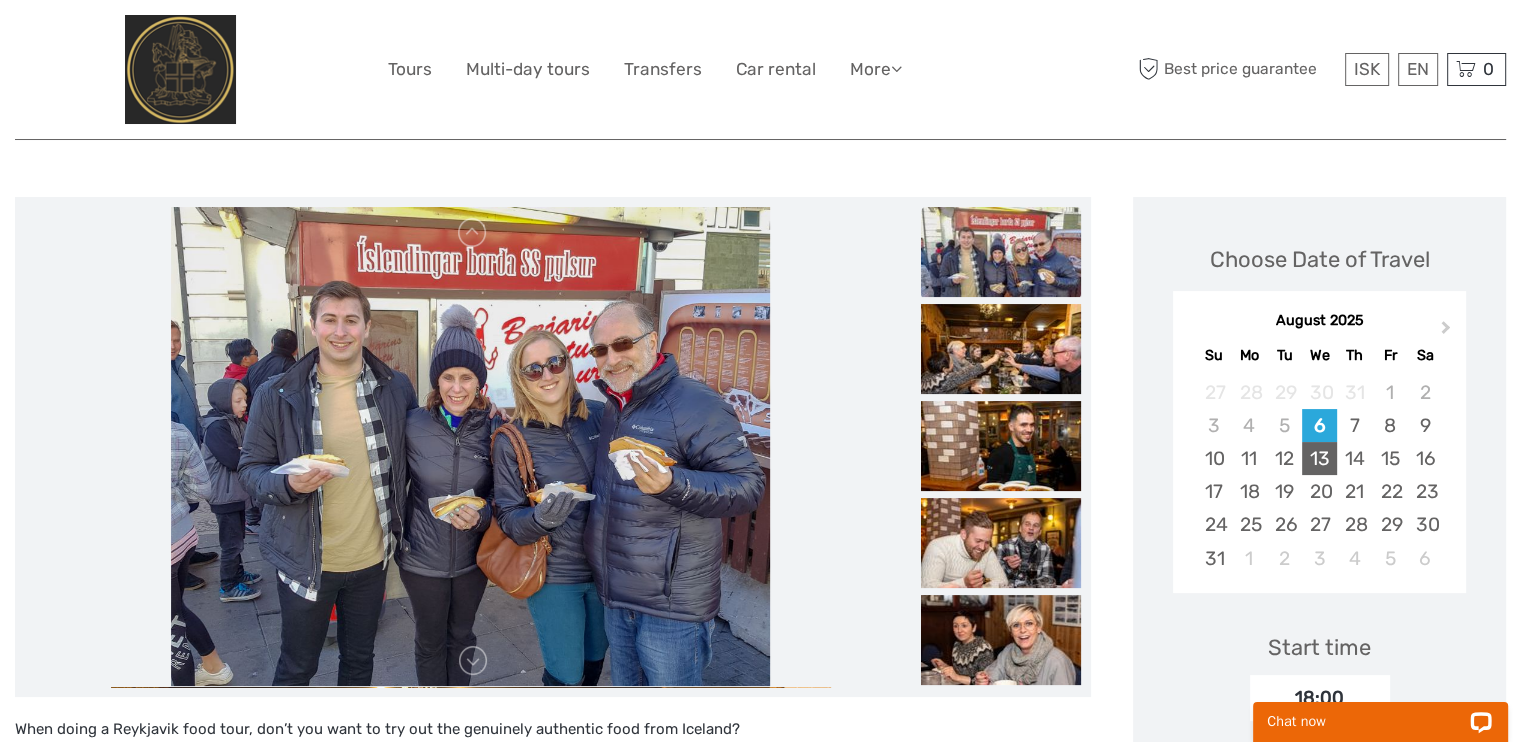drag, startPoint x: 1324, startPoint y: 457, endPoint x: 1300, endPoint y: 463, distance: 24.738634 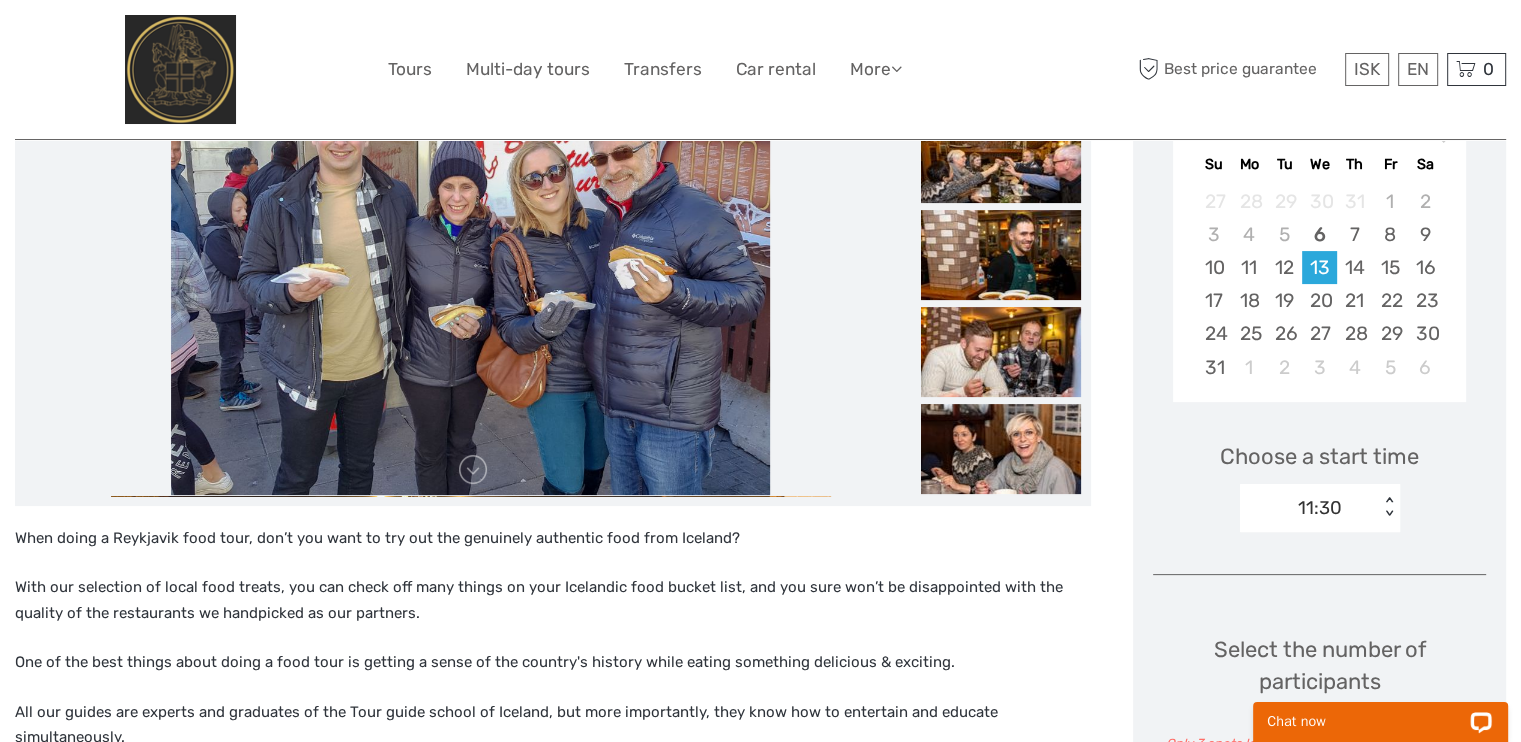 scroll, scrollTop: 500, scrollLeft: 0, axis: vertical 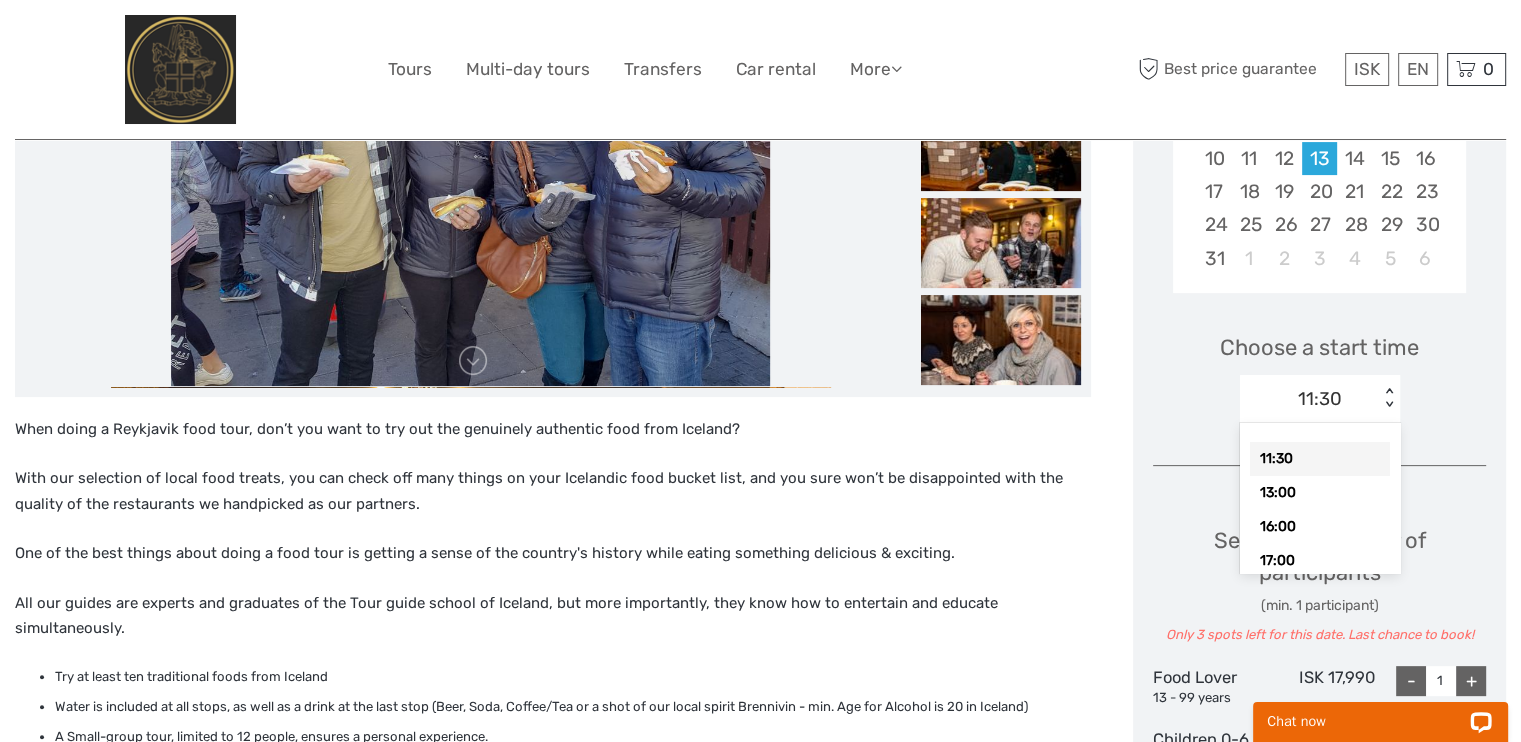 click on "< >" at bounding box center (1389, 398) 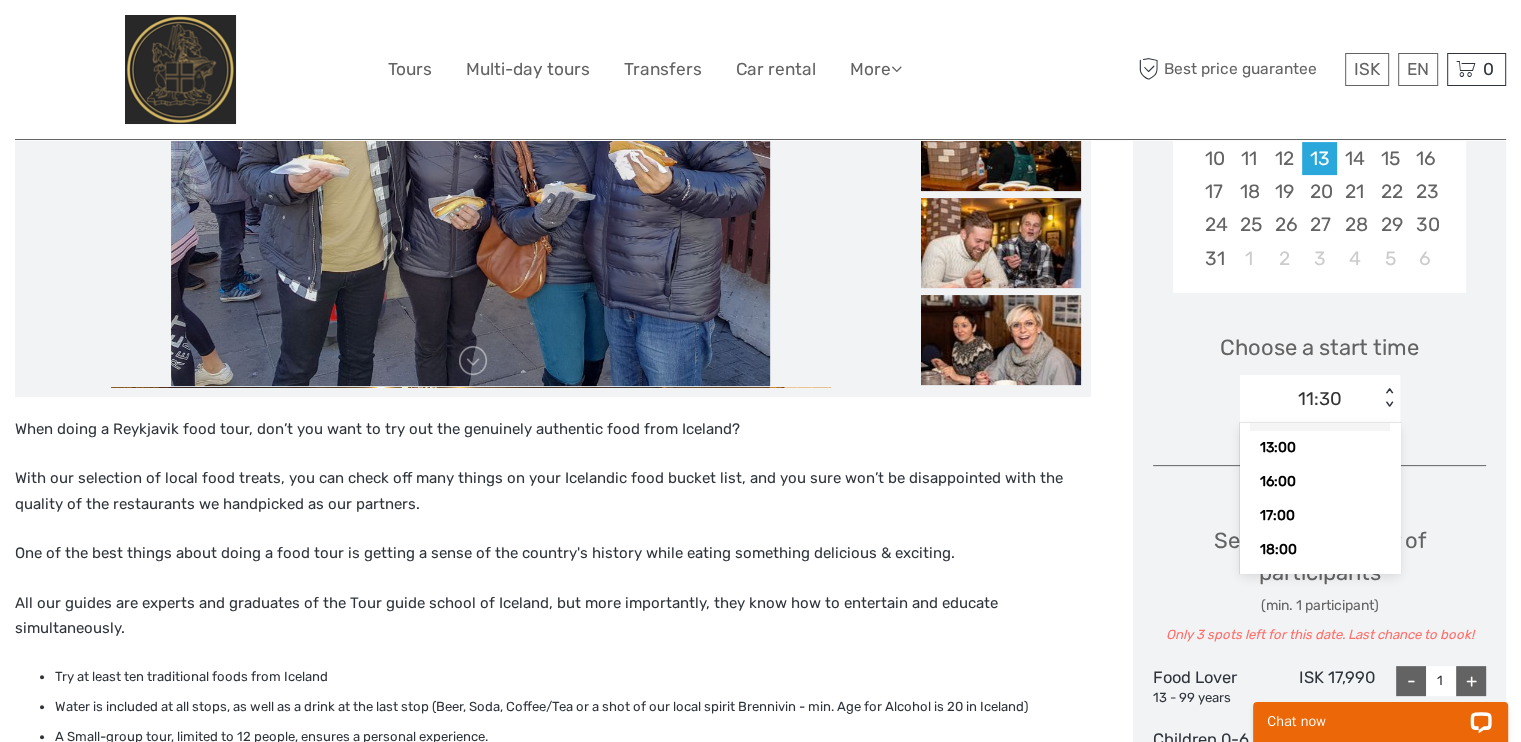 scroll, scrollTop: 57, scrollLeft: 0, axis: vertical 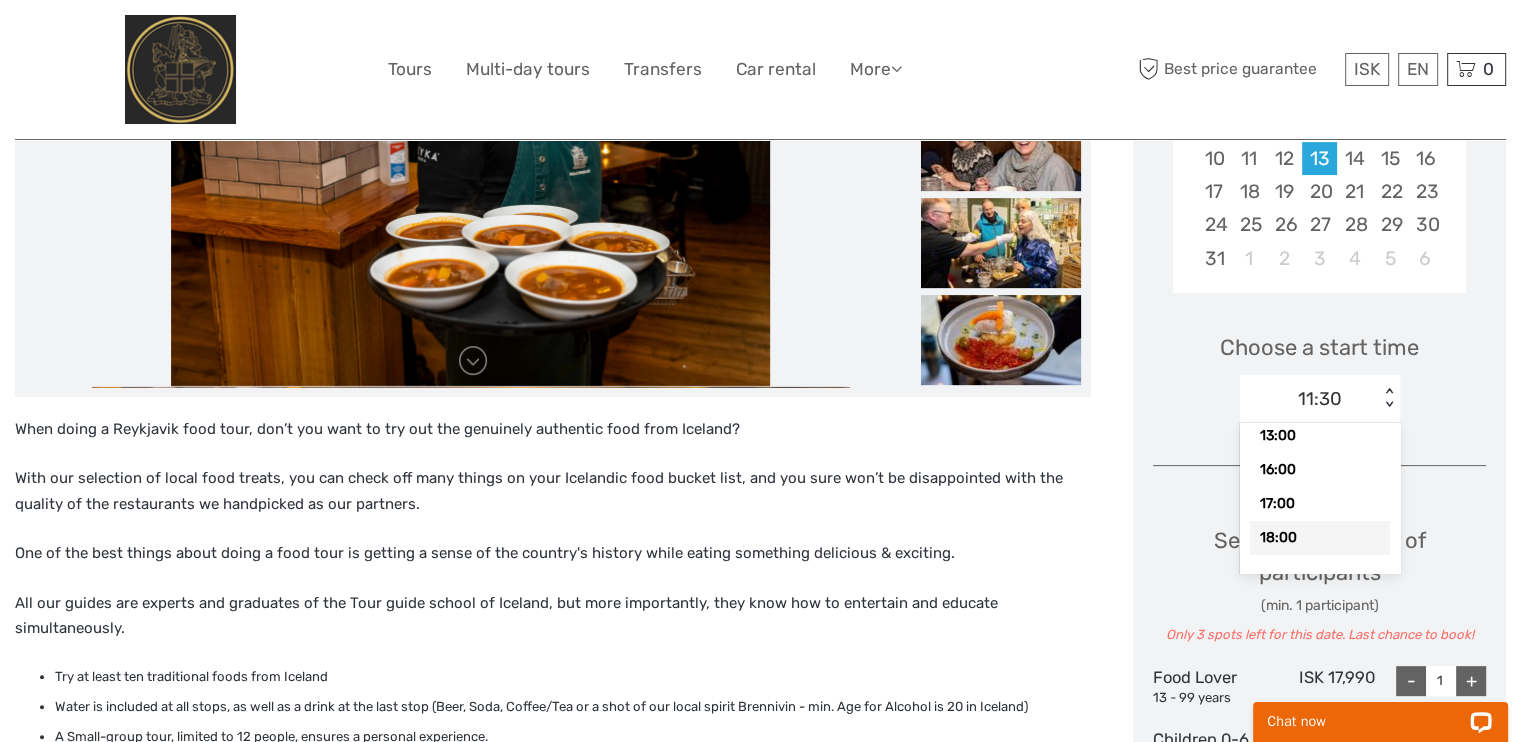 click on "18:00" at bounding box center [1320, 538] 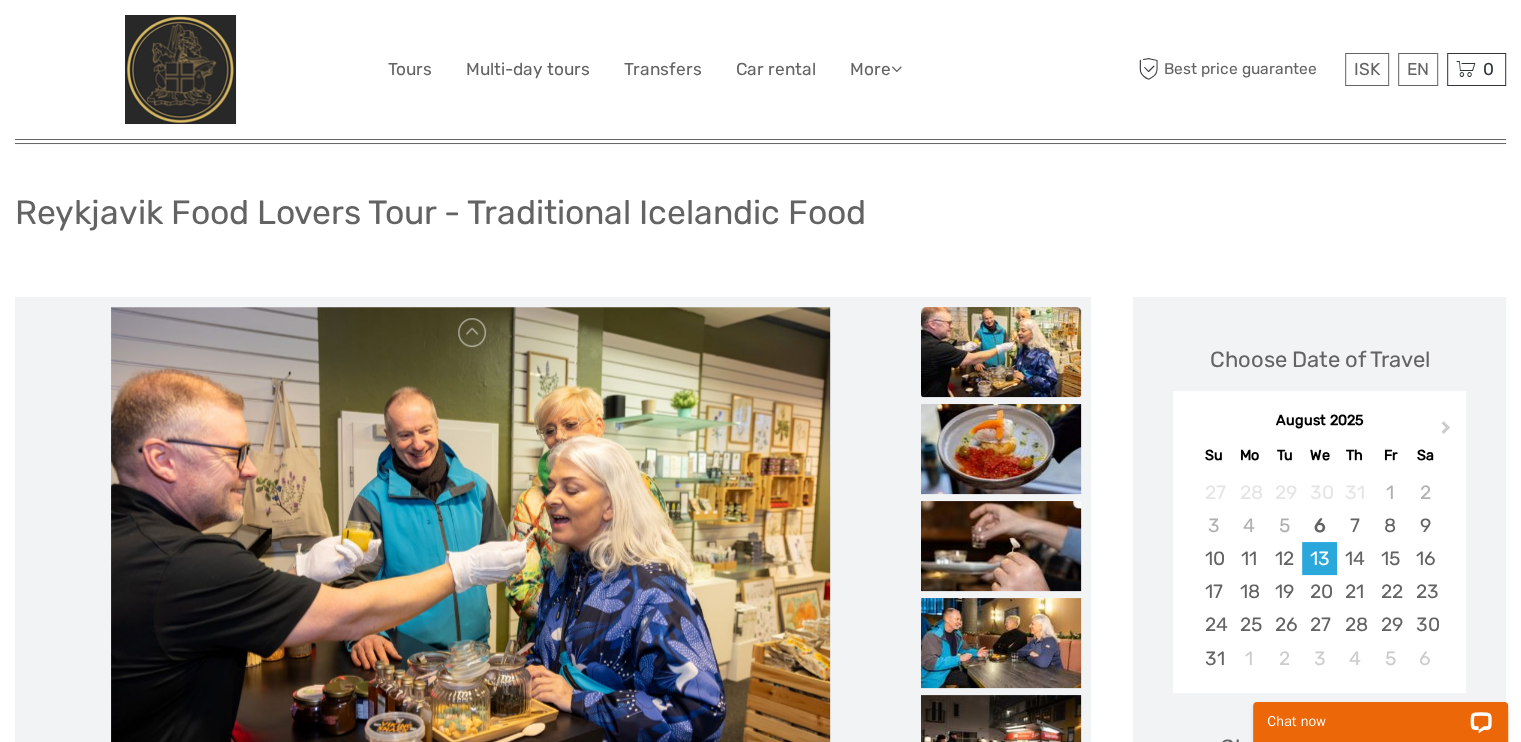 scroll, scrollTop: 0, scrollLeft: 0, axis: both 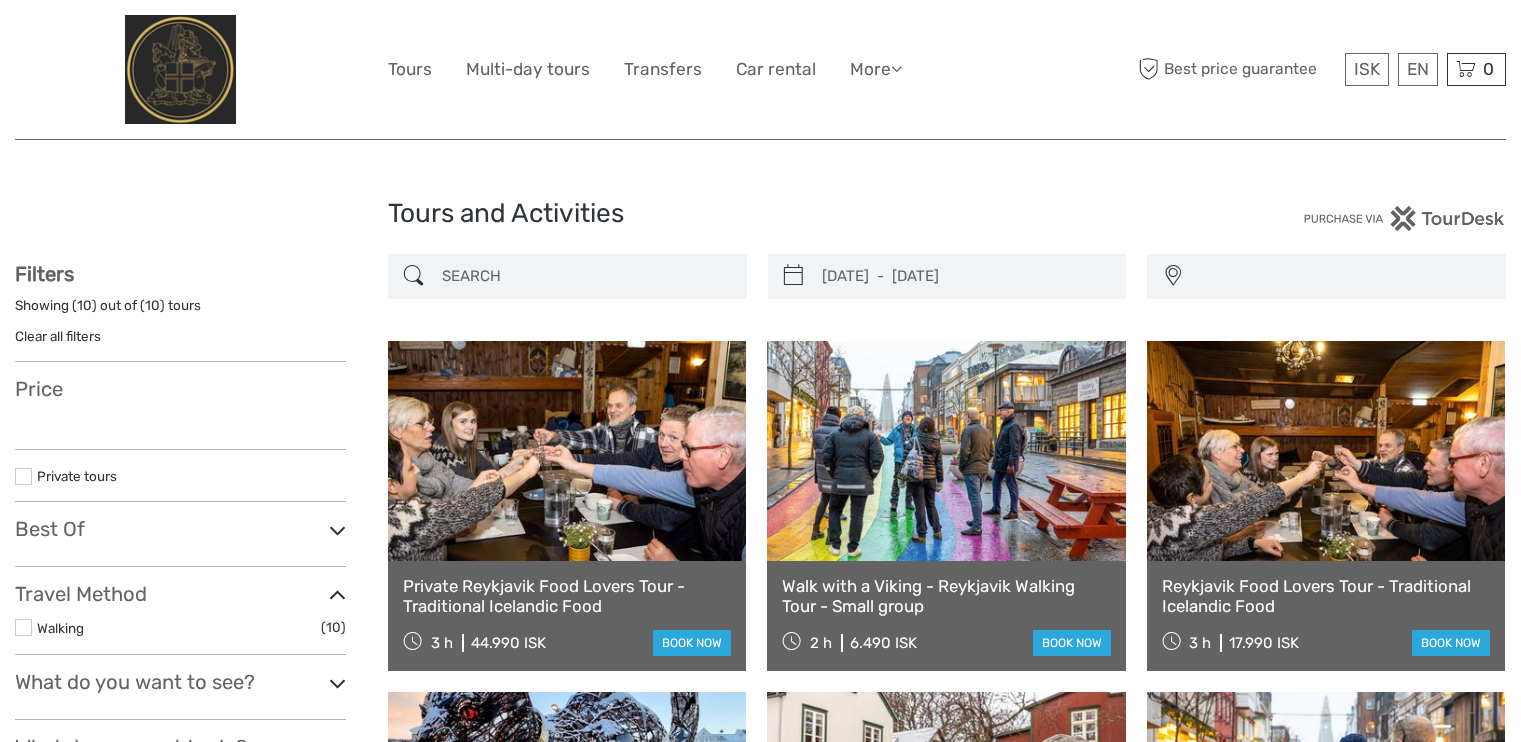 select 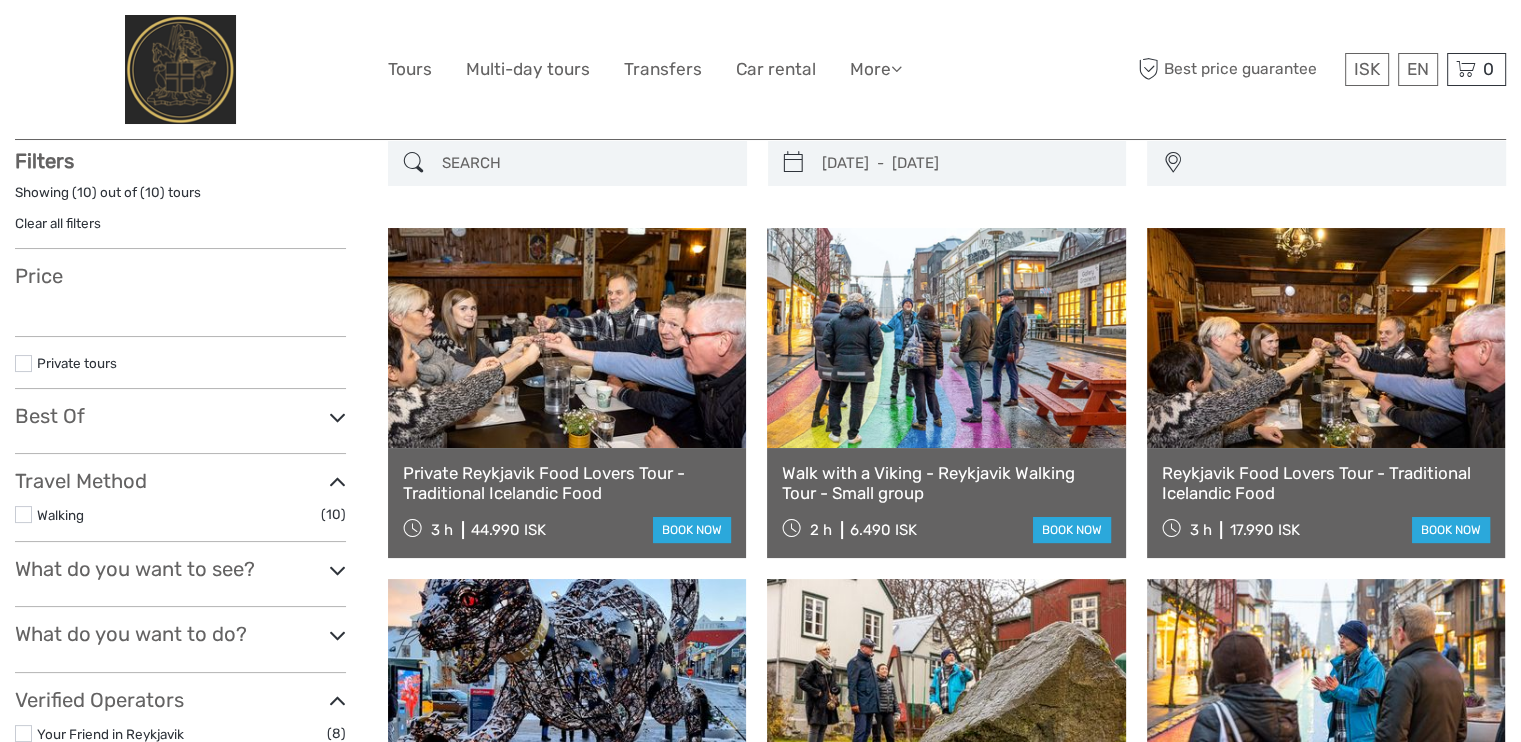 select 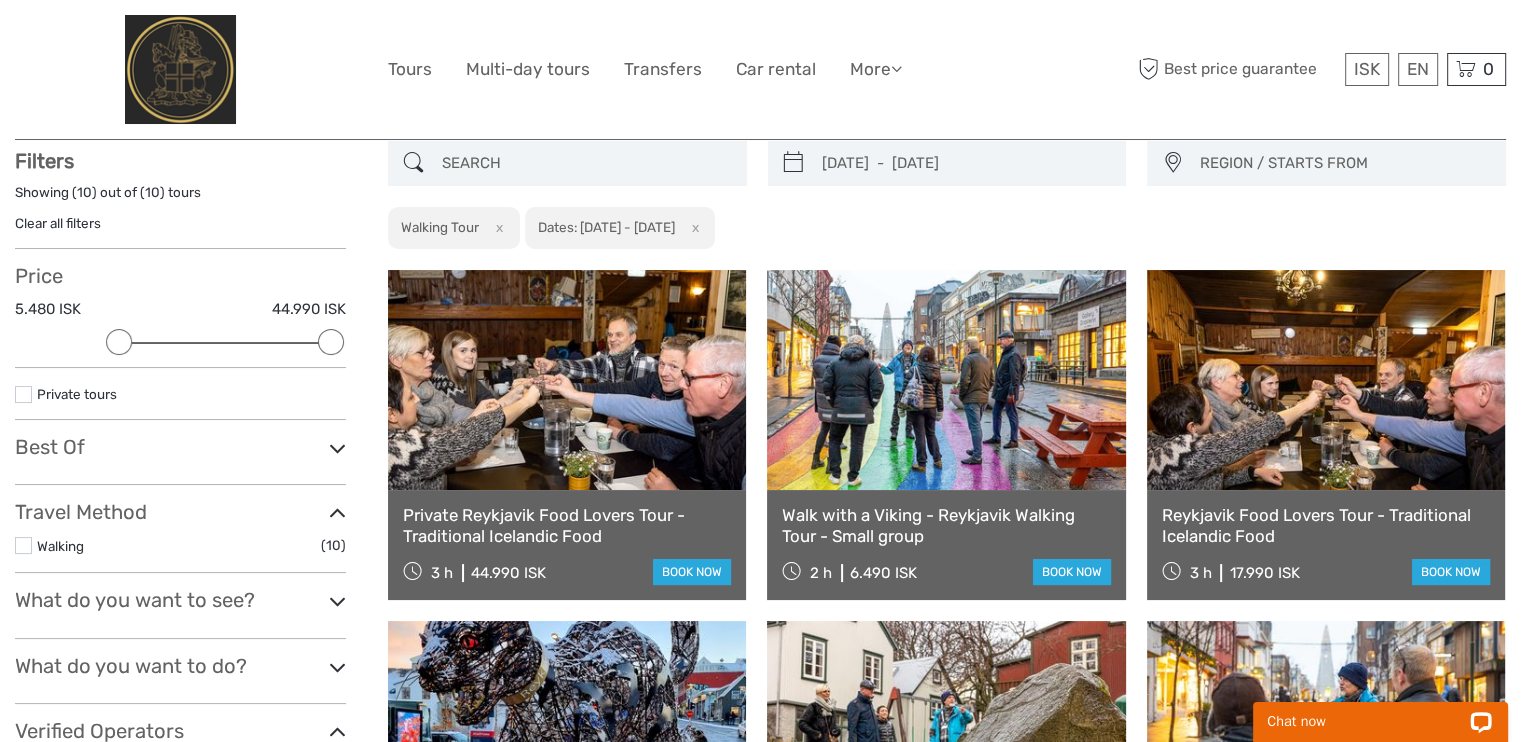 scroll, scrollTop: 0, scrollLeft: 0, axis: both 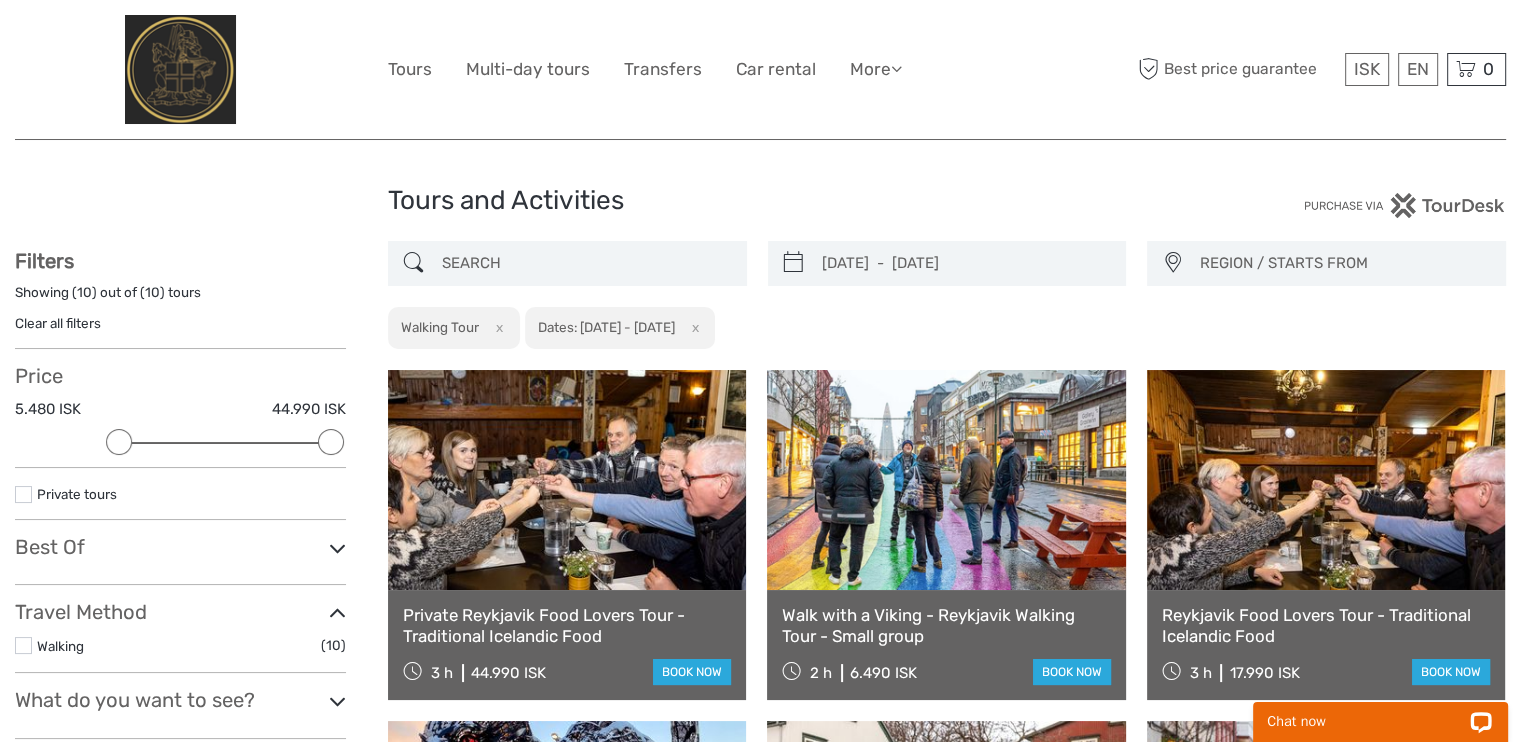 click on "Walk with a Viking - Reykjavik Walking Tour - Small group
2 h
6.490 ISK
book now" at bounding box center [946, 645] 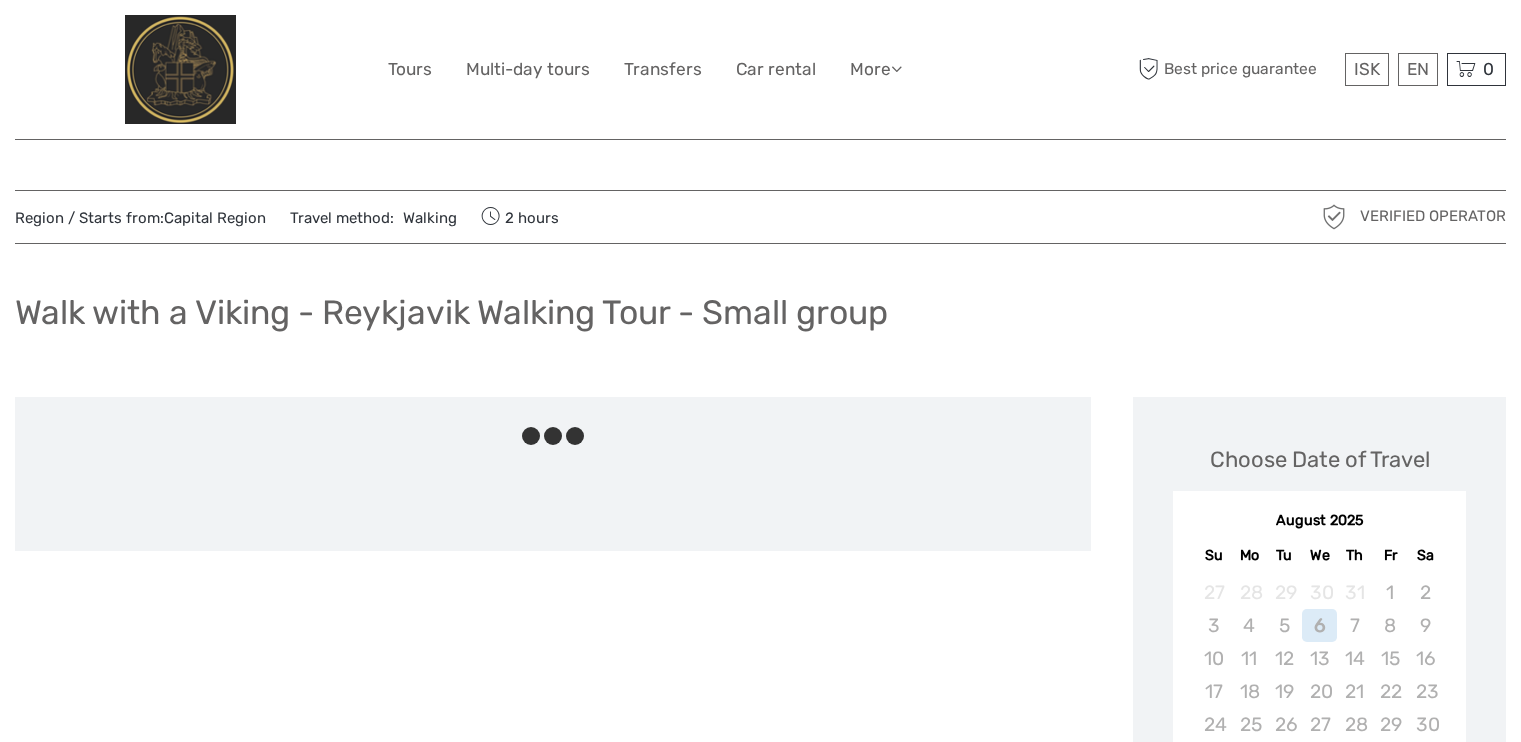 scroll, scrollTop: 0, scrollLeft: 0, axis: both 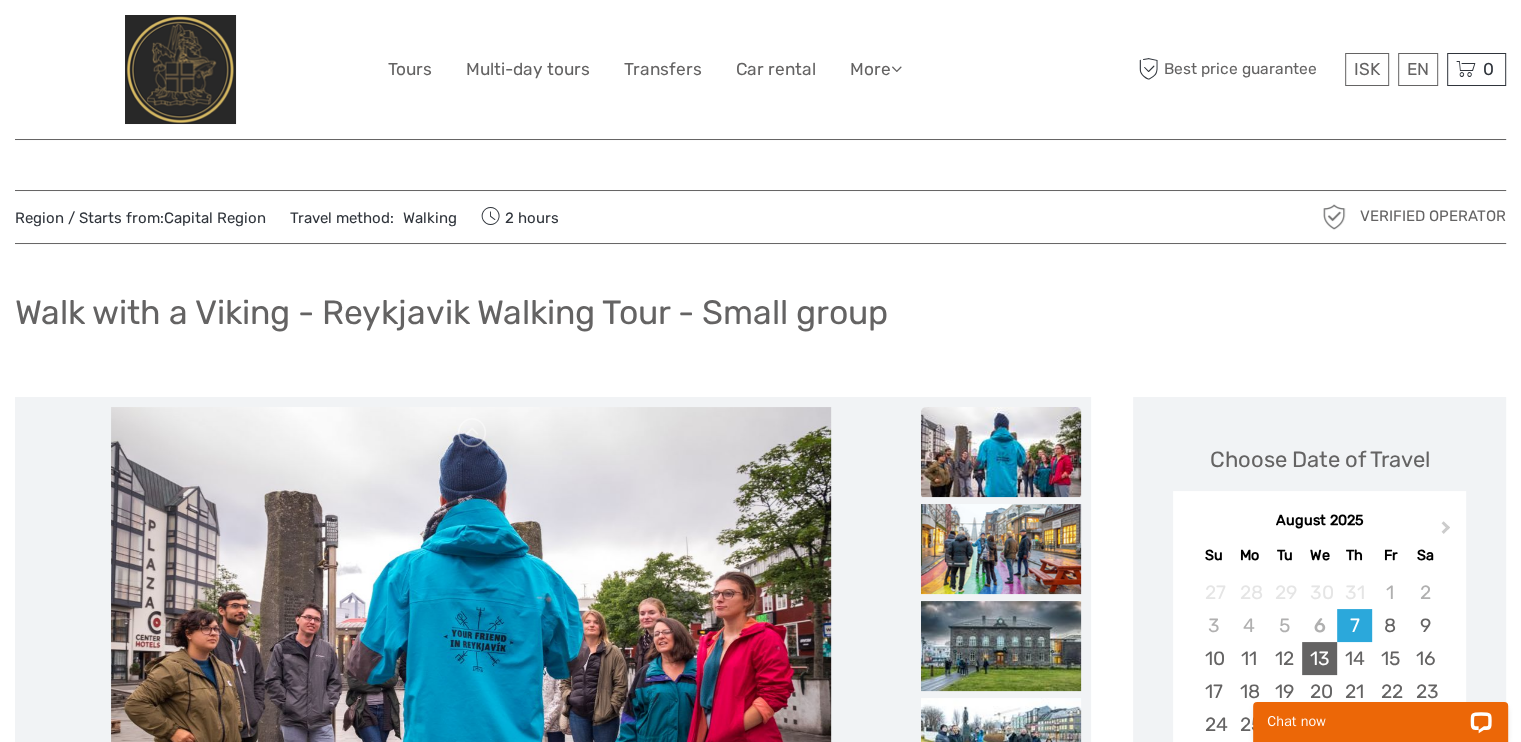 click on "13" at bounding box center [1319, 658] 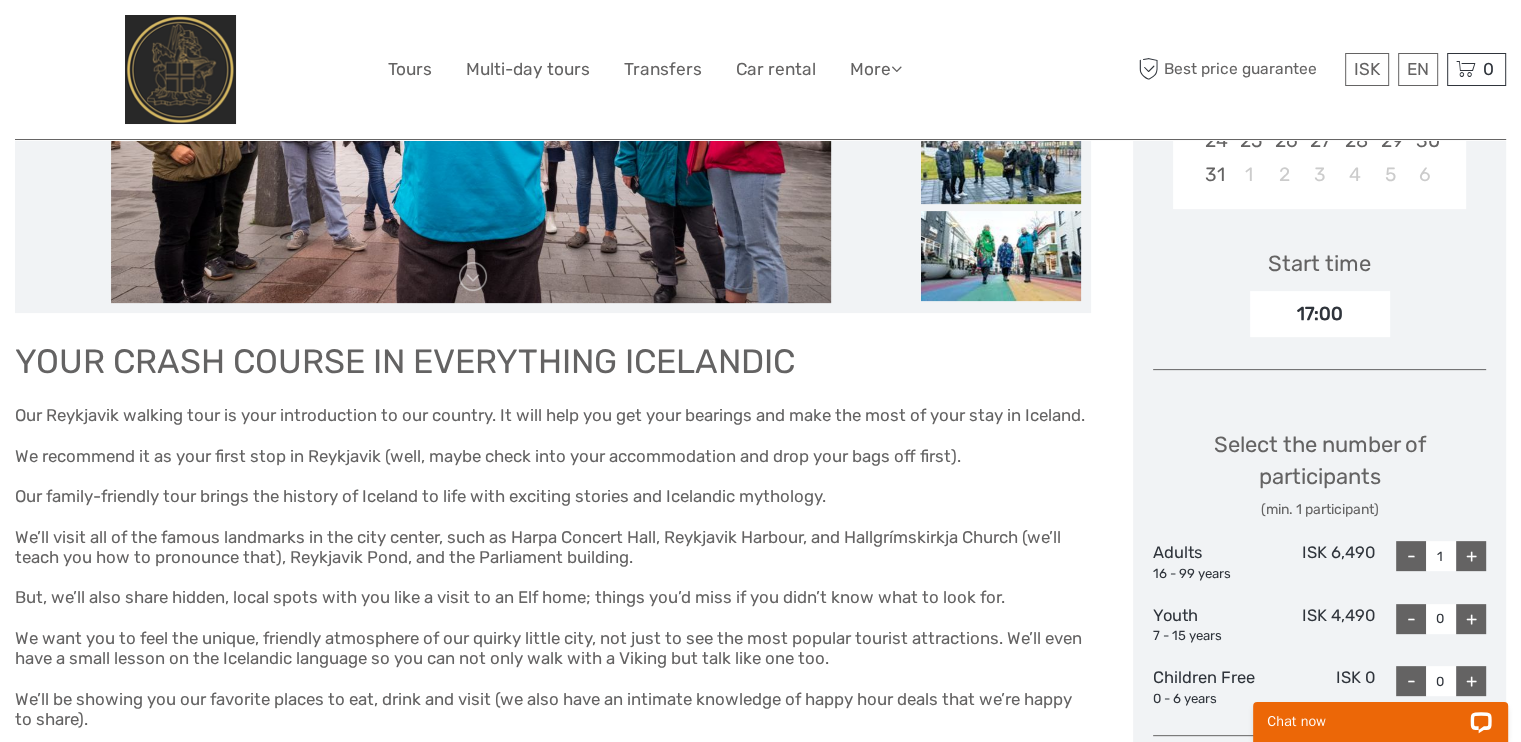 scroll, scrollTop: 600, scrollLeft: 0, axis: vertical 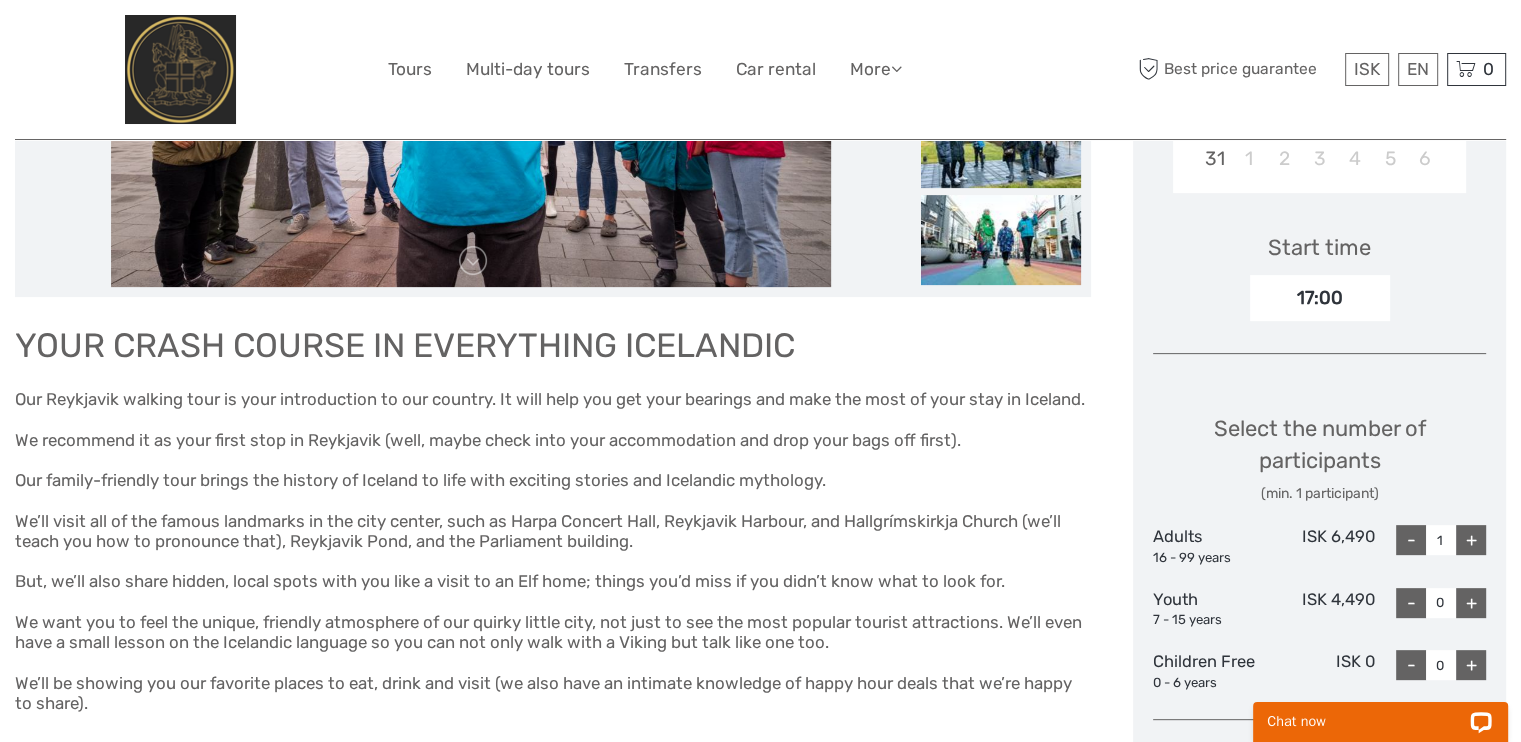 drag, startPoint x: 1474, startPoint y: 540, endPoint x: 1269, endPoint y: 517, distance: 206.28621 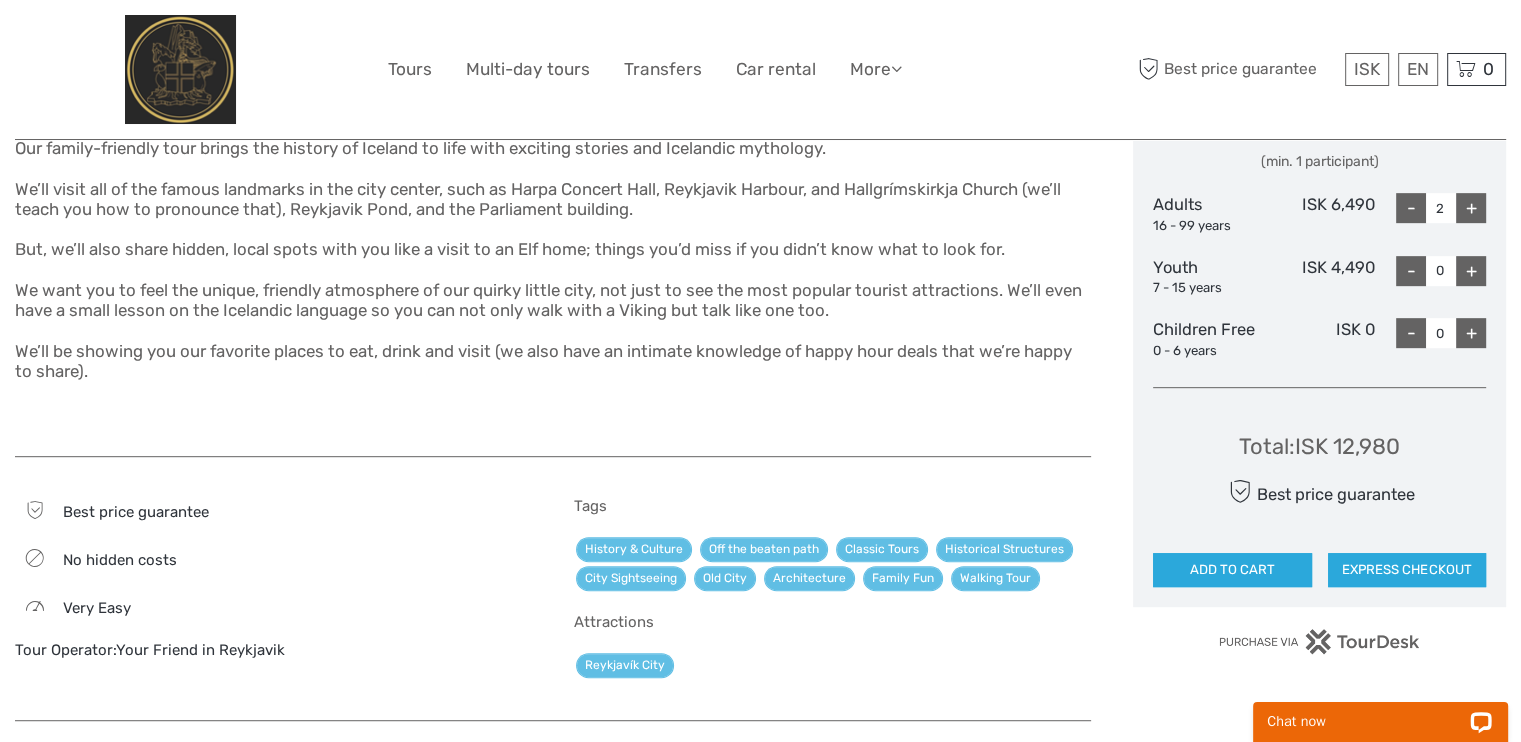 scroll, scrollTop: 1000, scrollLeft: 0, axis: vertical 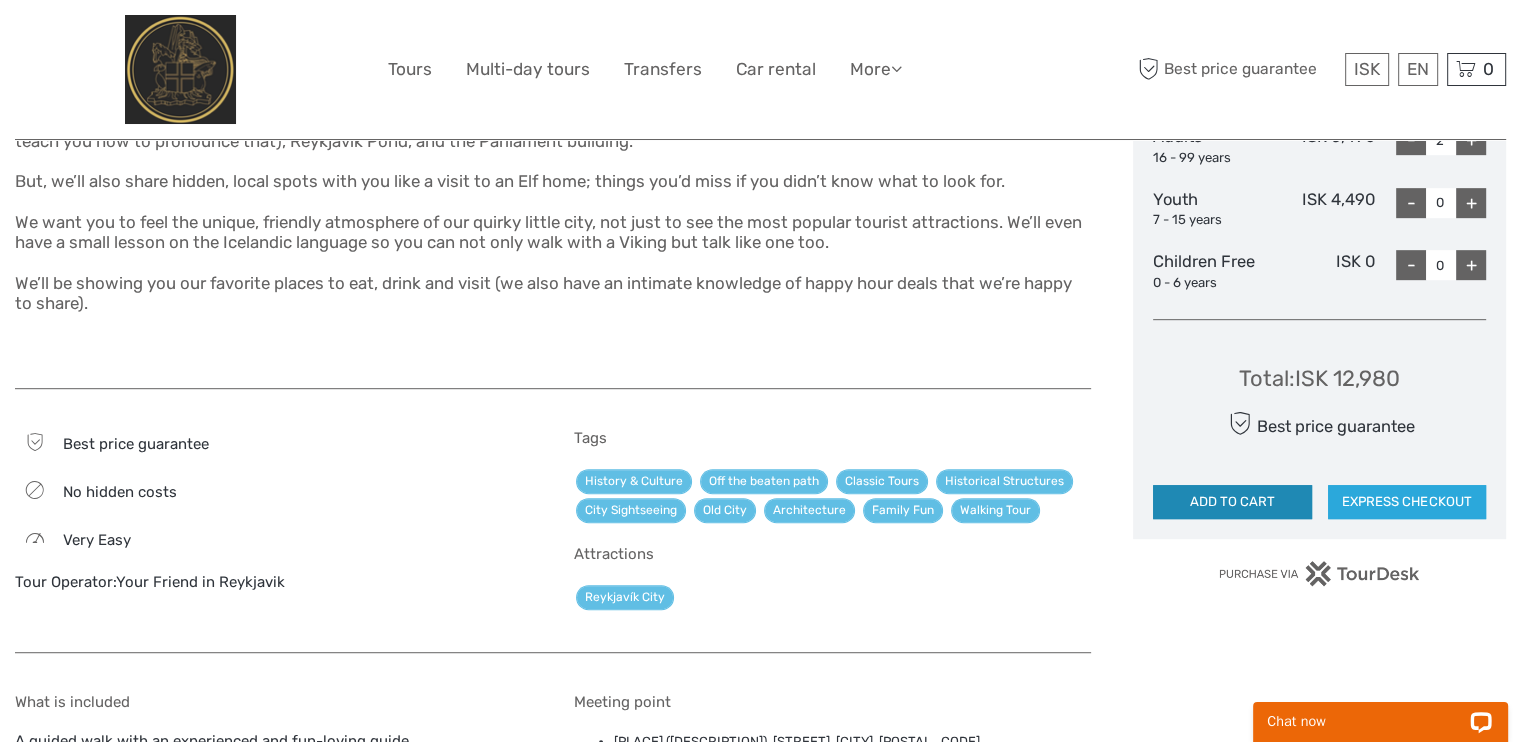 click on "ADD TO CART" at bounding box center [1232, 502] 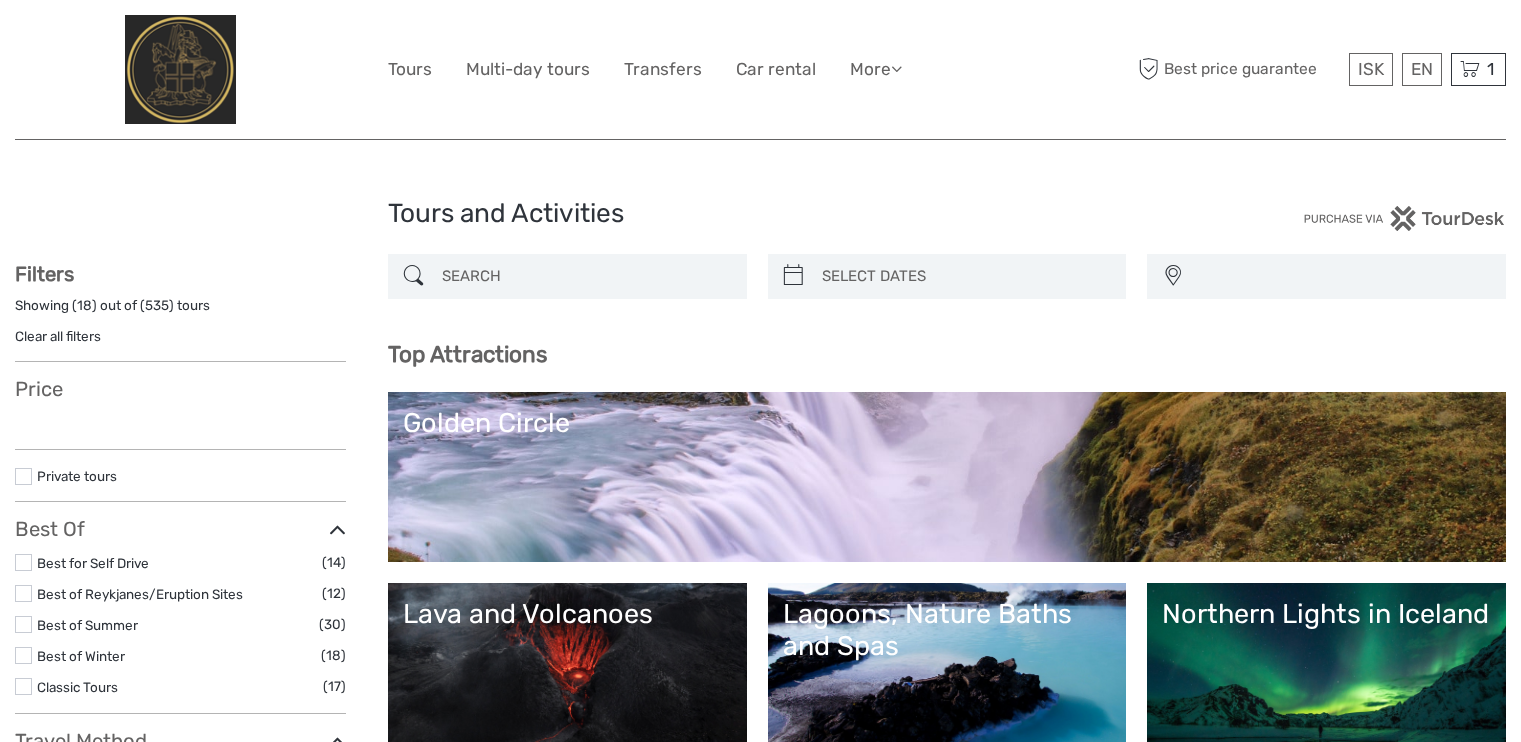 select 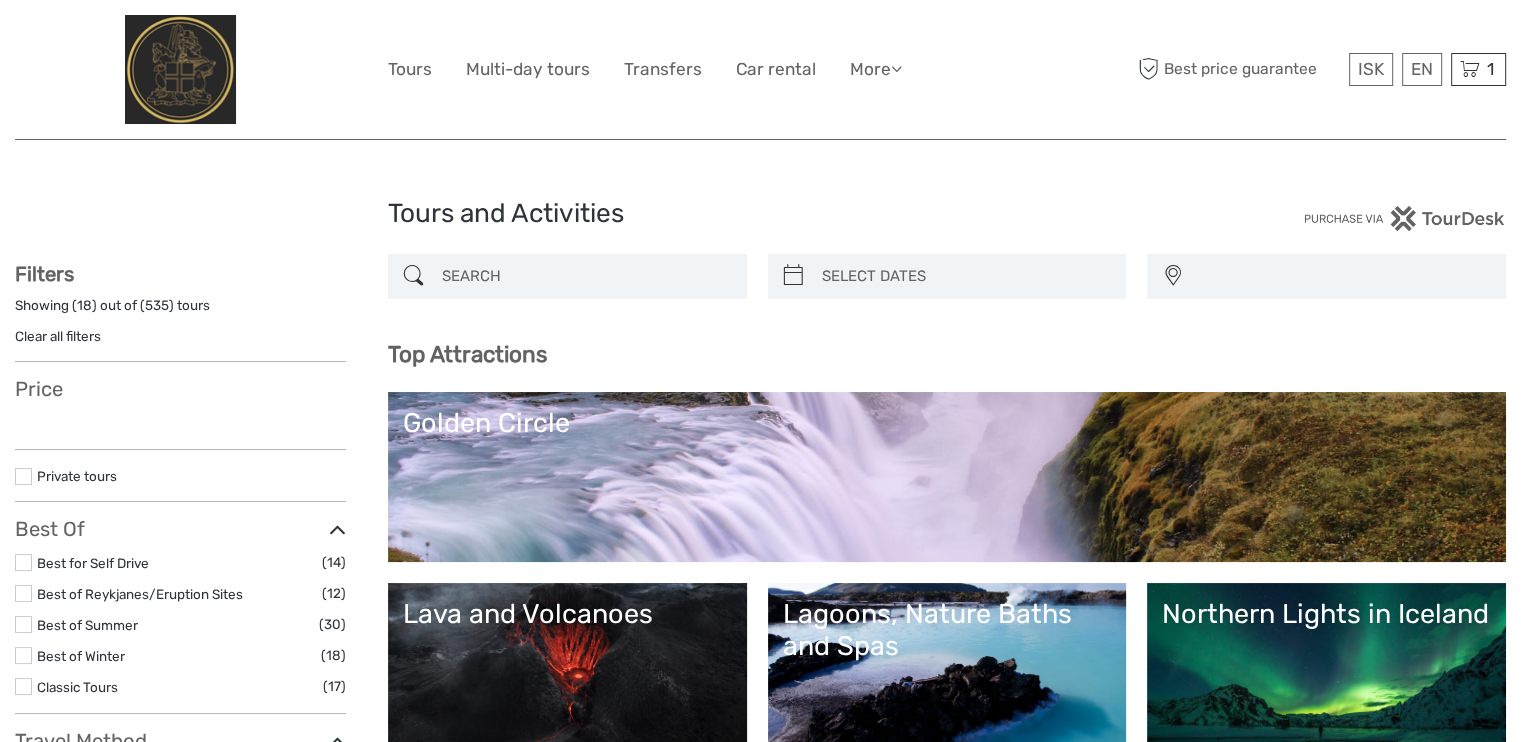 select 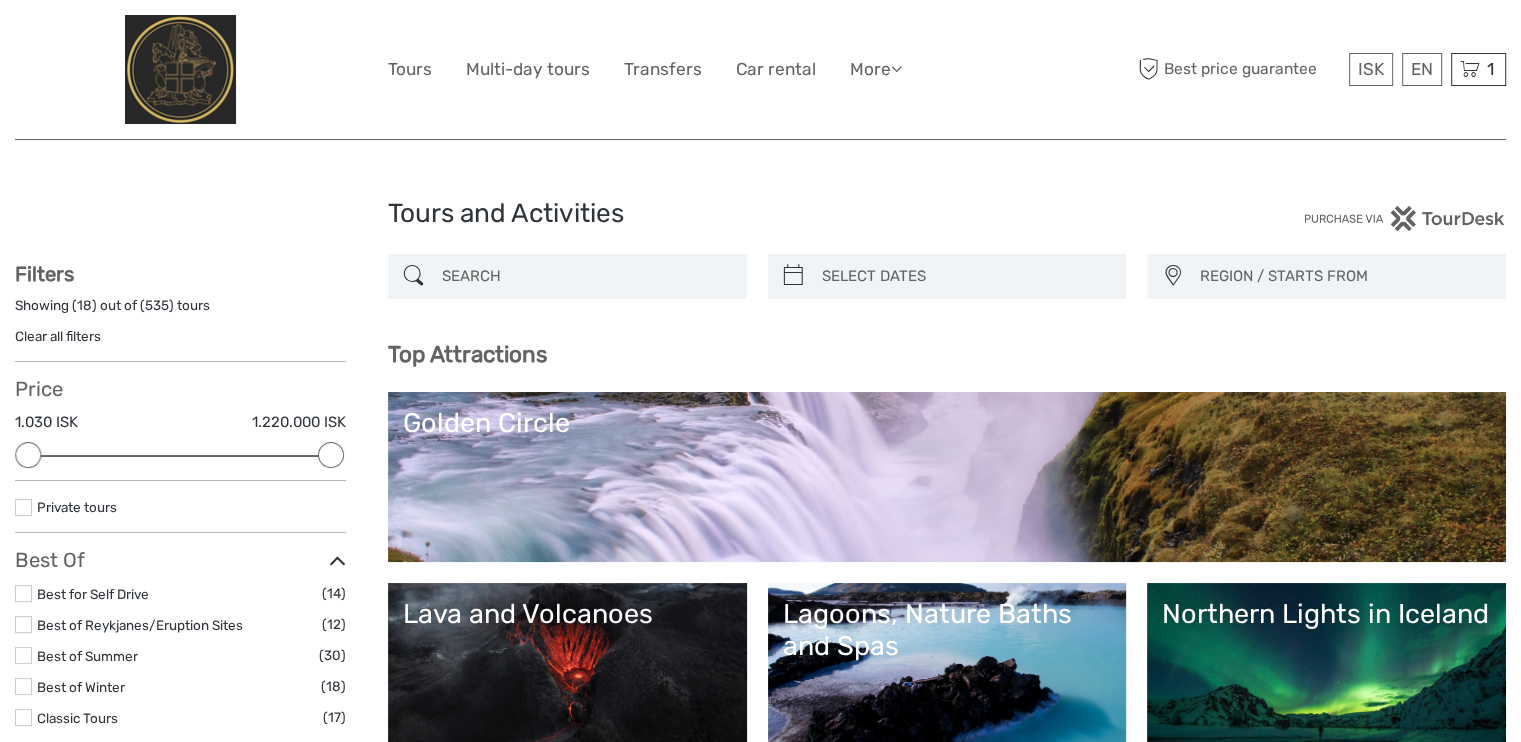 scroll, scrollTop: 0, scrollLeft: 0, axis: both 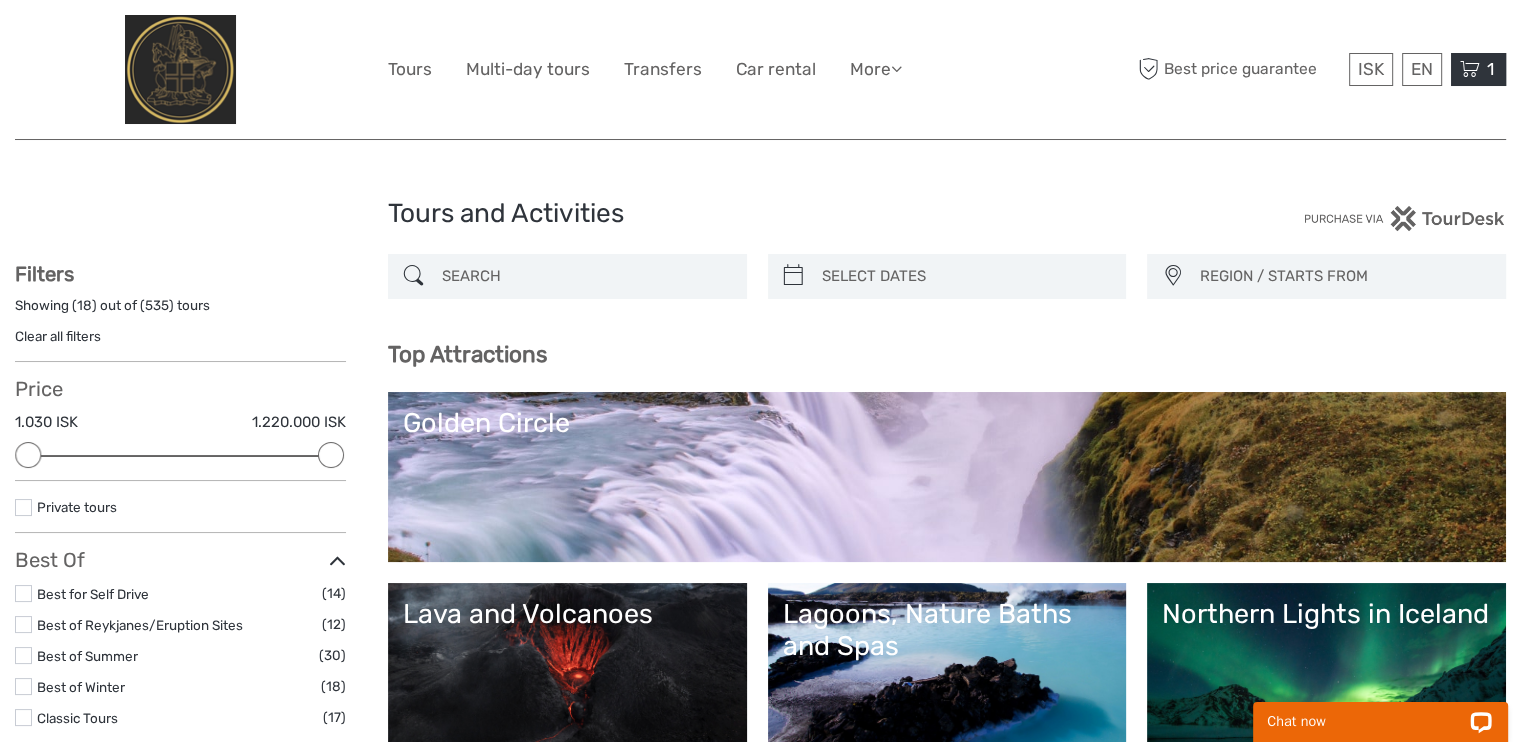 click at bounding box center (1470, 69) 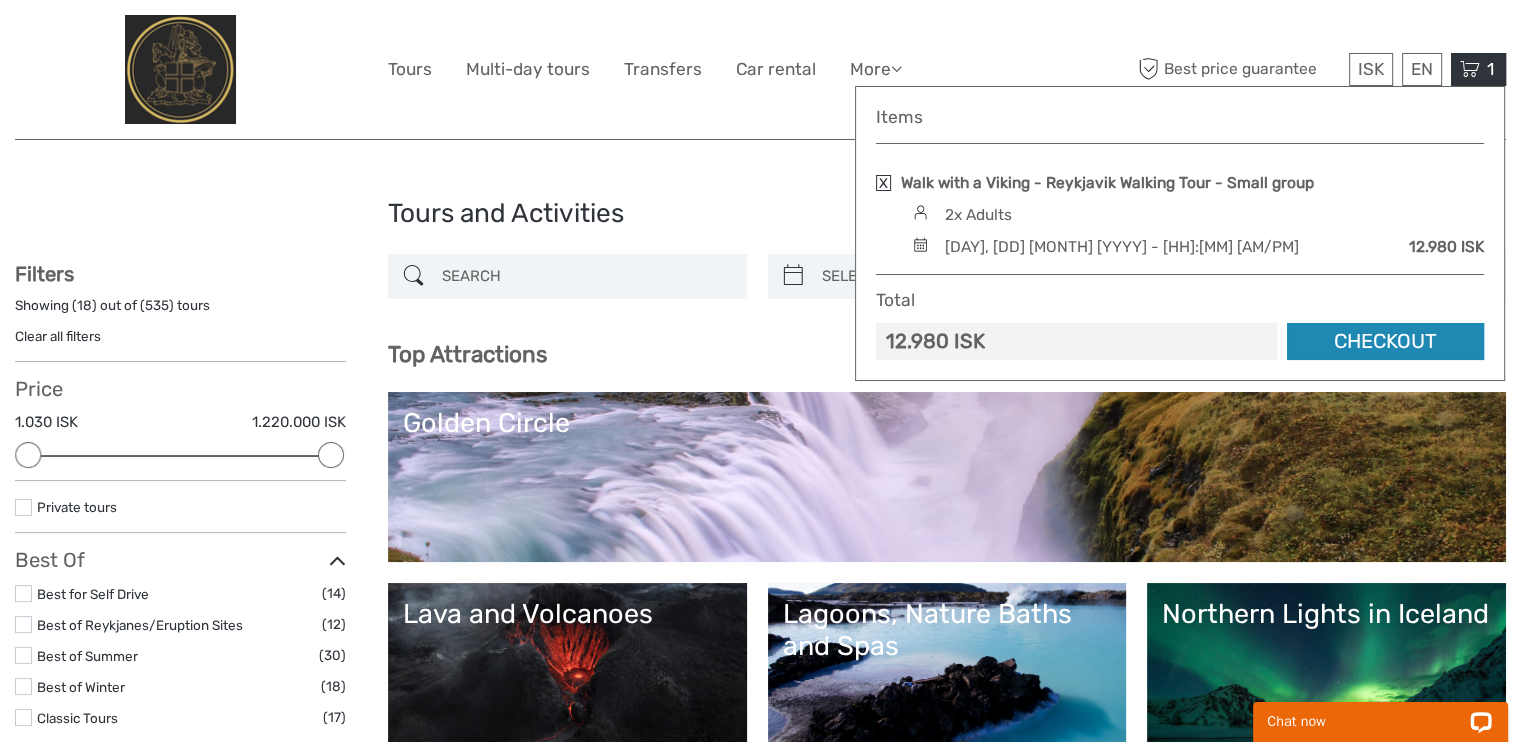 click on "Checkout" at bounding box center (1385, 341) 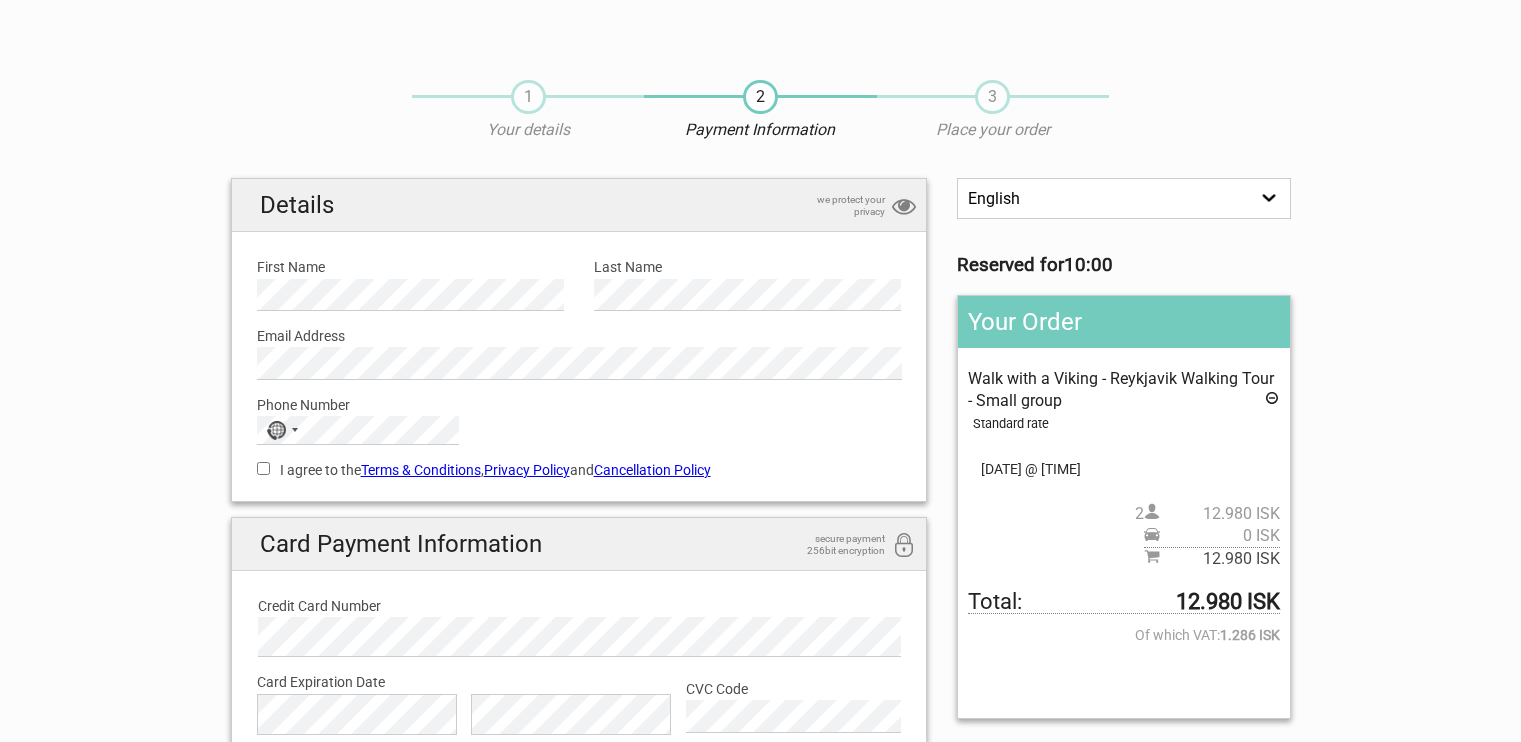 scroll, scrollTop: 0, scrollLeft: 0, axis: both 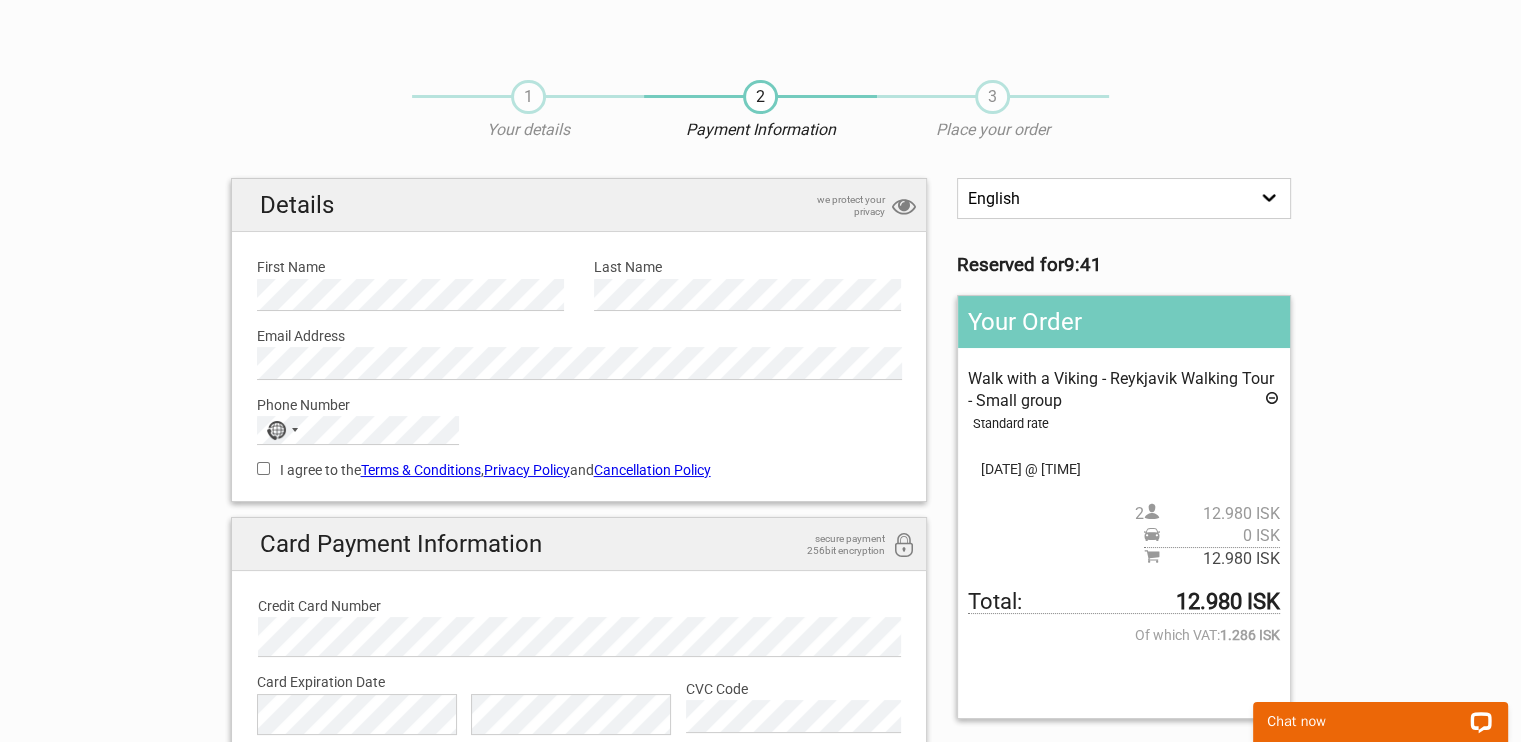 drag, startPoint x: 262, startPoint y: 466, endPoint x: 487, endPoint y: 453, distance: 225.37524 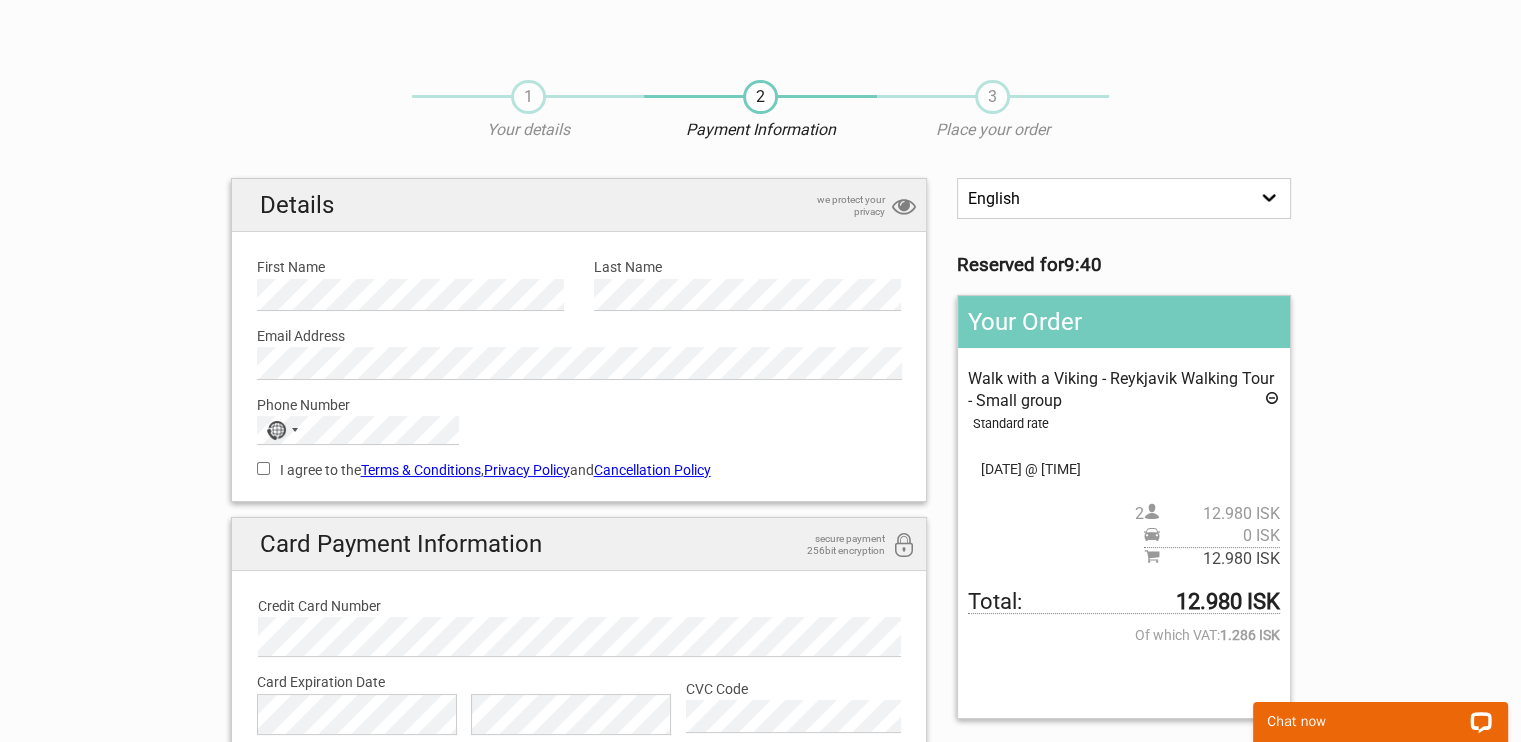 click on "Cancellation Policy" at bounding box center (652, 470) 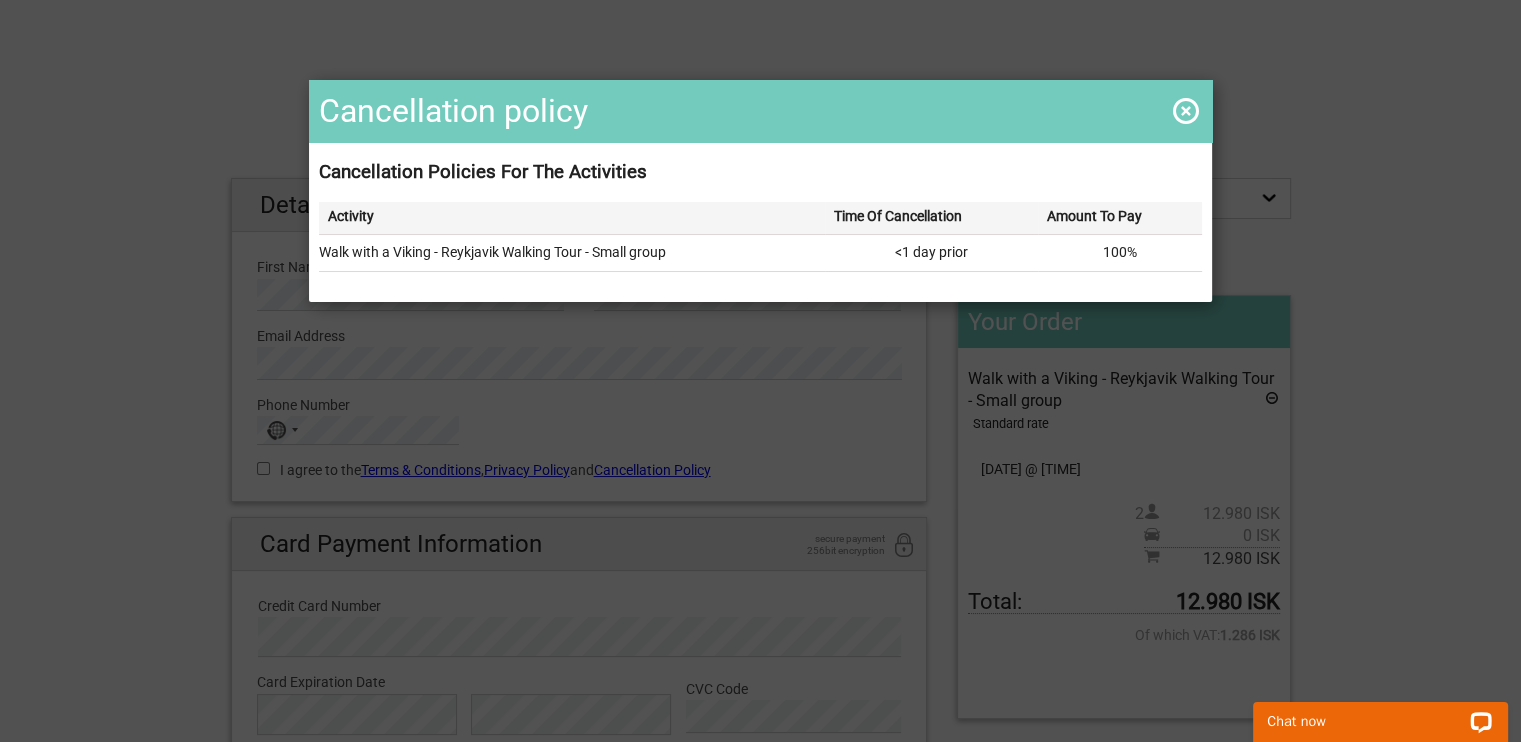drag, startPoint x: 1172, startPoint y: 109, endPoint x: 1140, endPoint y: 136, distance: 41.868843 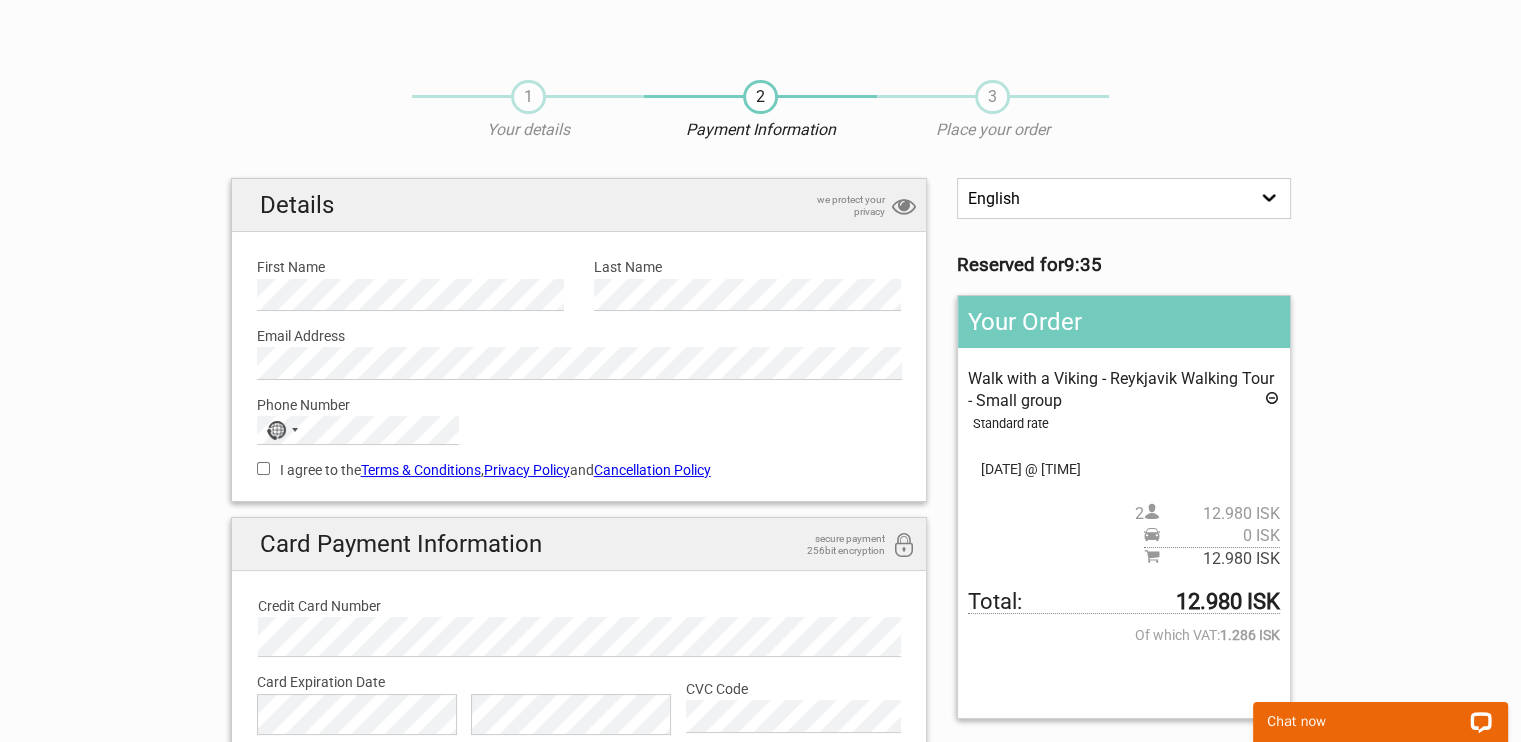click on "I agree to the  Terms & Conditions ,  Privacy Policy  and  Cancellation Policy" at bounding box center [263, 468] 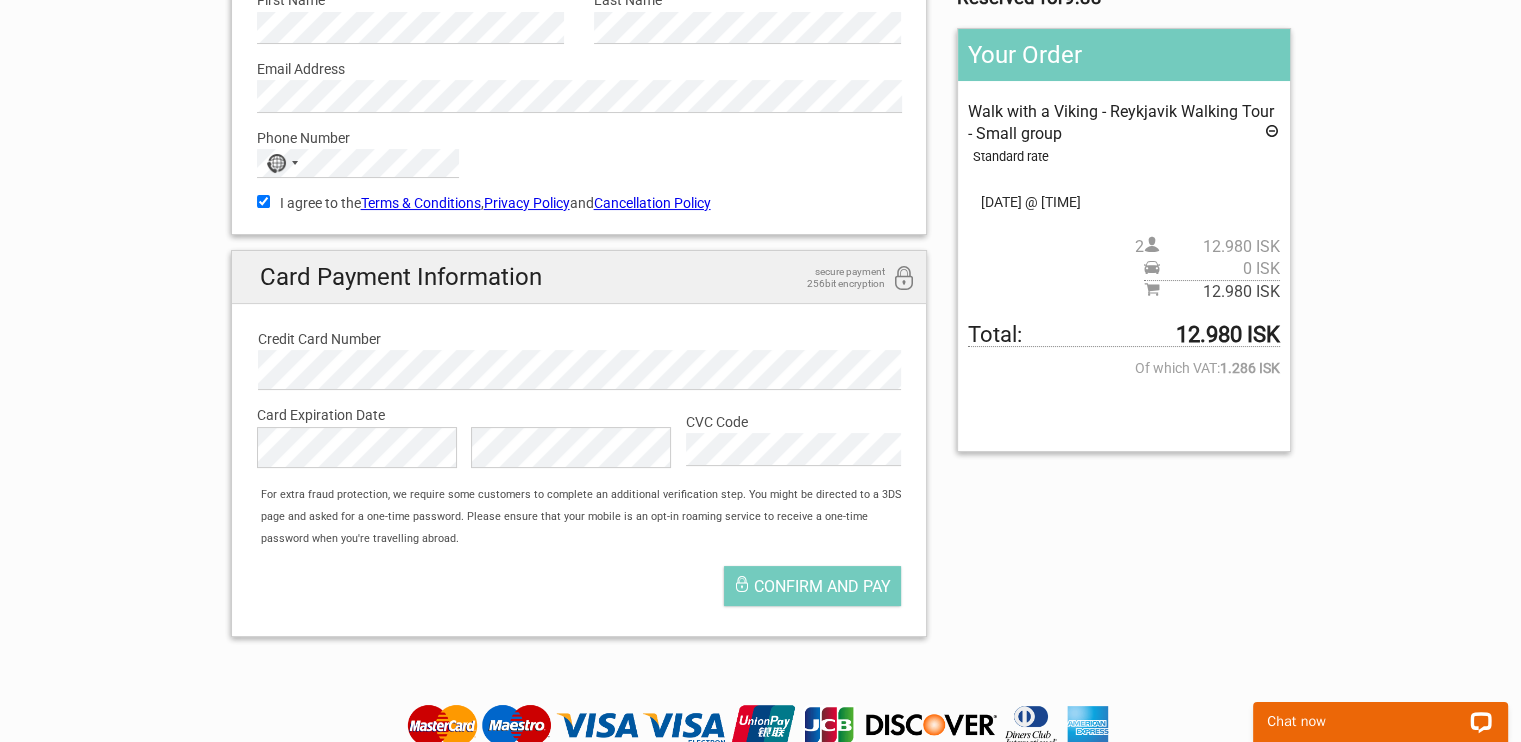 scroll, scrollTop: 300, scrollLeft: 0, axis: vertical 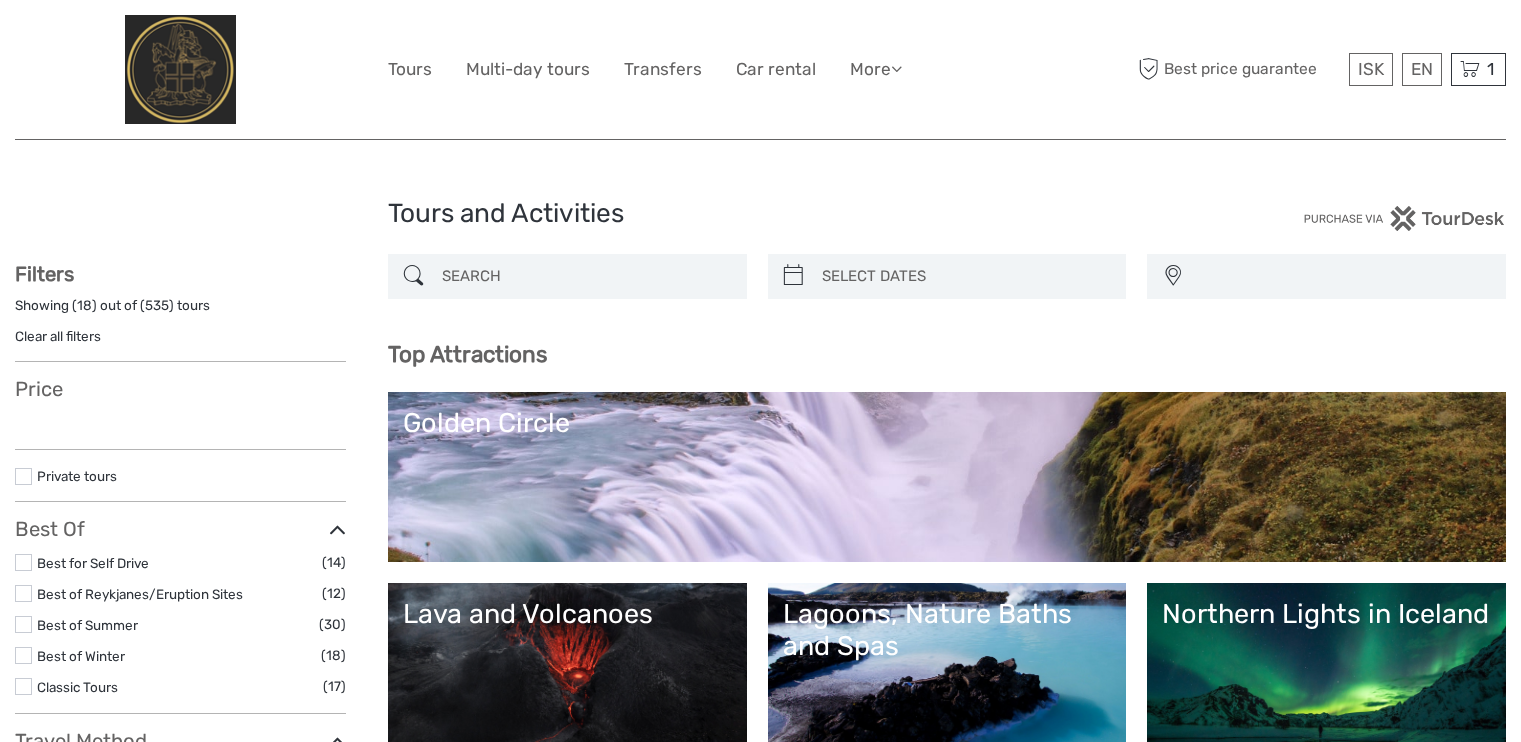 select 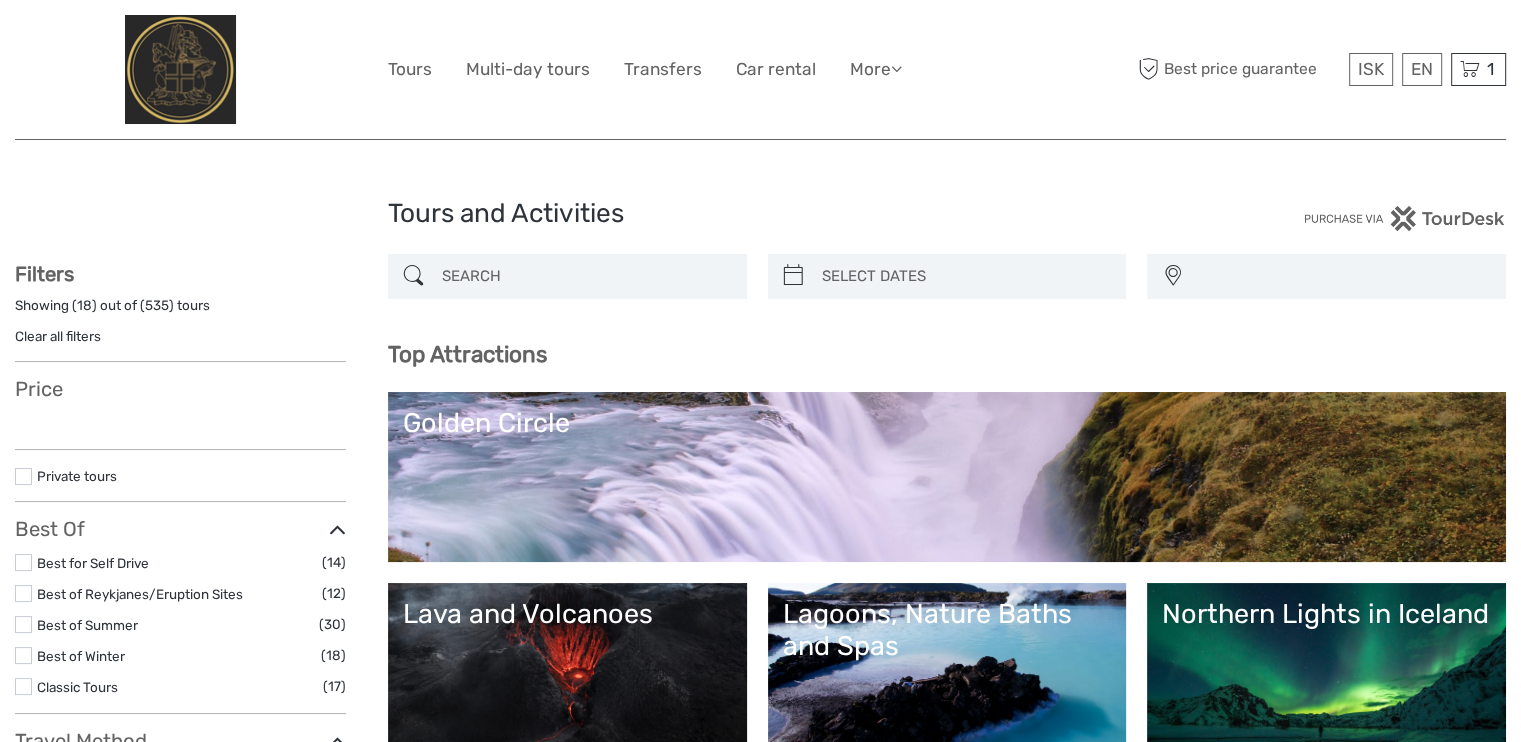 select 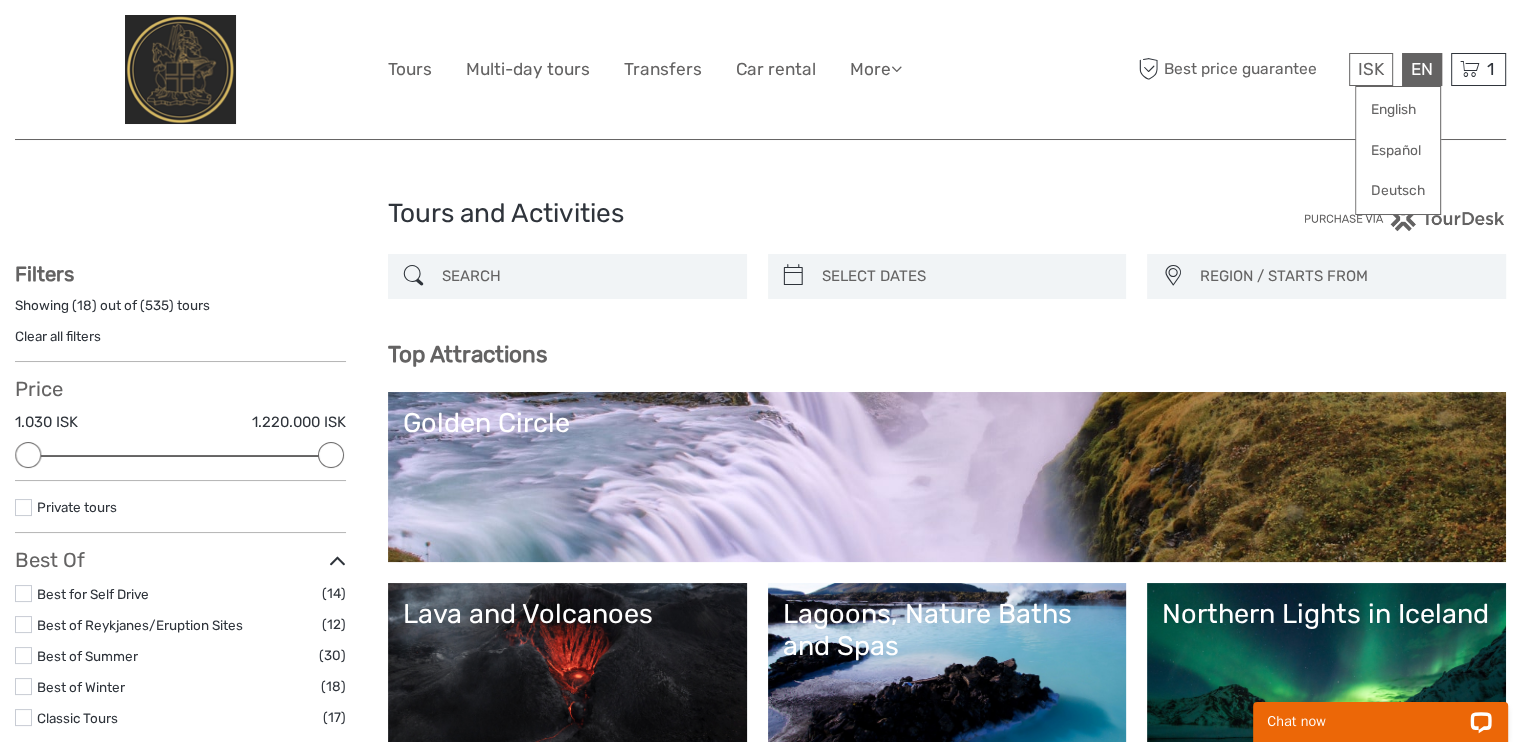 scroll, scrollTop: 0, scrollLeft: 0, axis: both 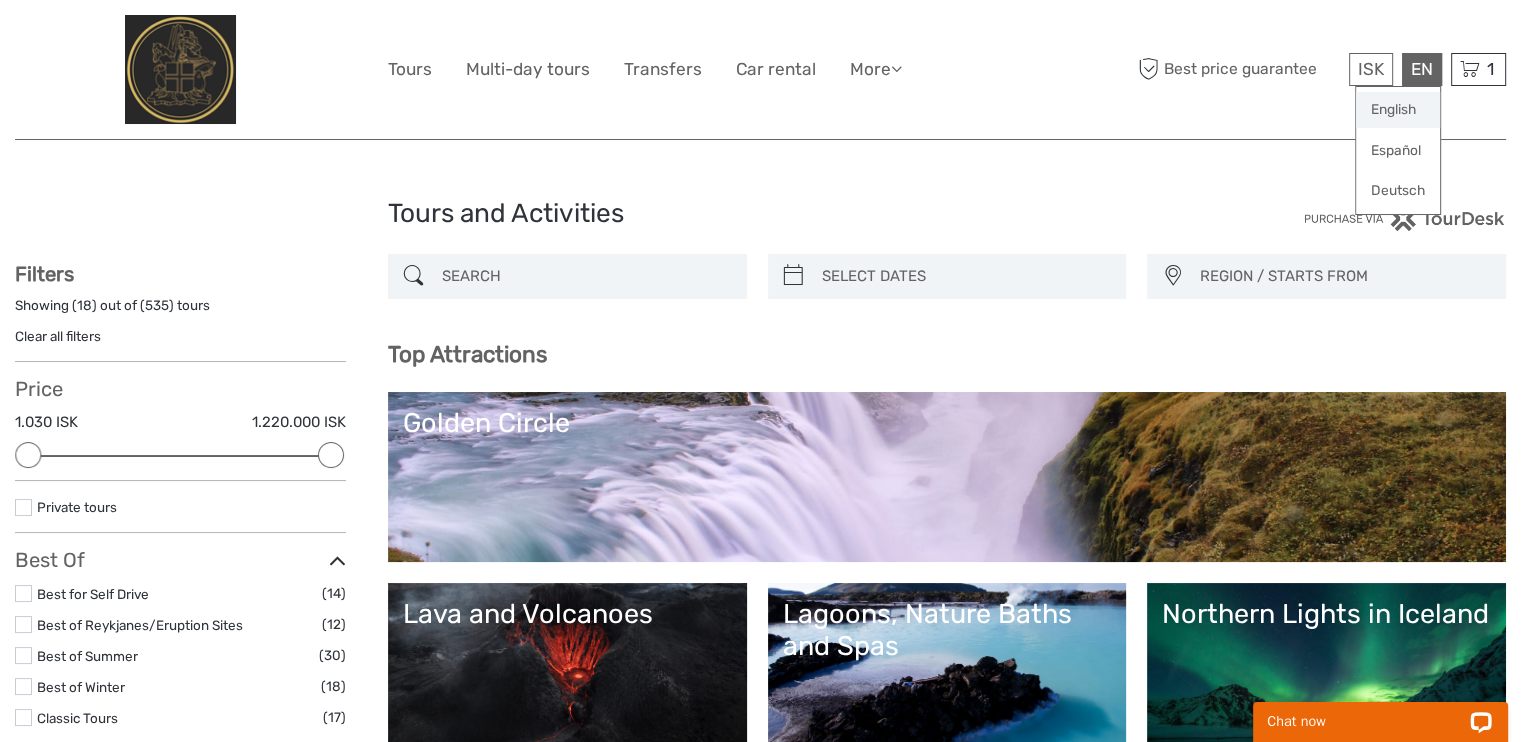 click on "English" at bounding box center (1398, 110) 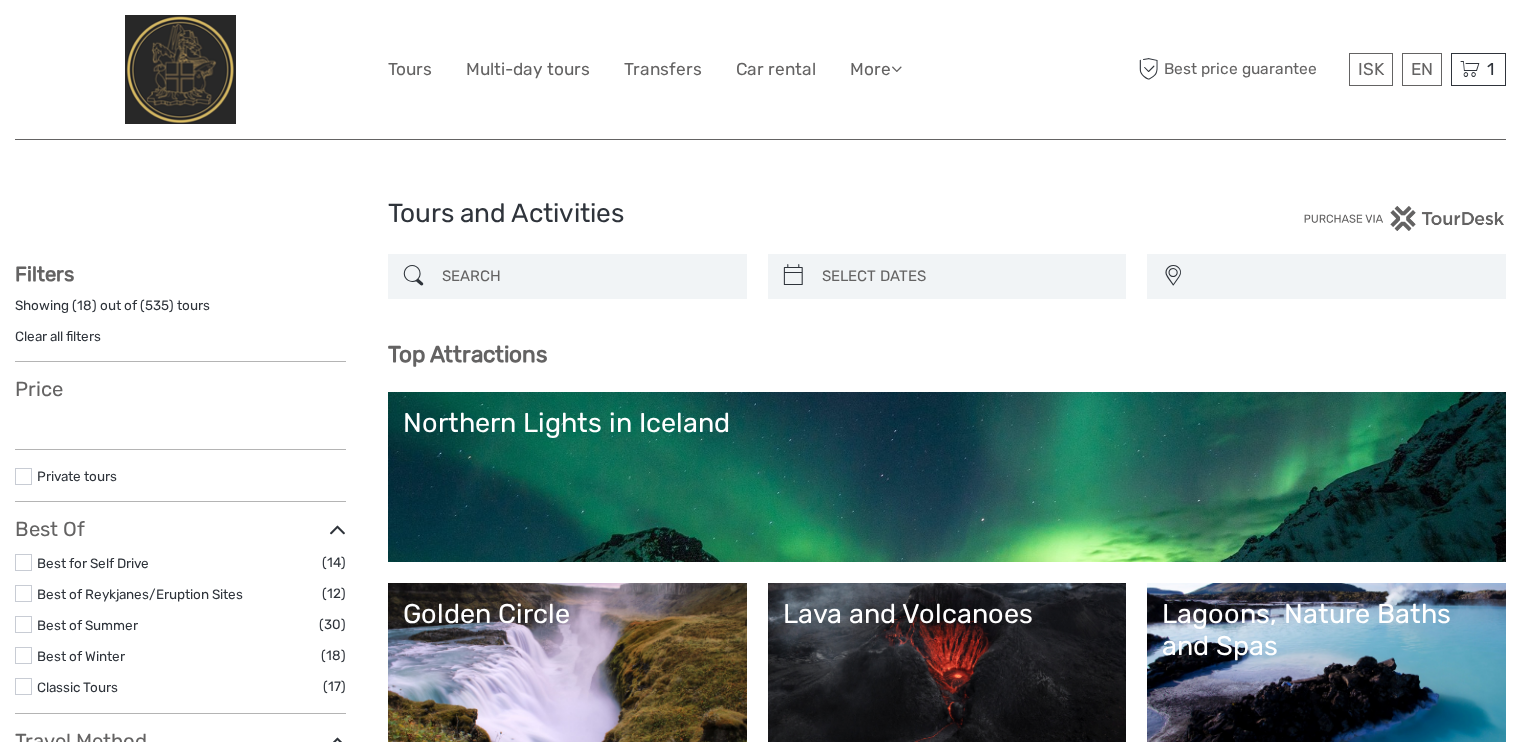 select 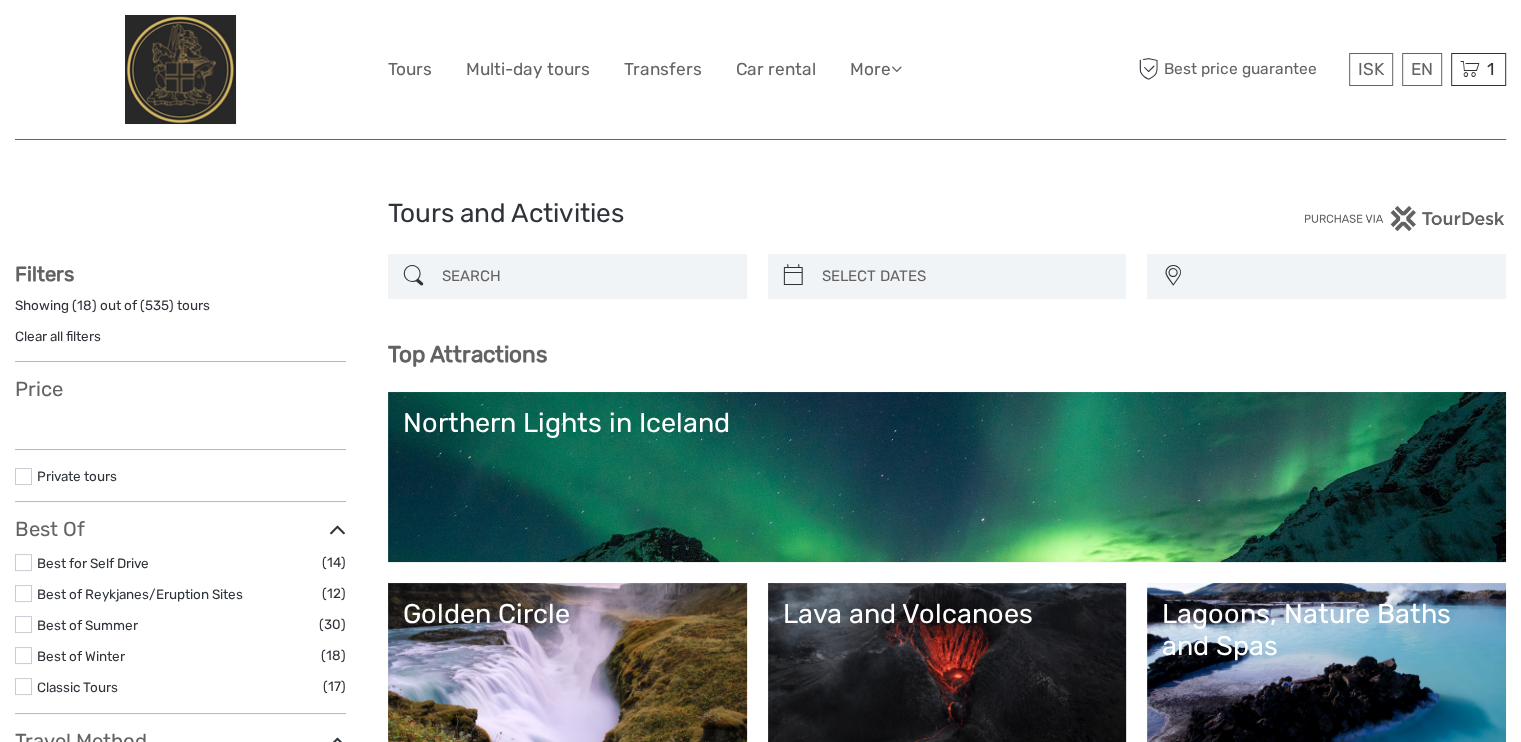 select 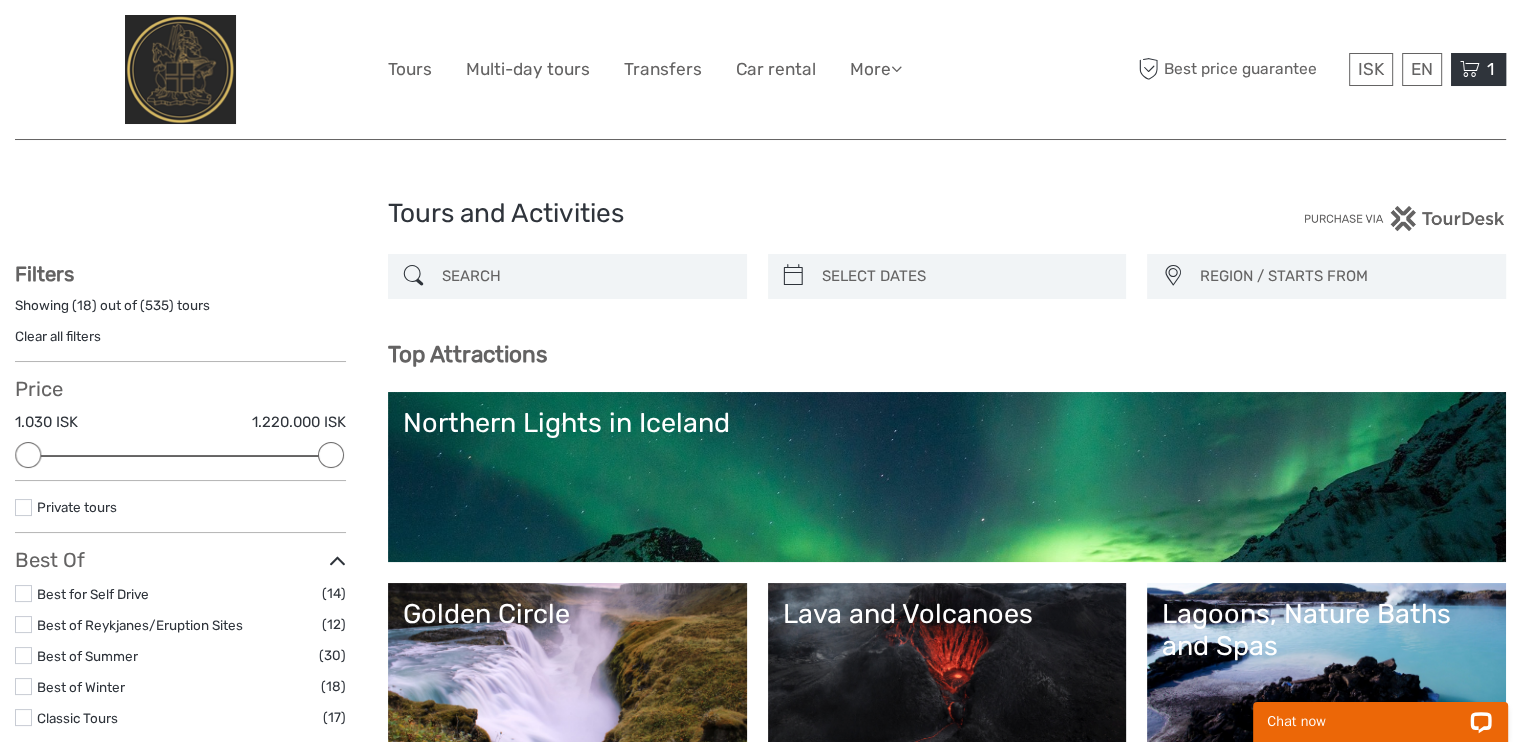 scroll, scrollTop: 0, scrollLeft: 0, axis: both 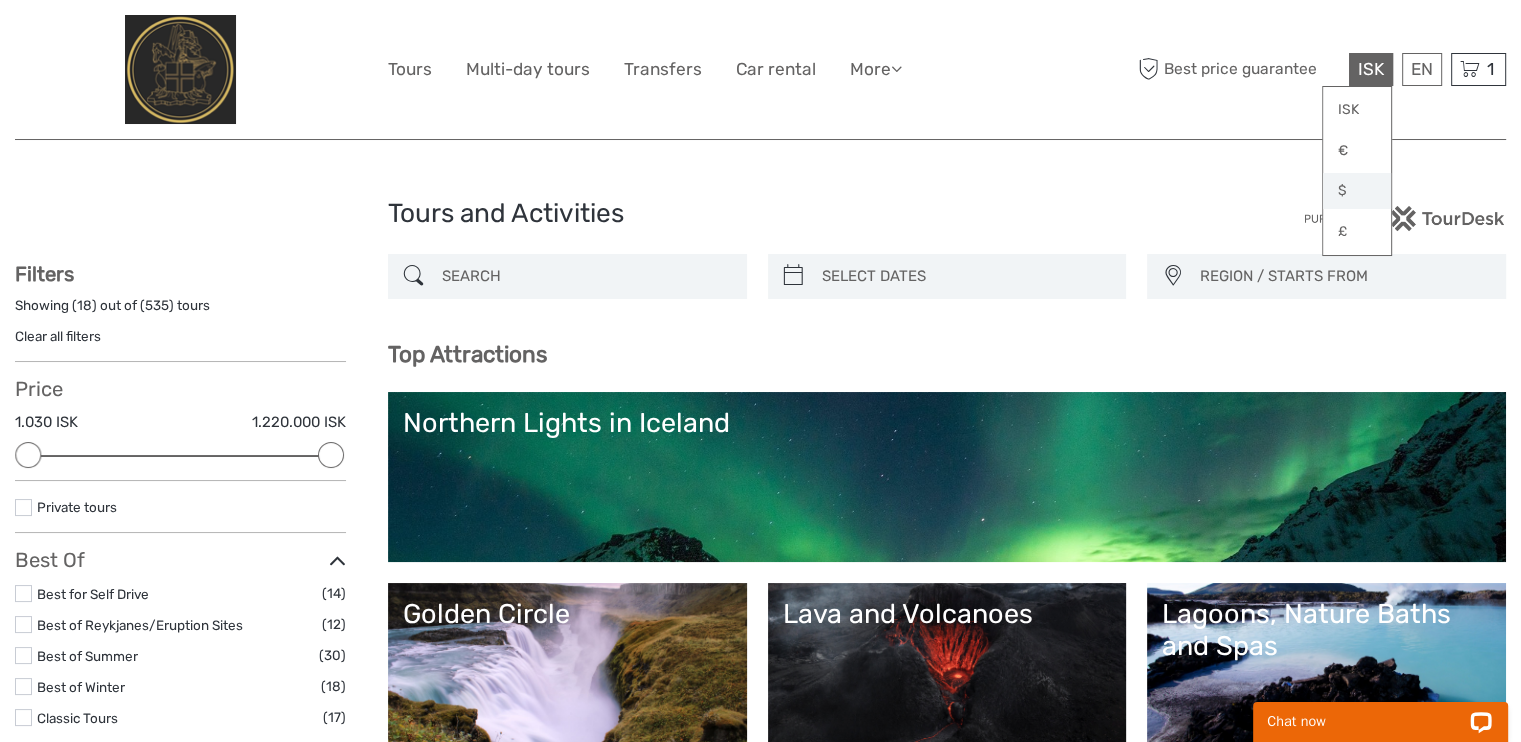 click on "$" at bounding box center [1357, 191] 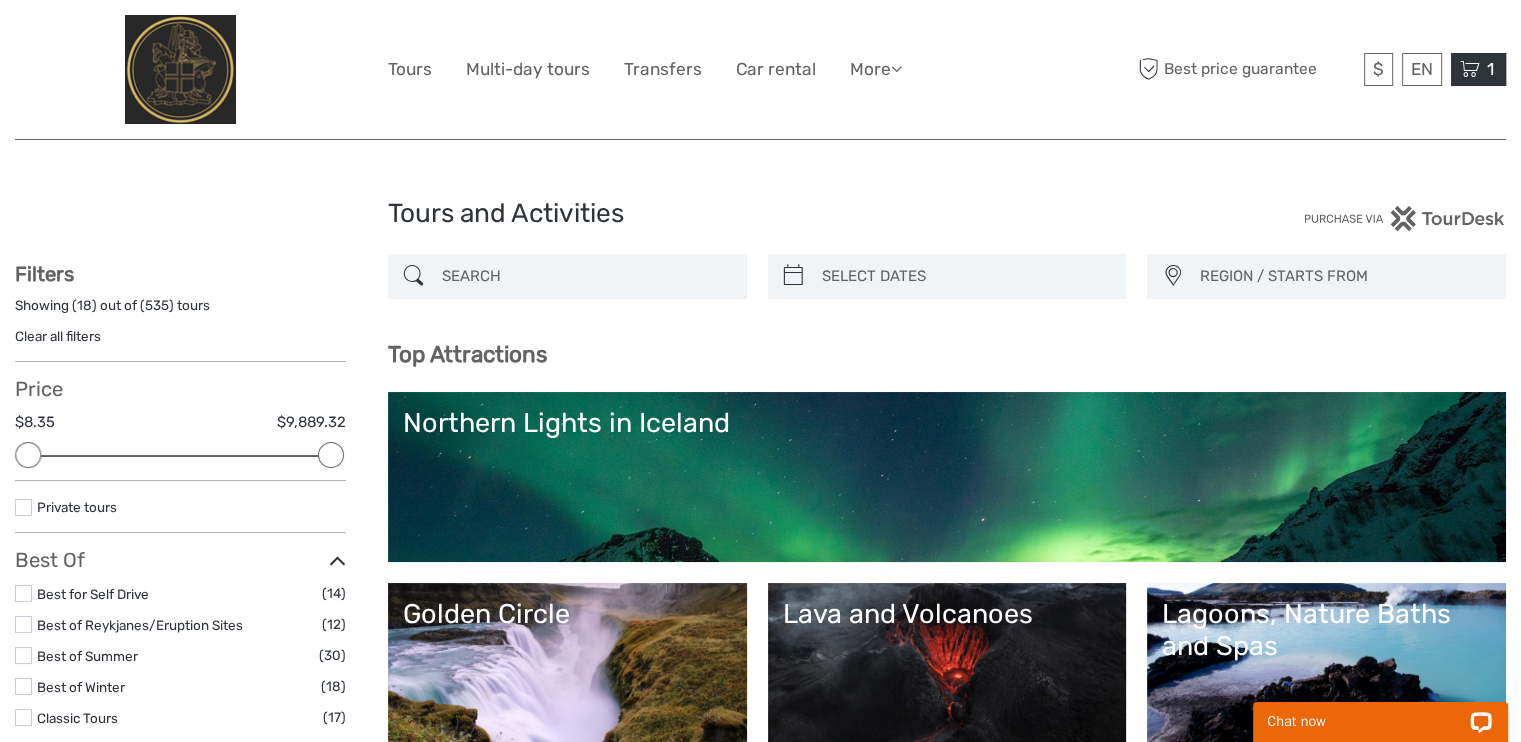 drag, startPoint x: 1479, startPoint y: 62, endPoint x: 1274, endPoint y: 125, distance: 214.46211 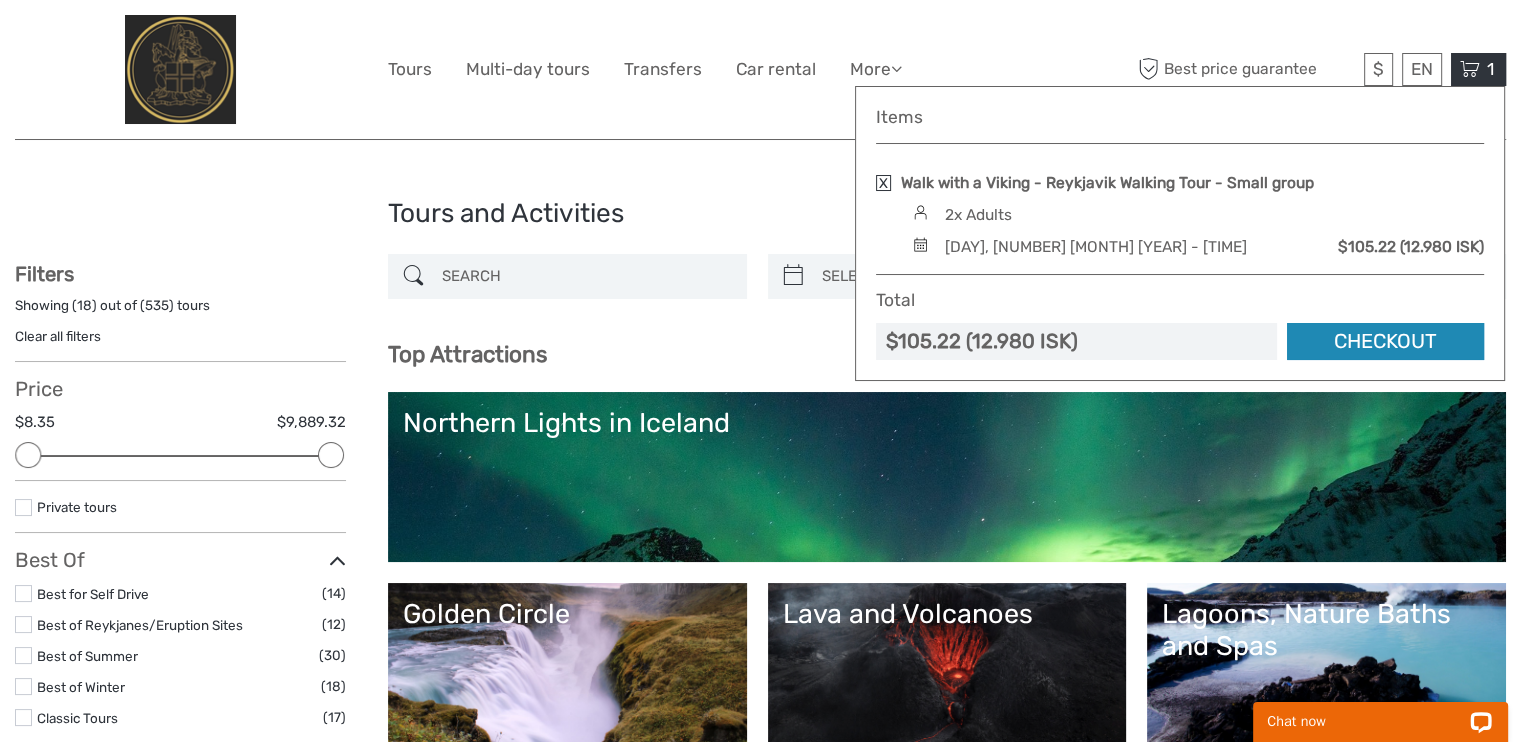 click on "Checkout" at bounding box center (1385, 341) 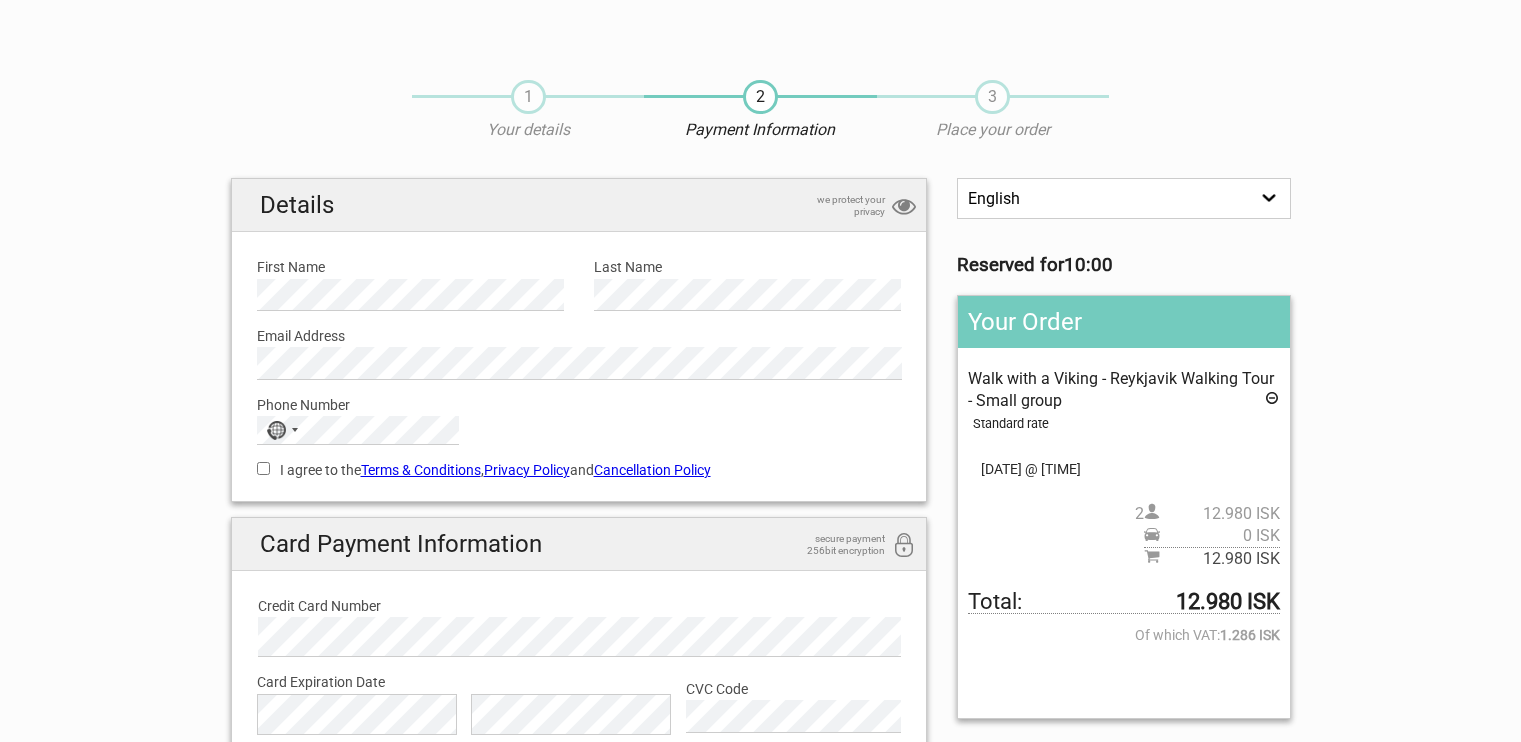 scroll, scrollTop: 0, scrollLeft: 0, axis: both 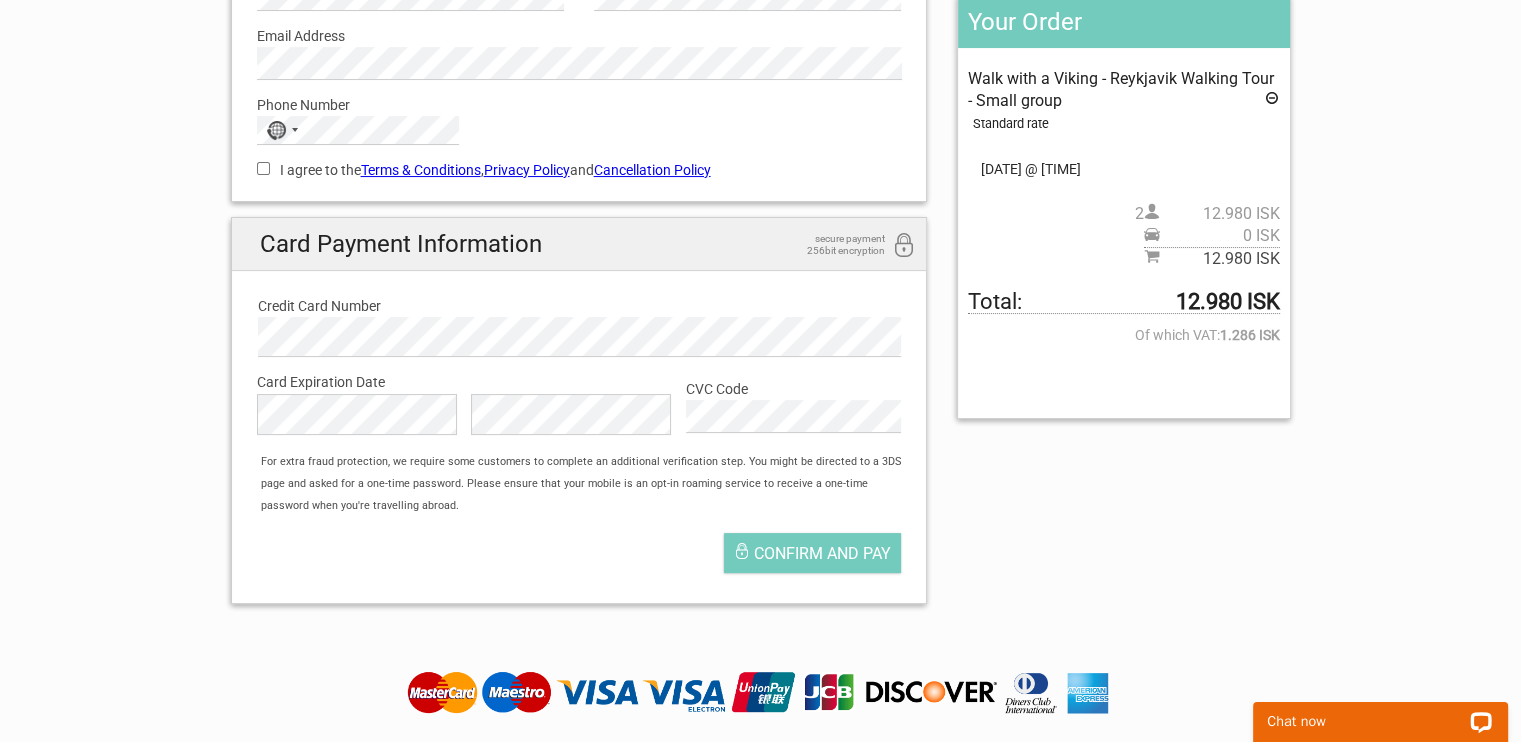 click on "For extra fraud protection, we require some customers to complete an additional verification step. You might be directed to a 3DS page and asked for a one-time password.  Please ensure that your mobile is an opt-in roaming service to receive a one-time password when you're travelling abroad." at bounding box center [588, 484] 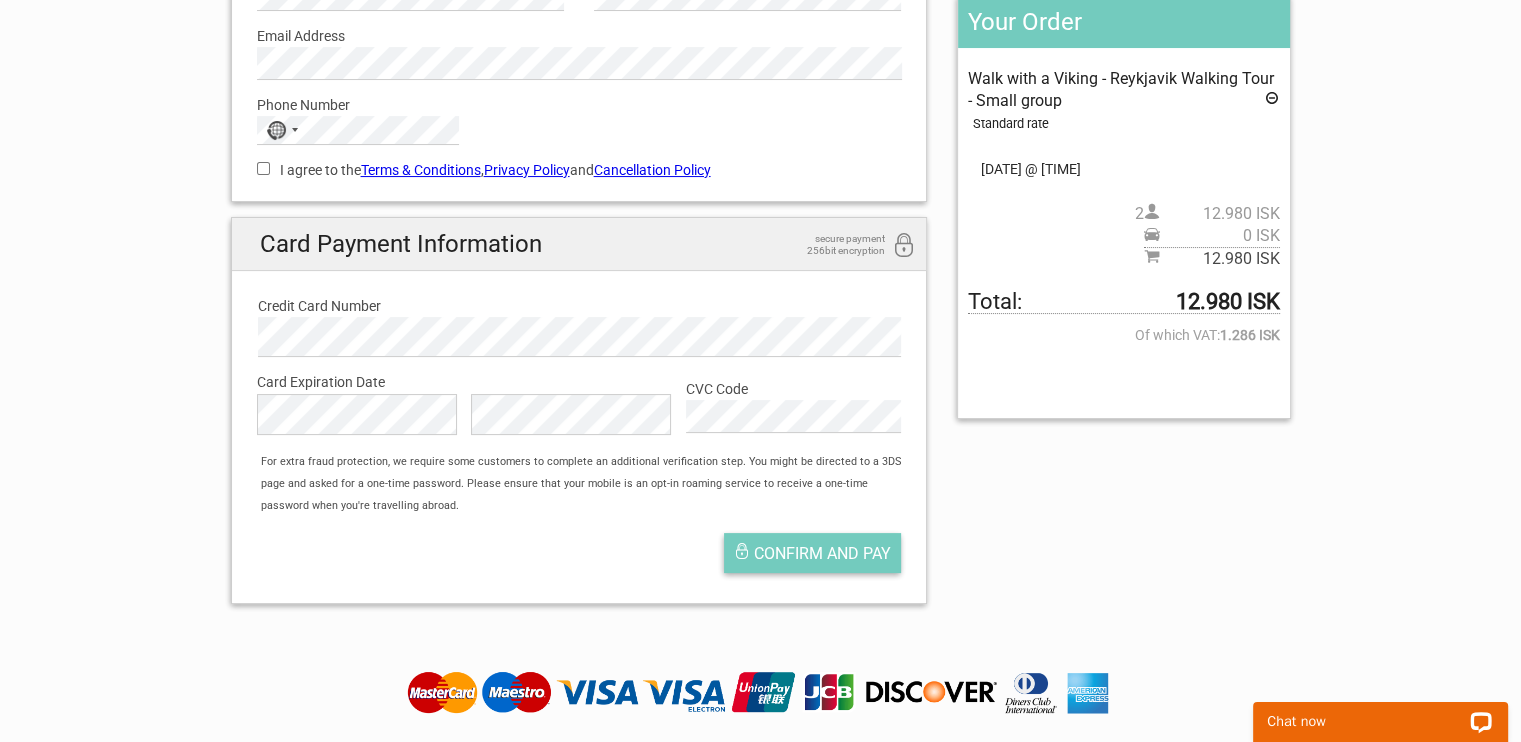 click on "Confirm and pay" at bounding box center [822, 553] 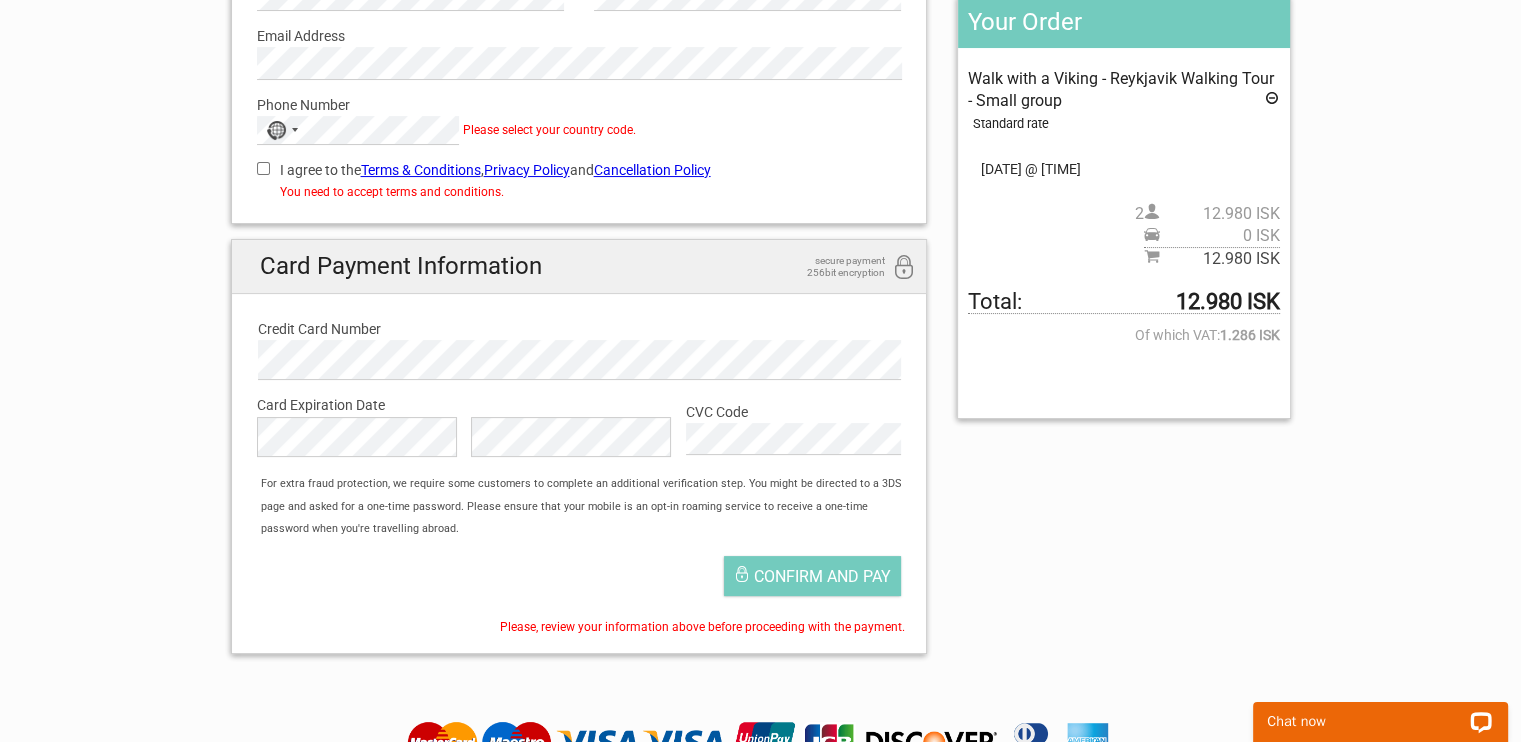 click on "I agree to the  Terms & Conditions ,  Privacy Policy  and  Cancellation Policy" at bounding box center [263, 168] 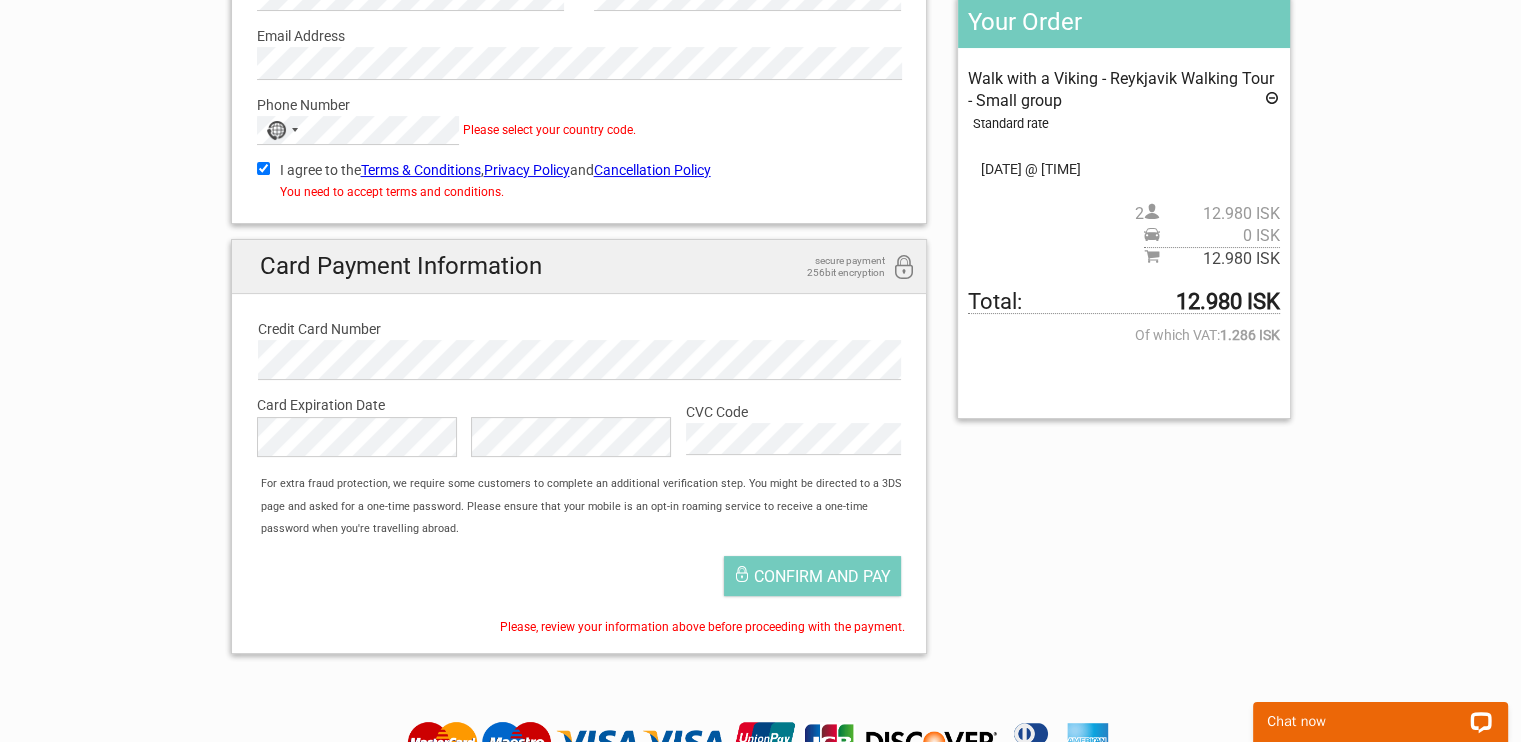 click on "Cancellation Policy" at bounding box center (652, 170) 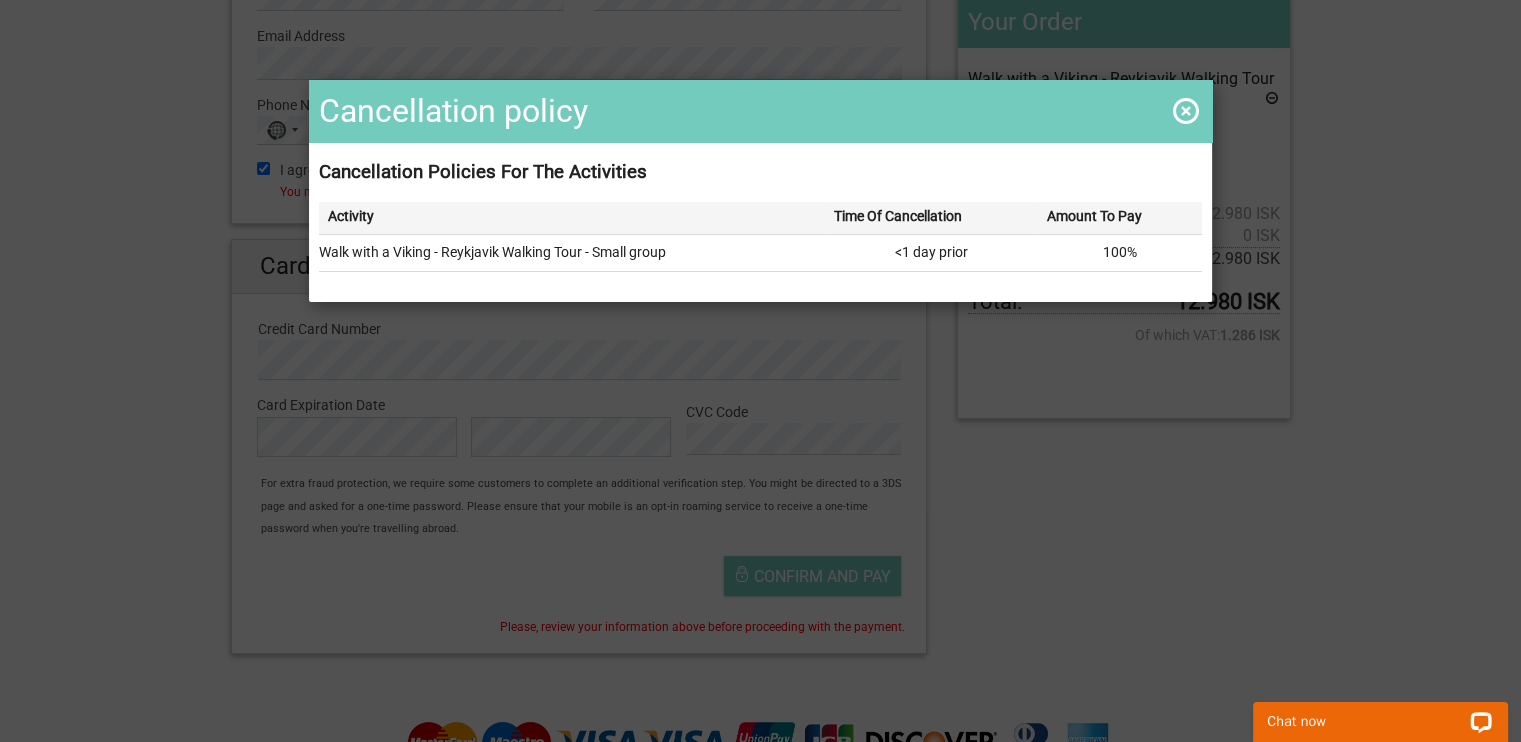 click at bounding box center [1186, 111] 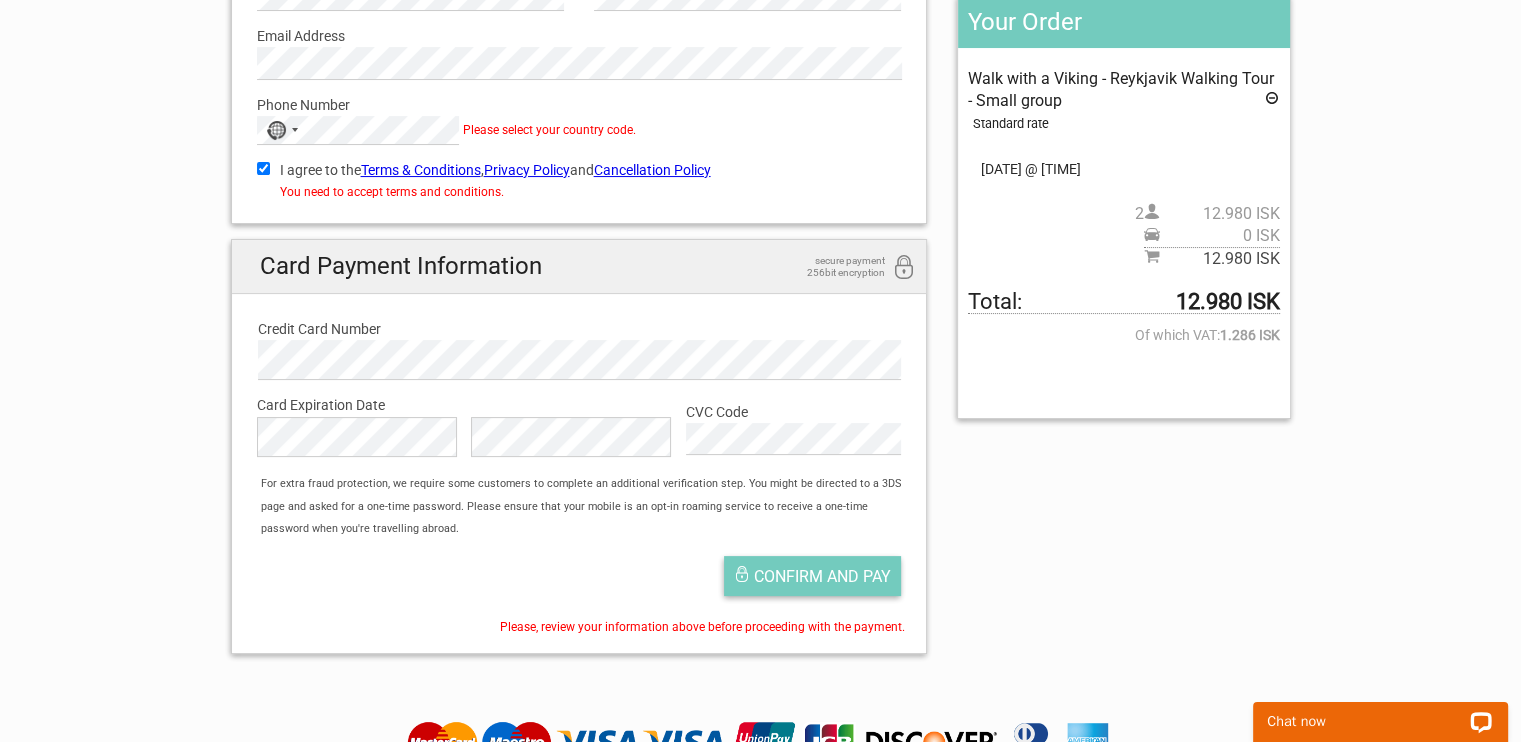 click on "Confirm and pay" at bounding box center (822, 576) 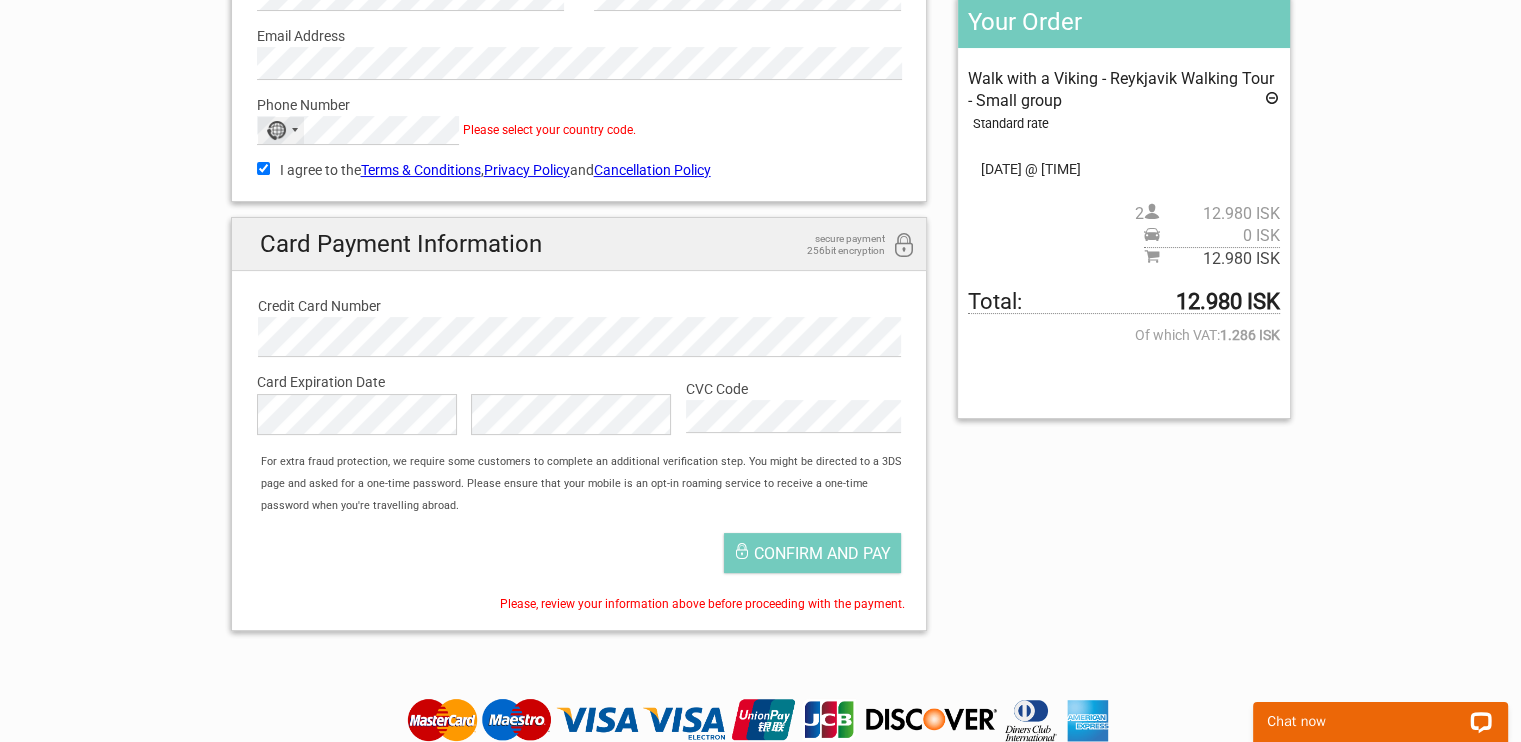 click on "No country selected" at bounding box center [281, 130] 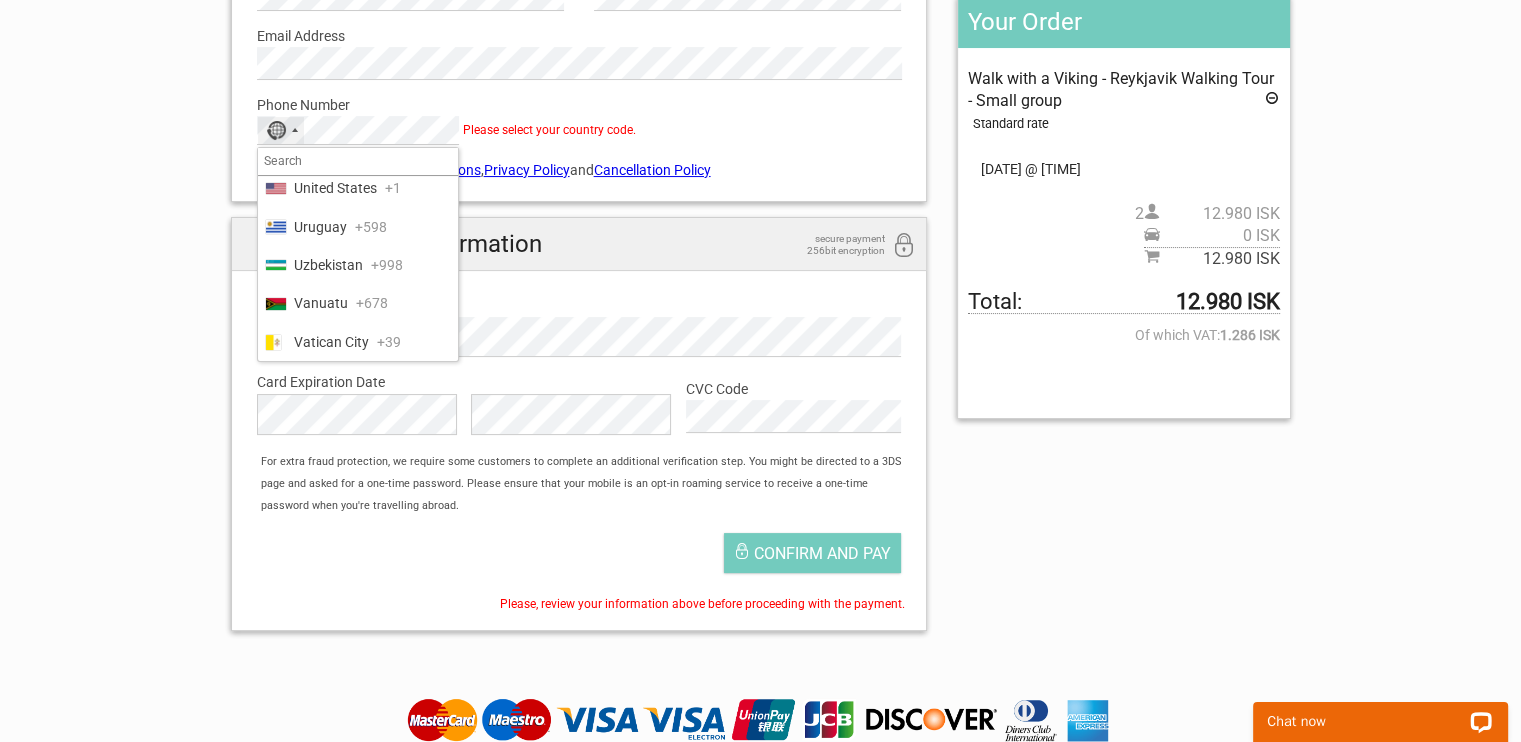 scroll, scrollTop: 9416, scrollLeft: 0, axis: vertical 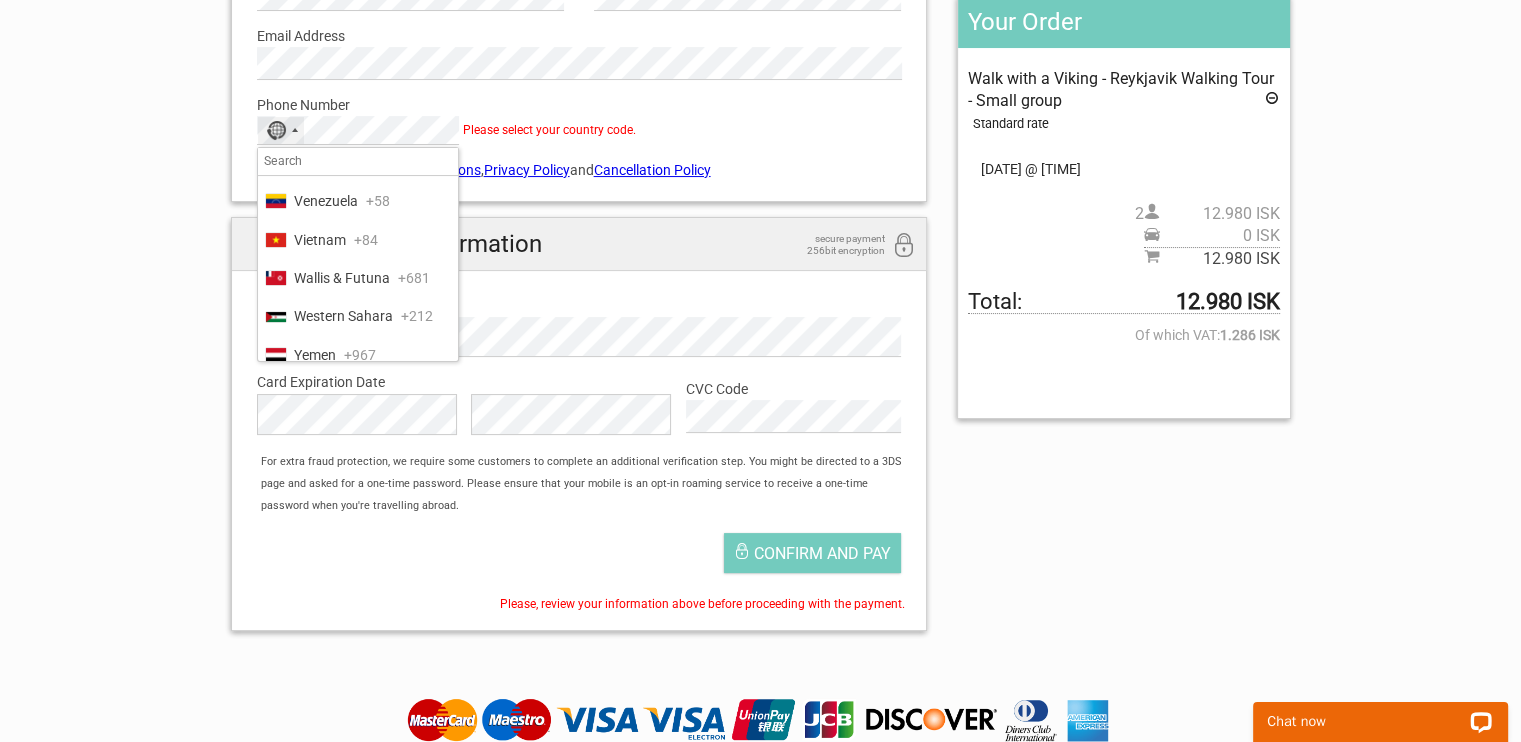 click on "United States" at bounding box center [335, 9] 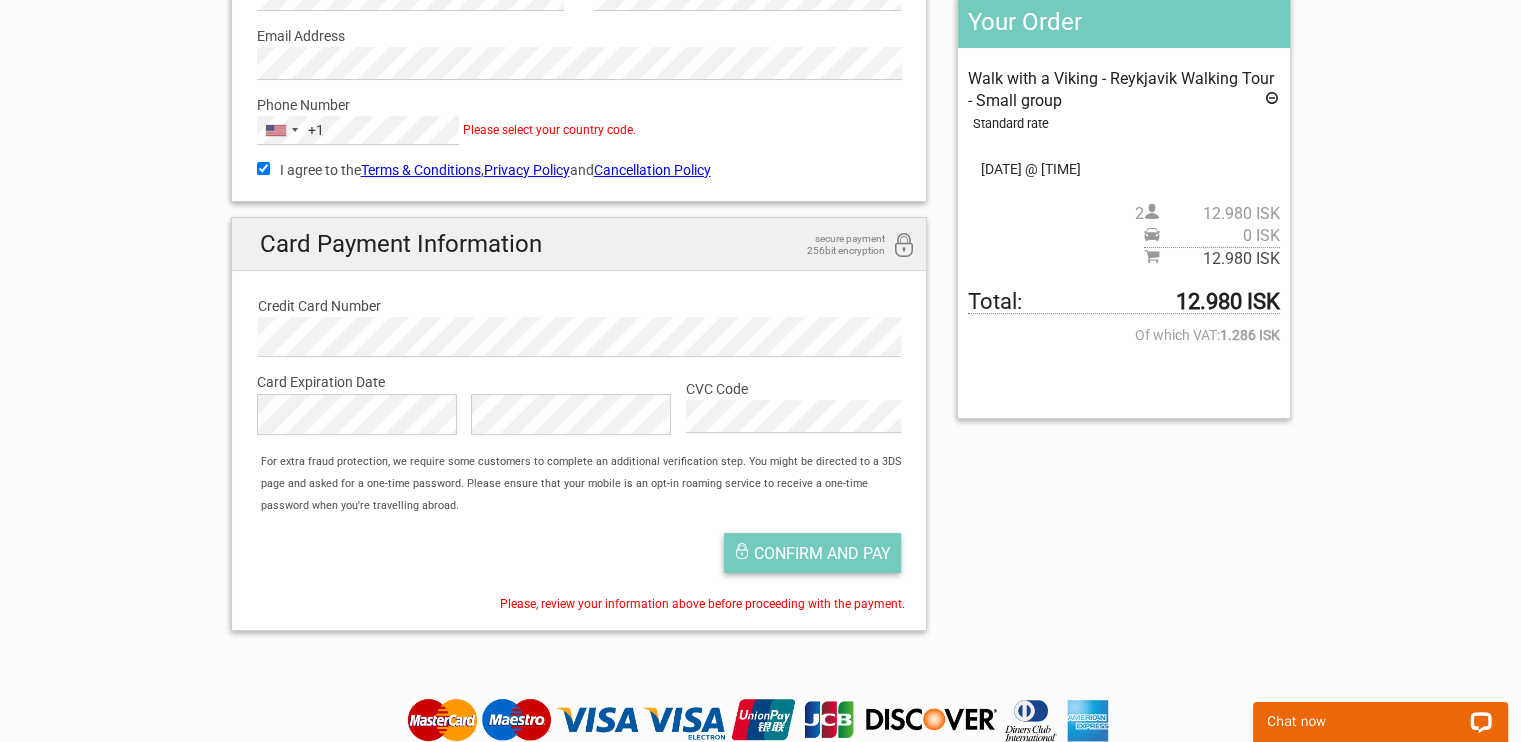 click on "Confirm and pay" at bounding box center (822, 553) 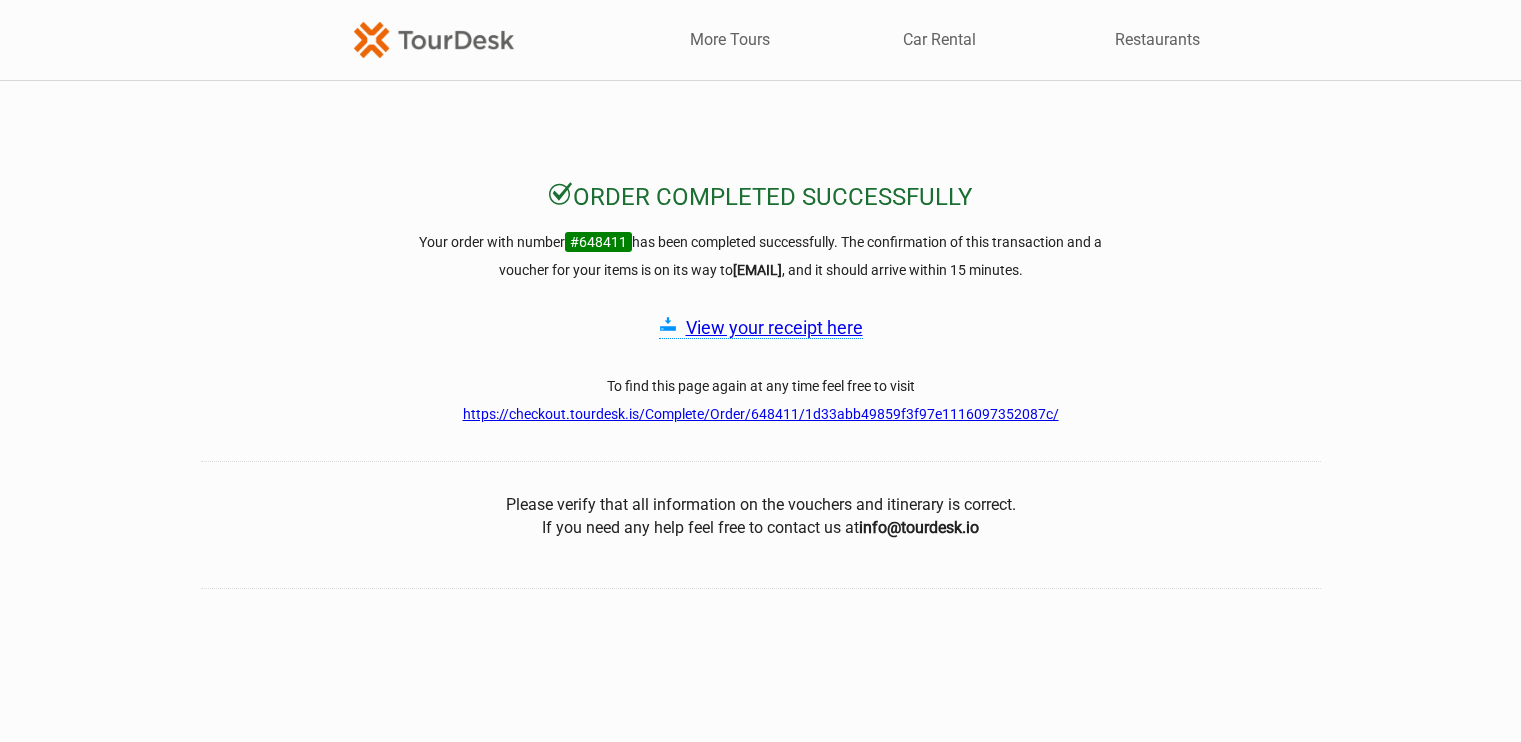 scroll, scrollTop: 0, scrollLeft: 0, axis: both 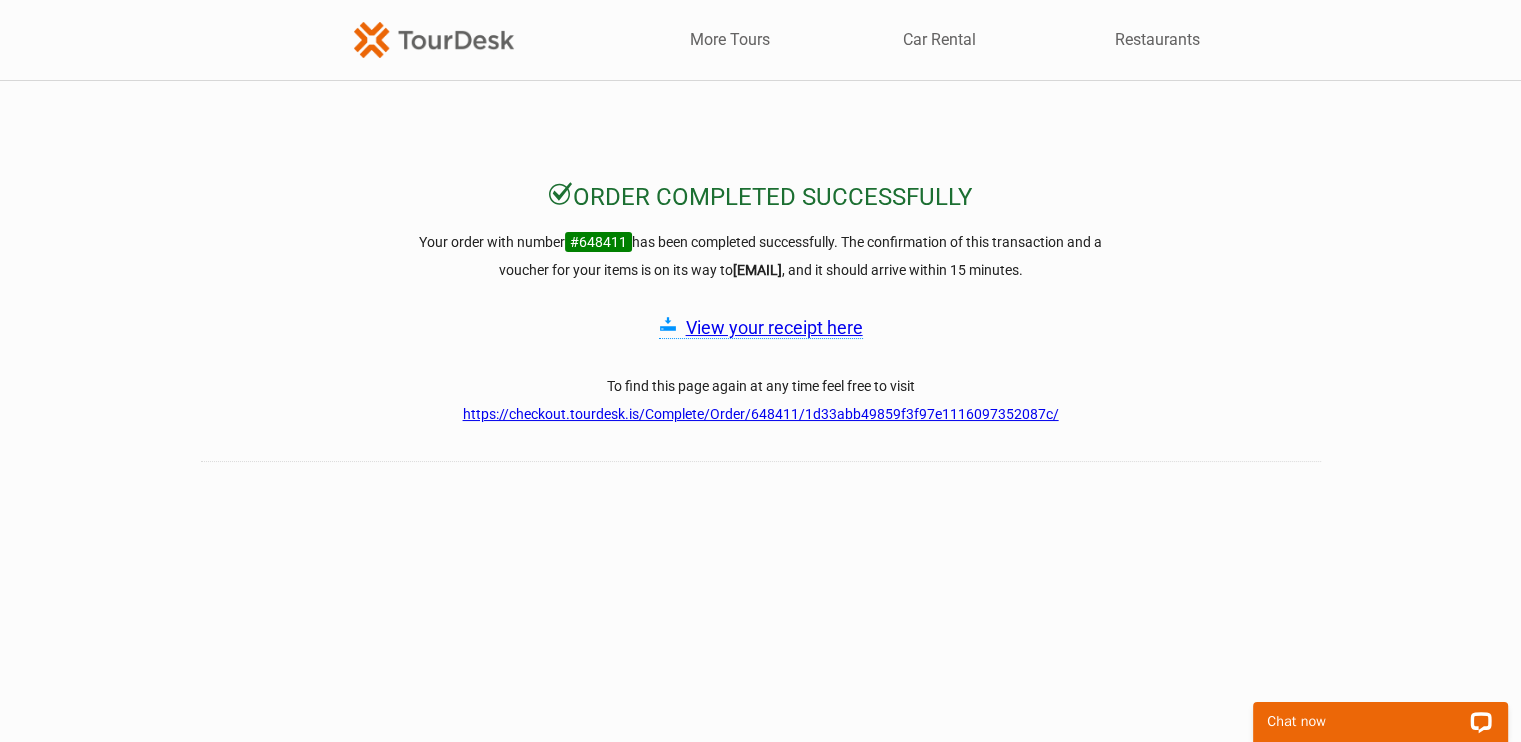 click on "View your receipt here" at bounding box center (774, 327) 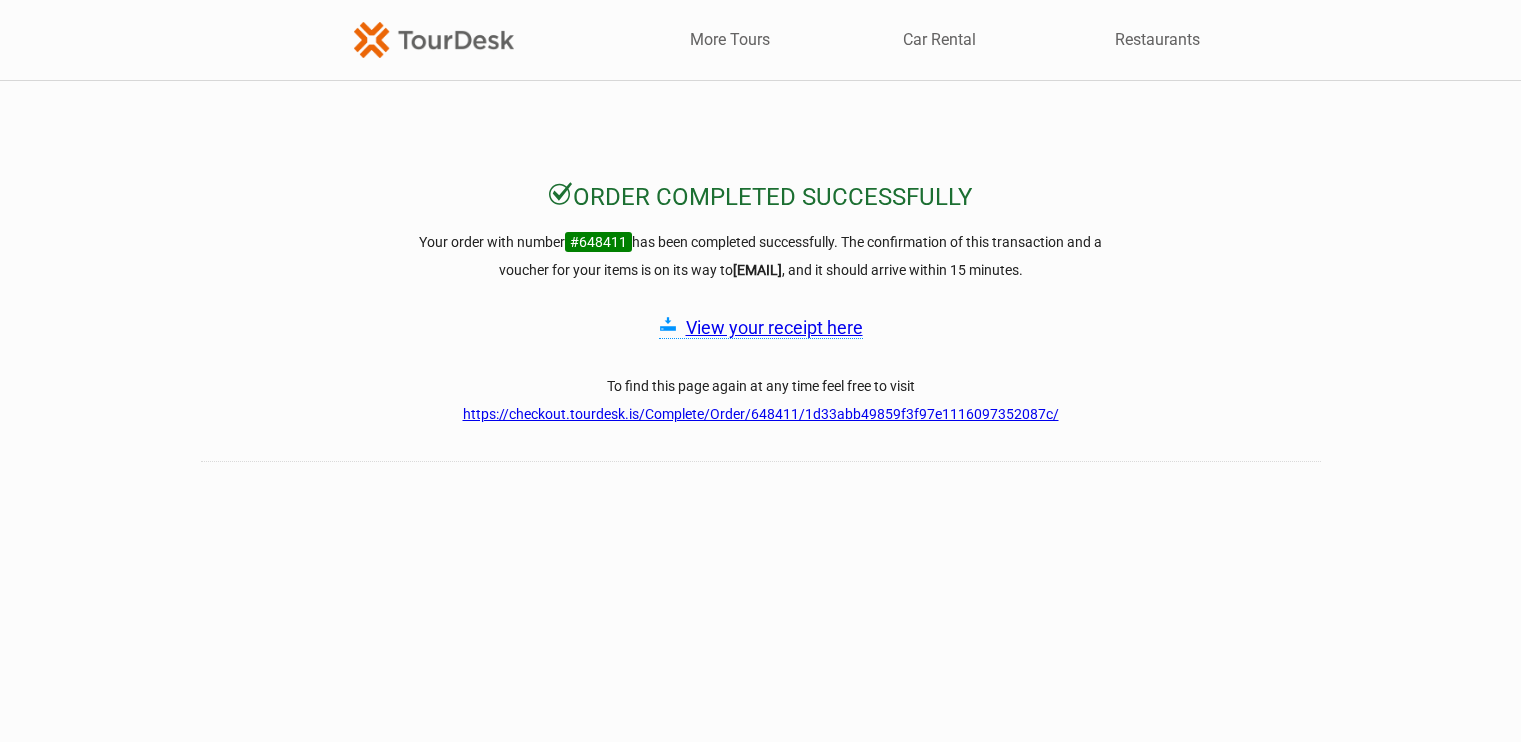 scroll, scrollTop: 0, scrollLeft: 0, axis: both 